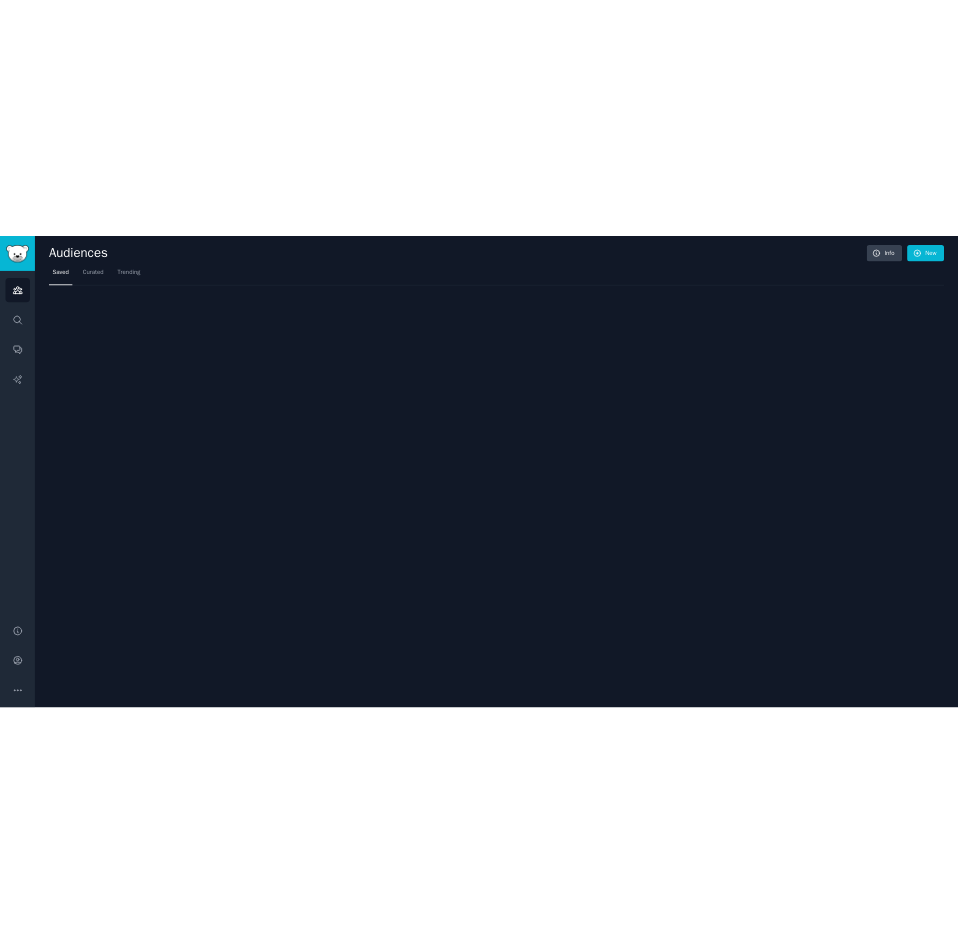 scroll, scrollTop: 0, scrollLeft: 0, axis: both 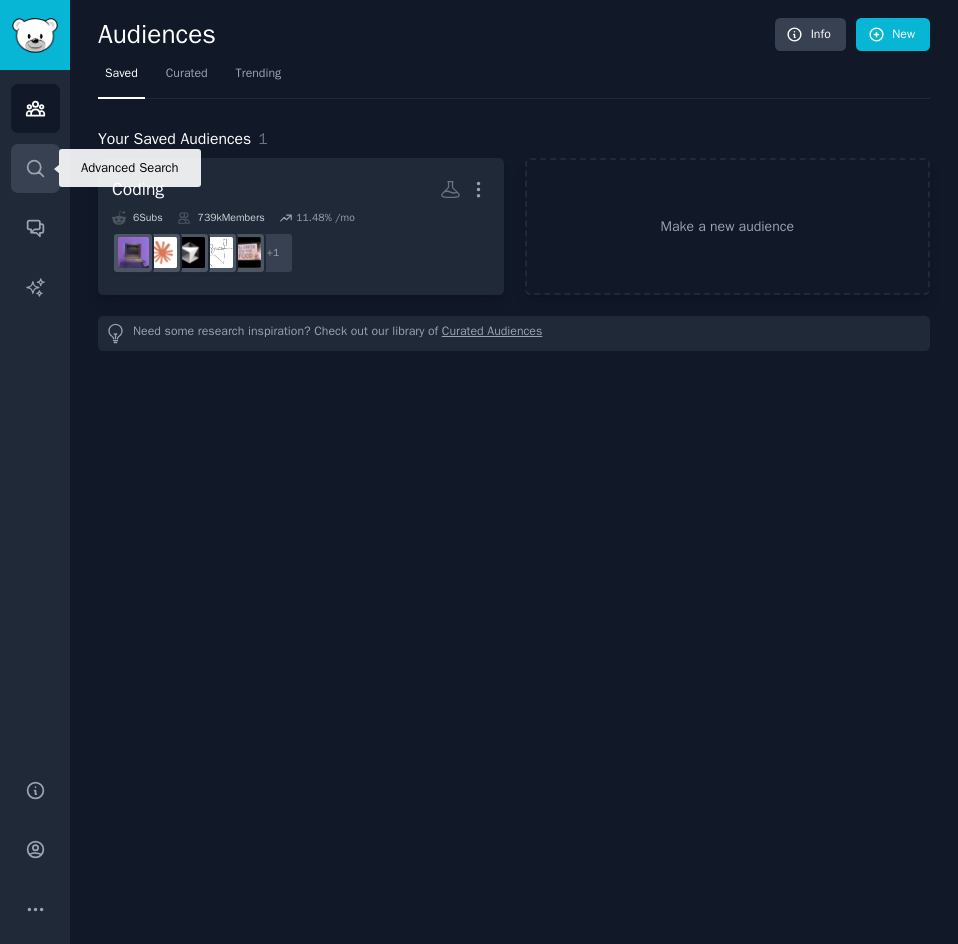 click 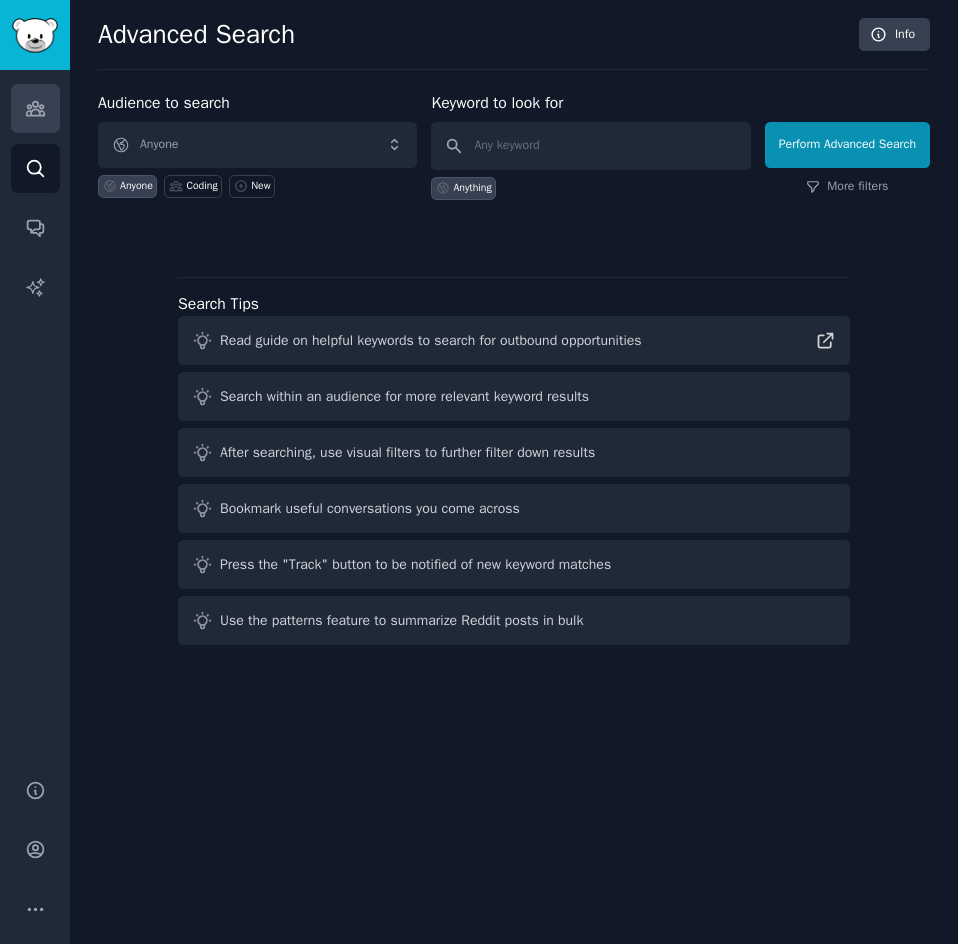 click on "Audiences" at bounding box center (35, 108) 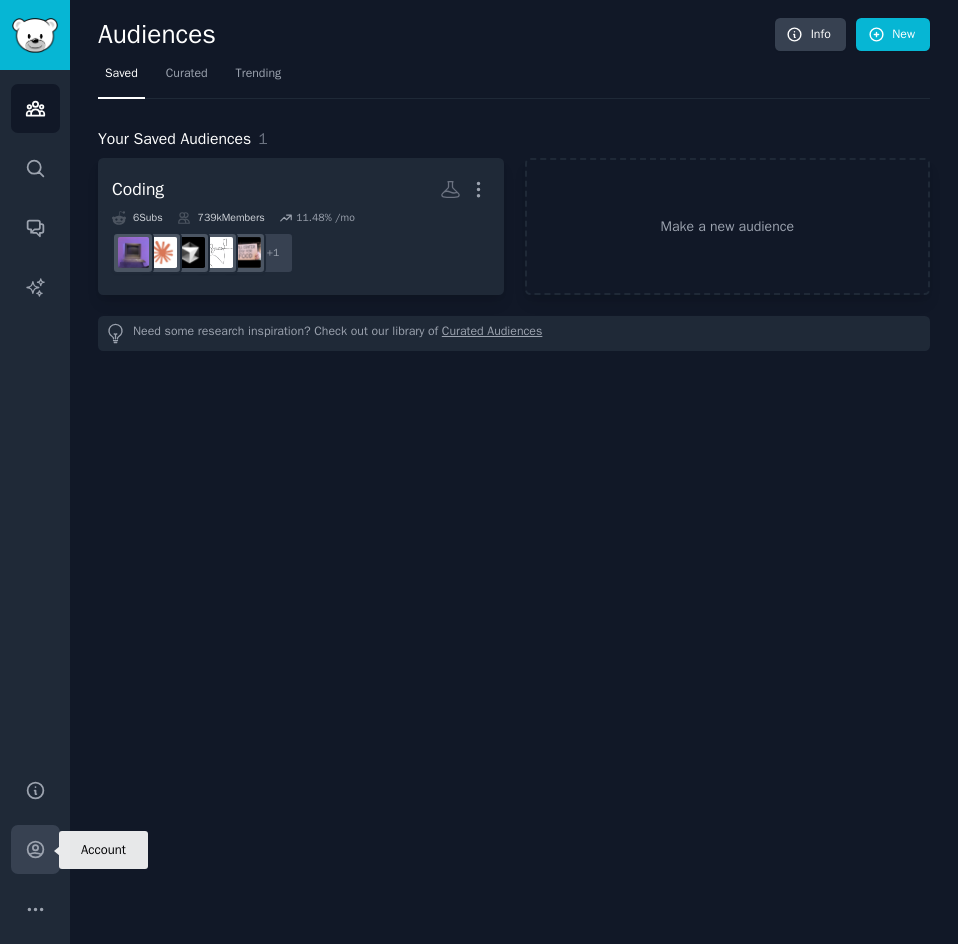 click 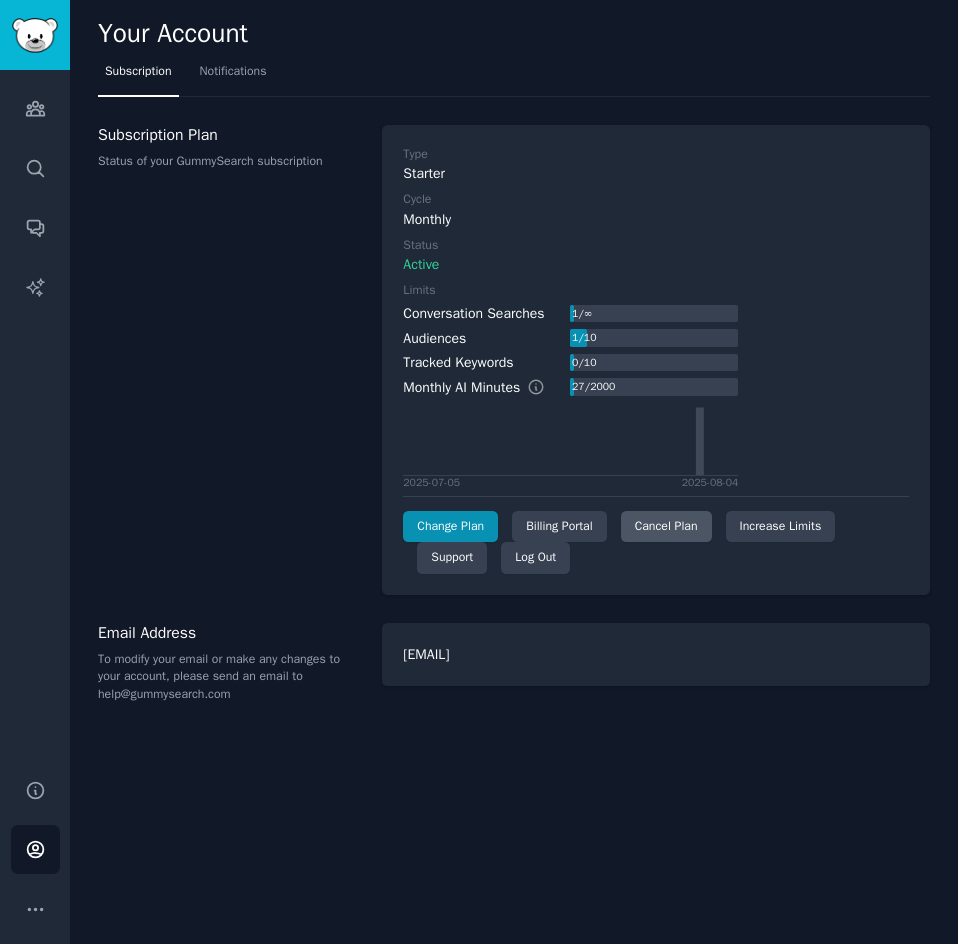click on "Cancel Plan" at bounding box center [666, 527] 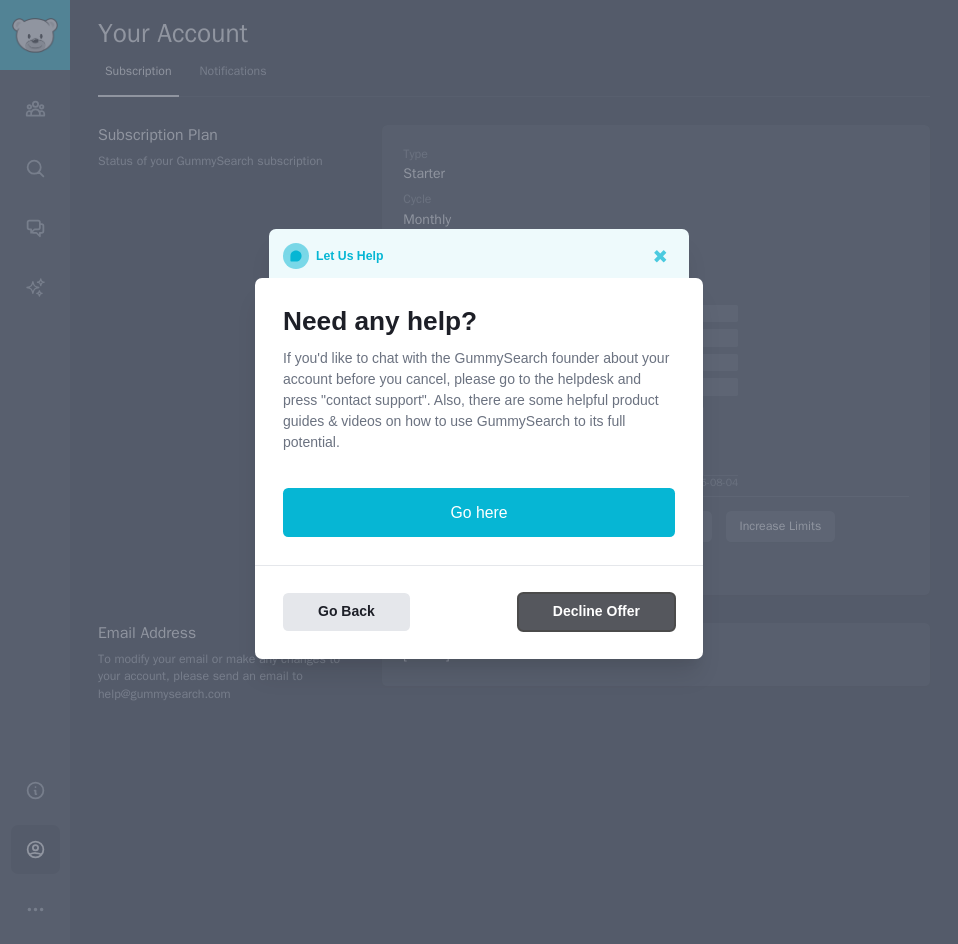 click on "Decline Offer" at bounding box center (596, 612) 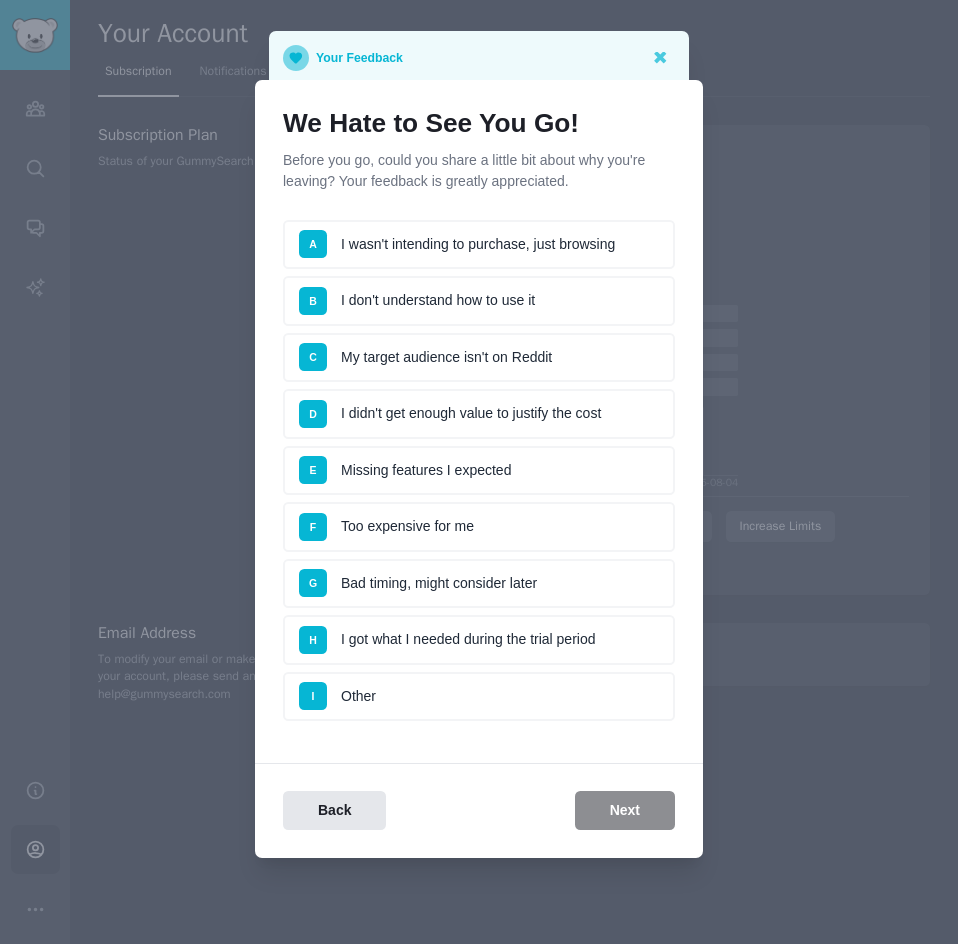 click on "G  Bad timing, might consider later" at bounding box center [479, 584] 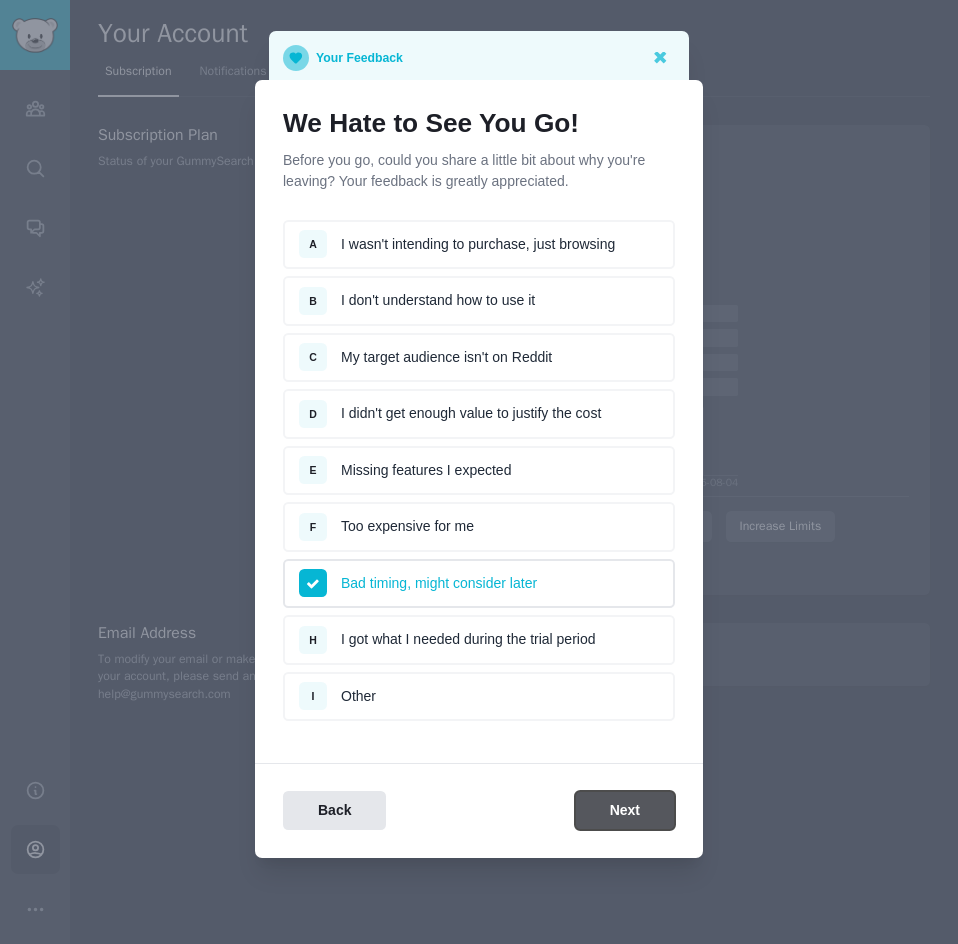 click on "Next" at bounding box center [625, 810] 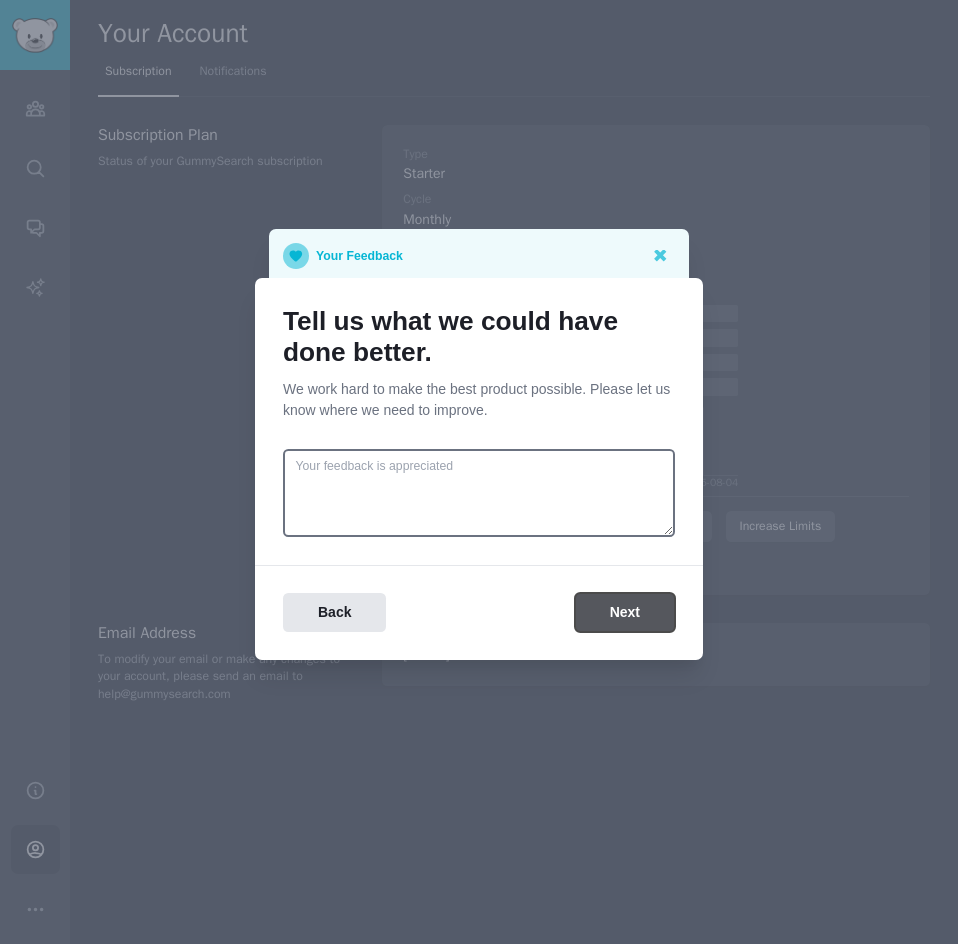 click on "Next" at bounding box center [625, 612] 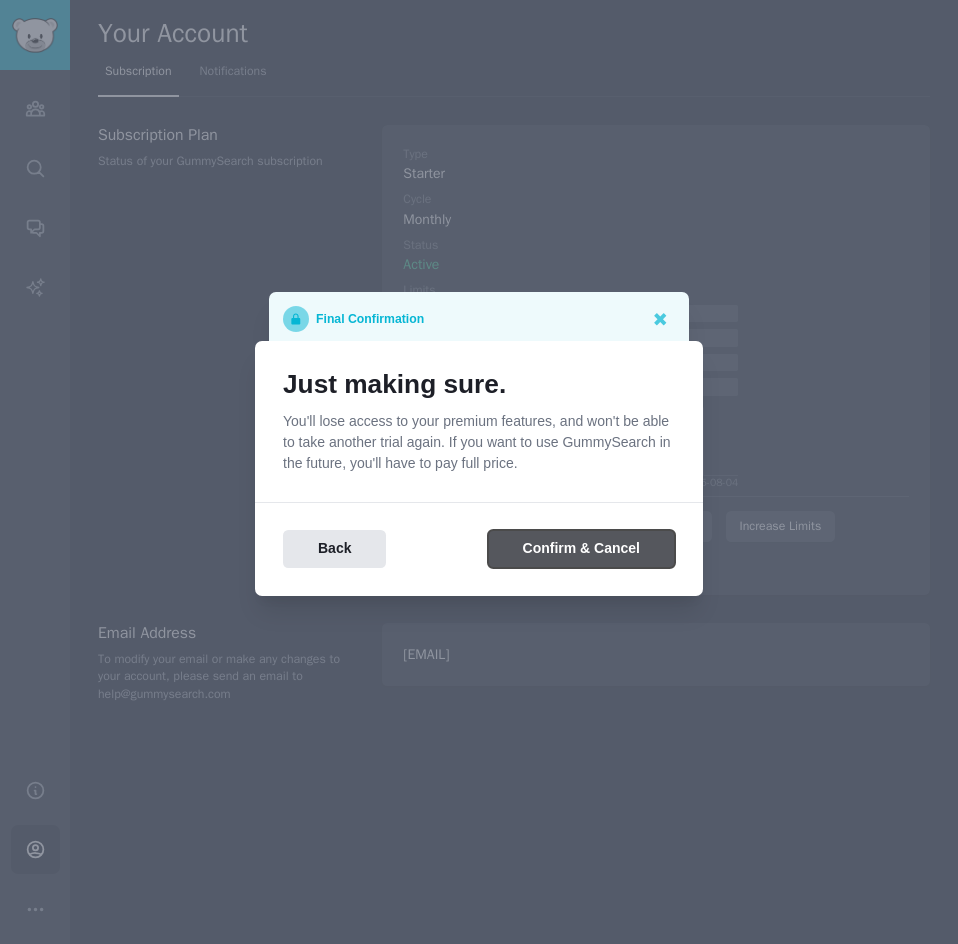 click on "Confirm & Cancel" at bounding box center [581, 549] 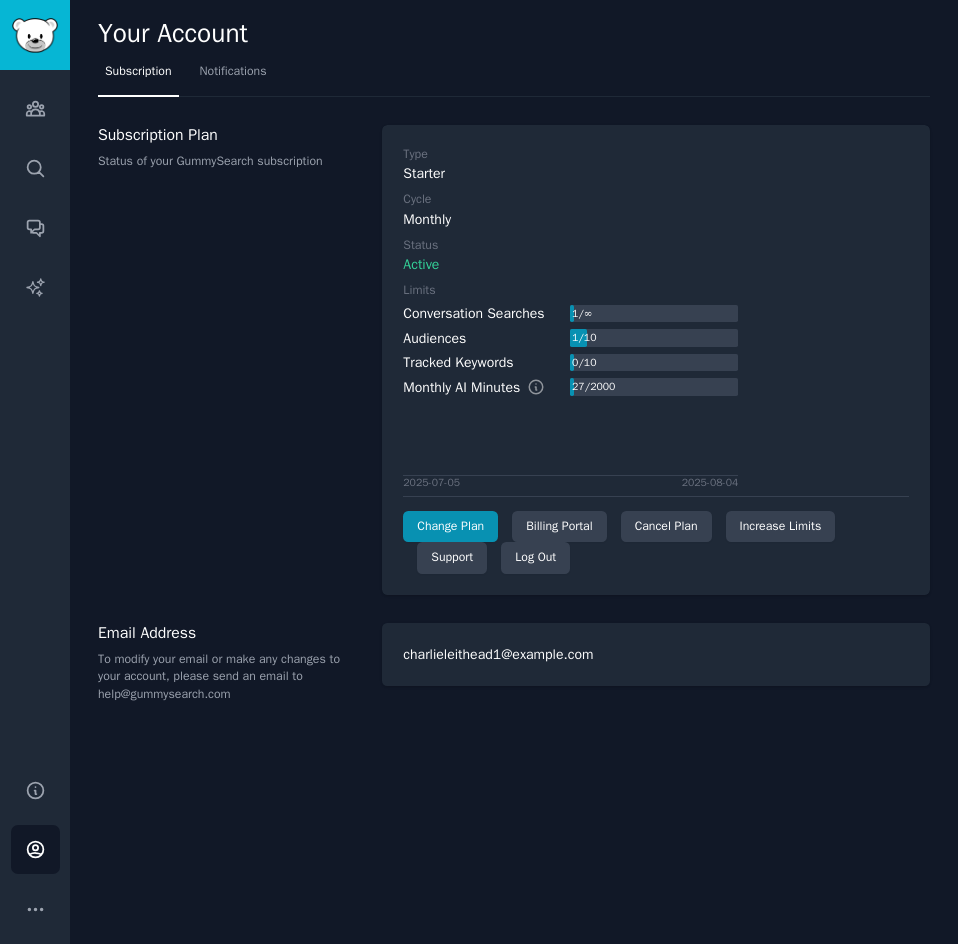 scroll, scrollTop: 0, scrollLeft: 0, axis: both 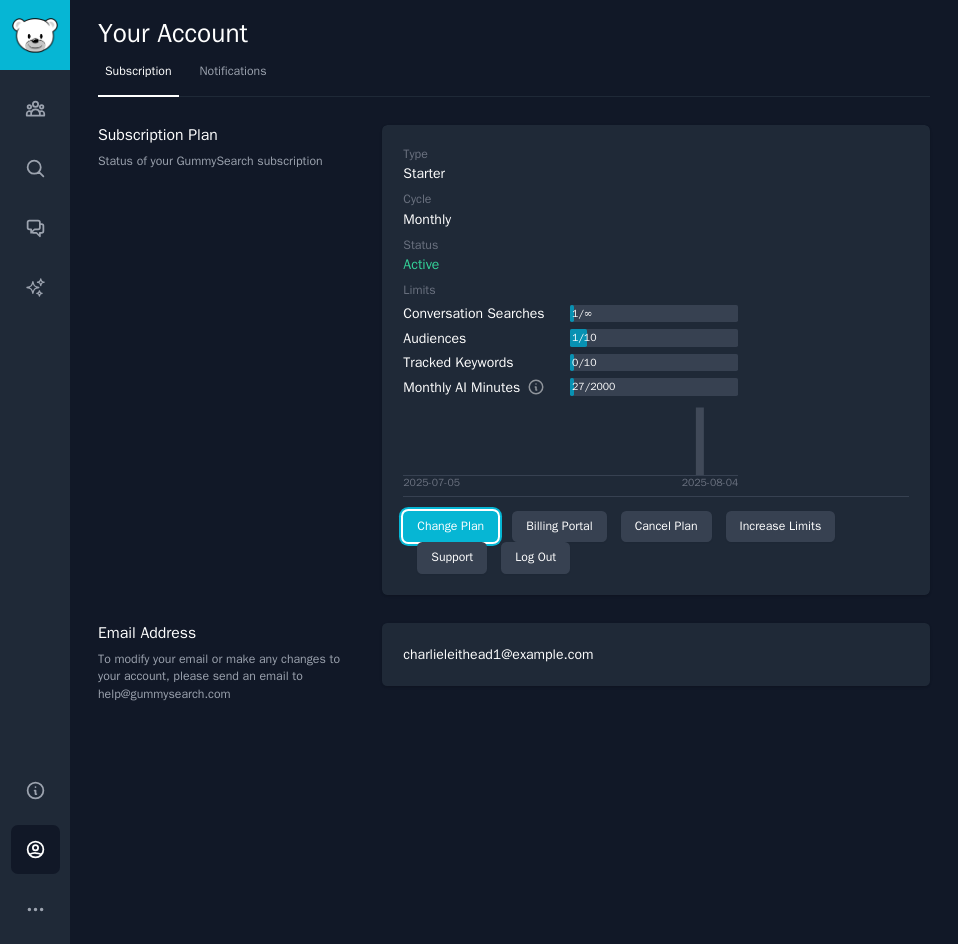 click on "Change Plan" at bounding box center (450, 527) 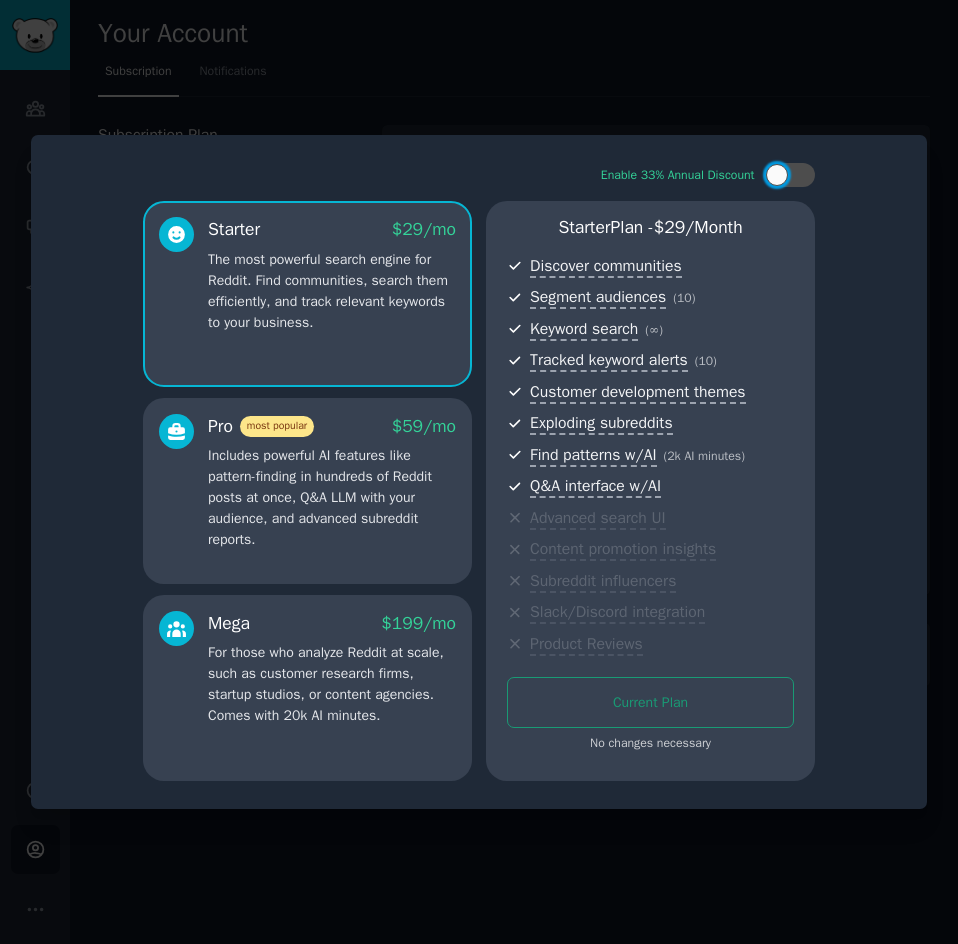 click at bounding box center (479, 472) 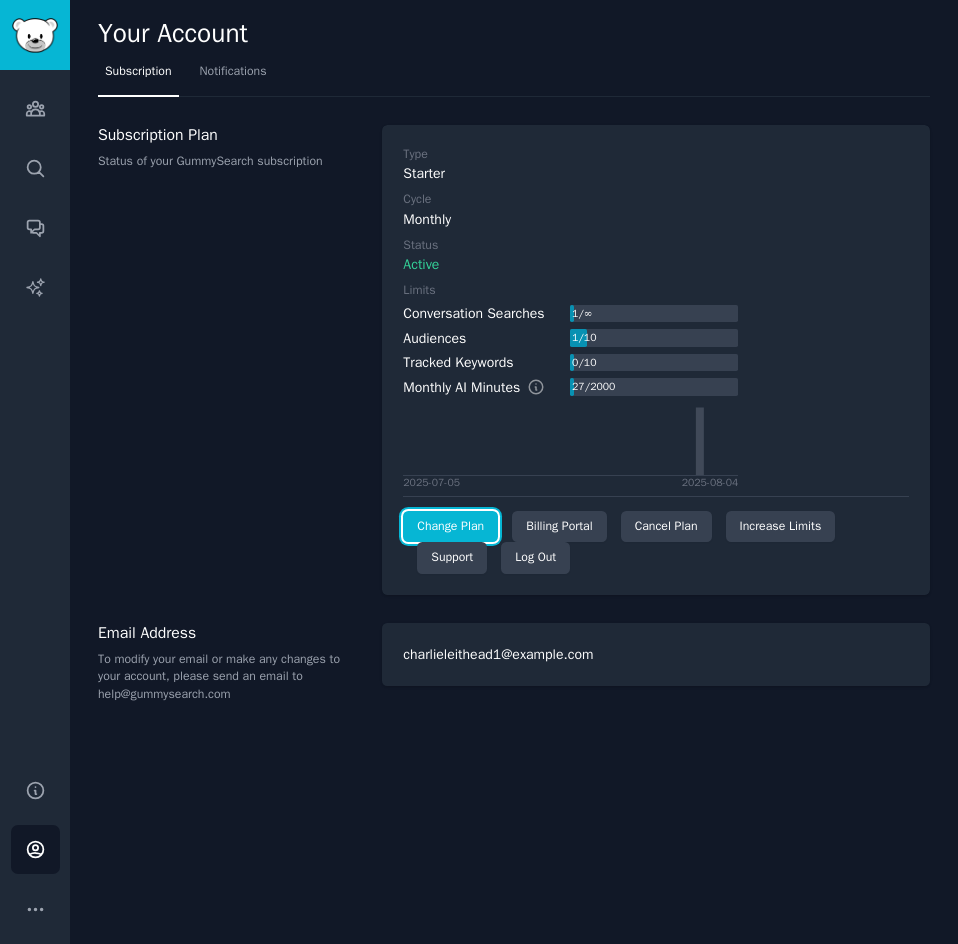 click on "Change Plan" at bounding box center [450, 527] 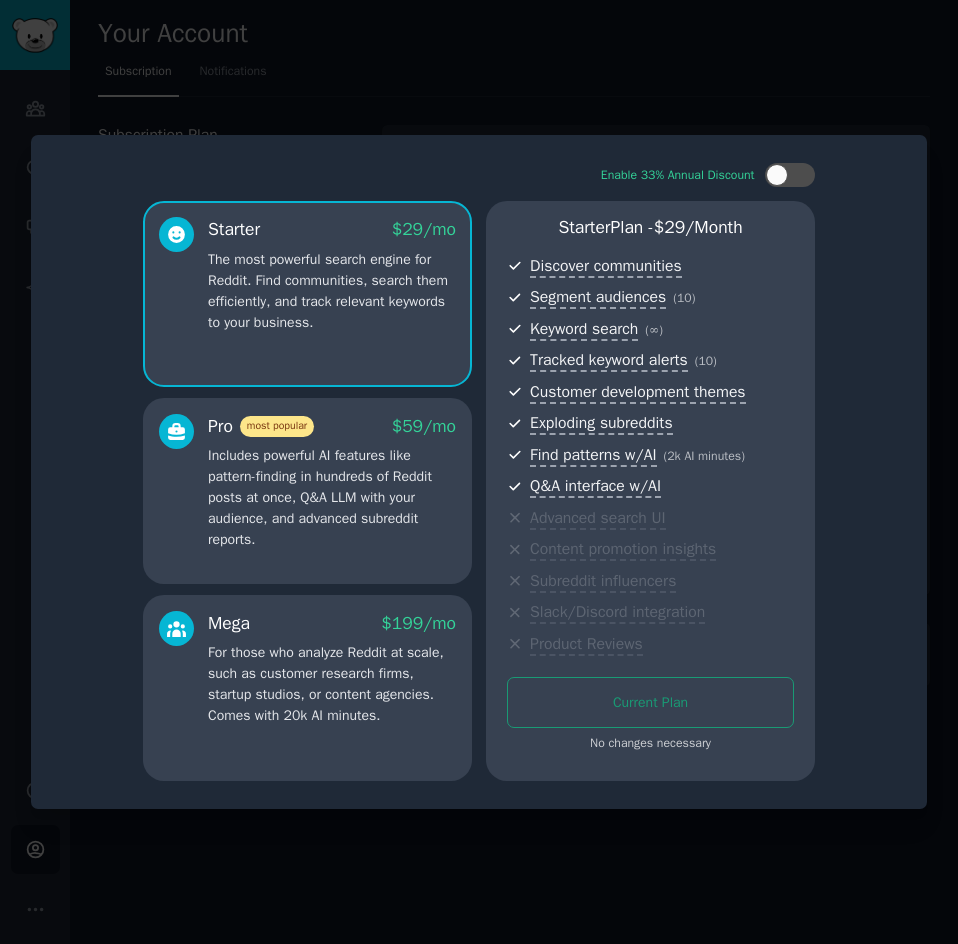 click at bounding box center [479, 472] 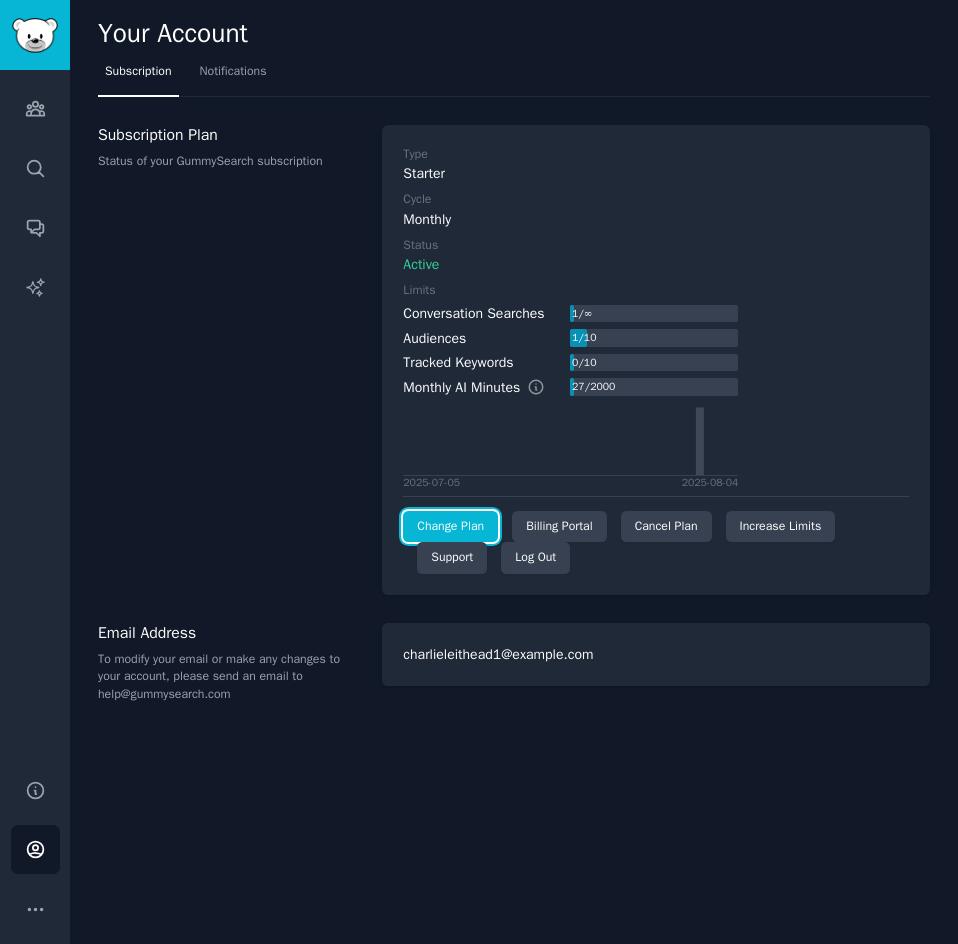 click on "Change Plan" at bounding box center (450, 527) 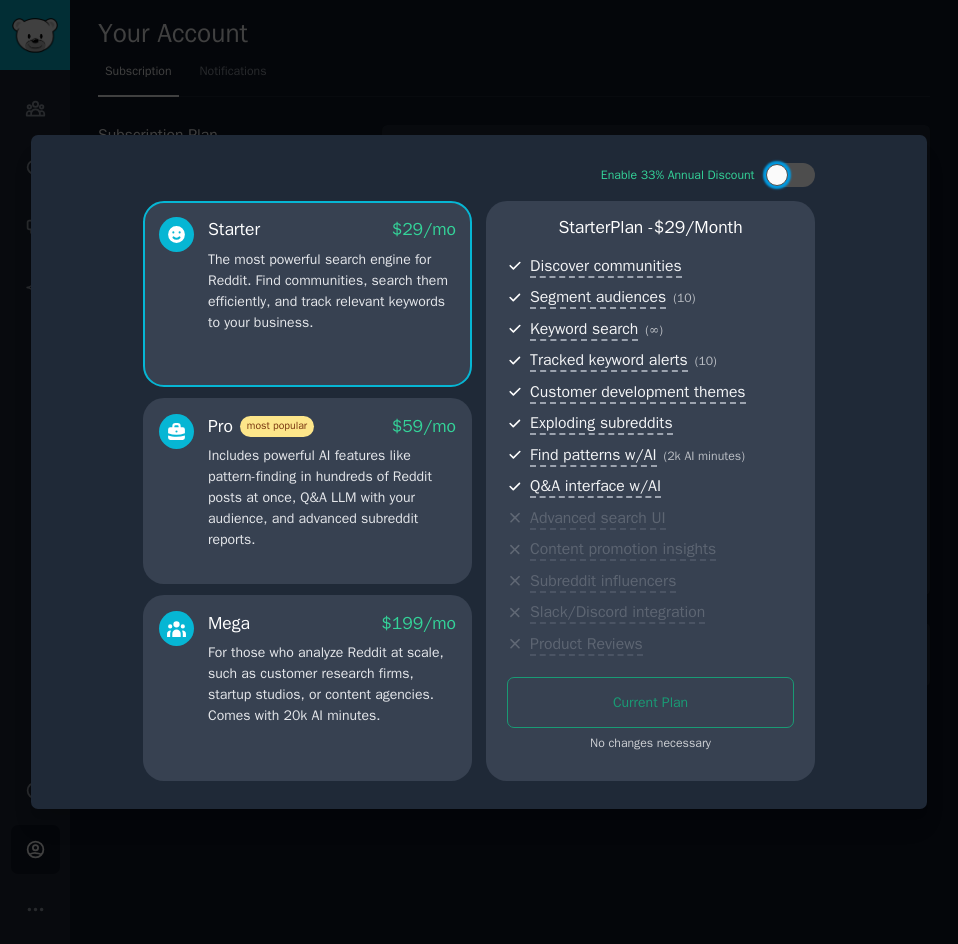 click at bounding box center [479, 472] 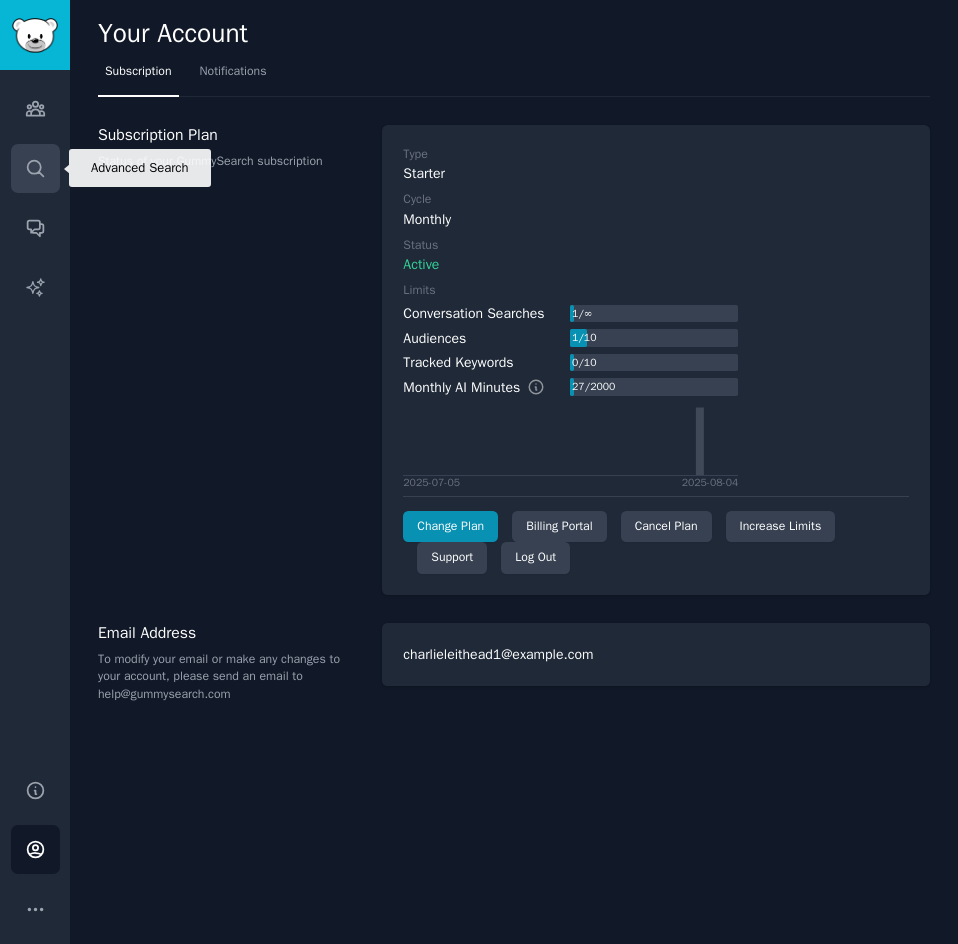 click 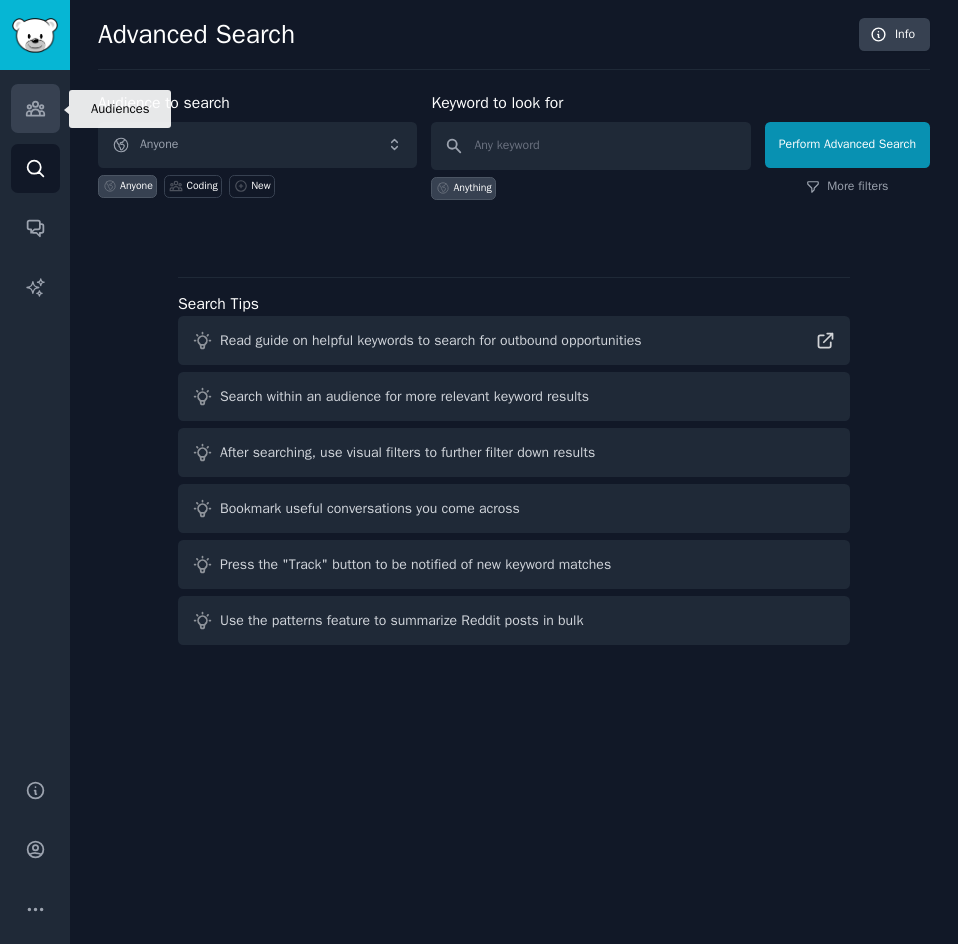 click on "Audiences" at bounding box center [35, 108] 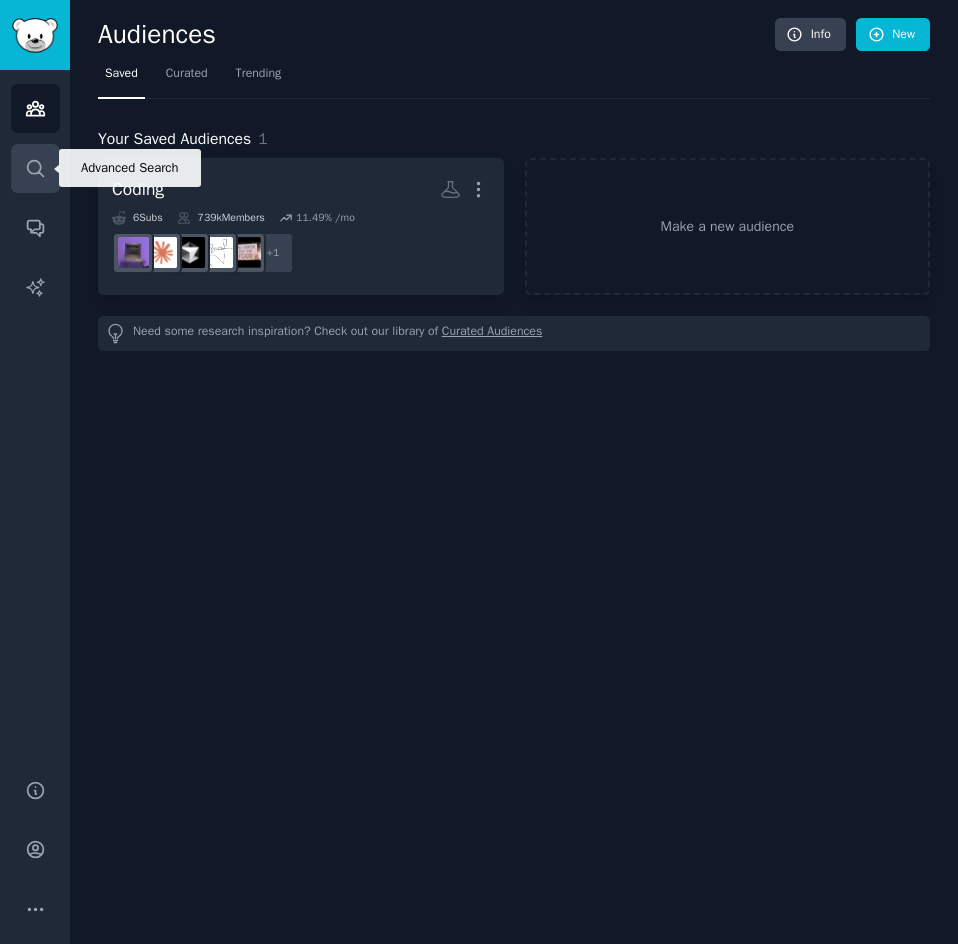 click 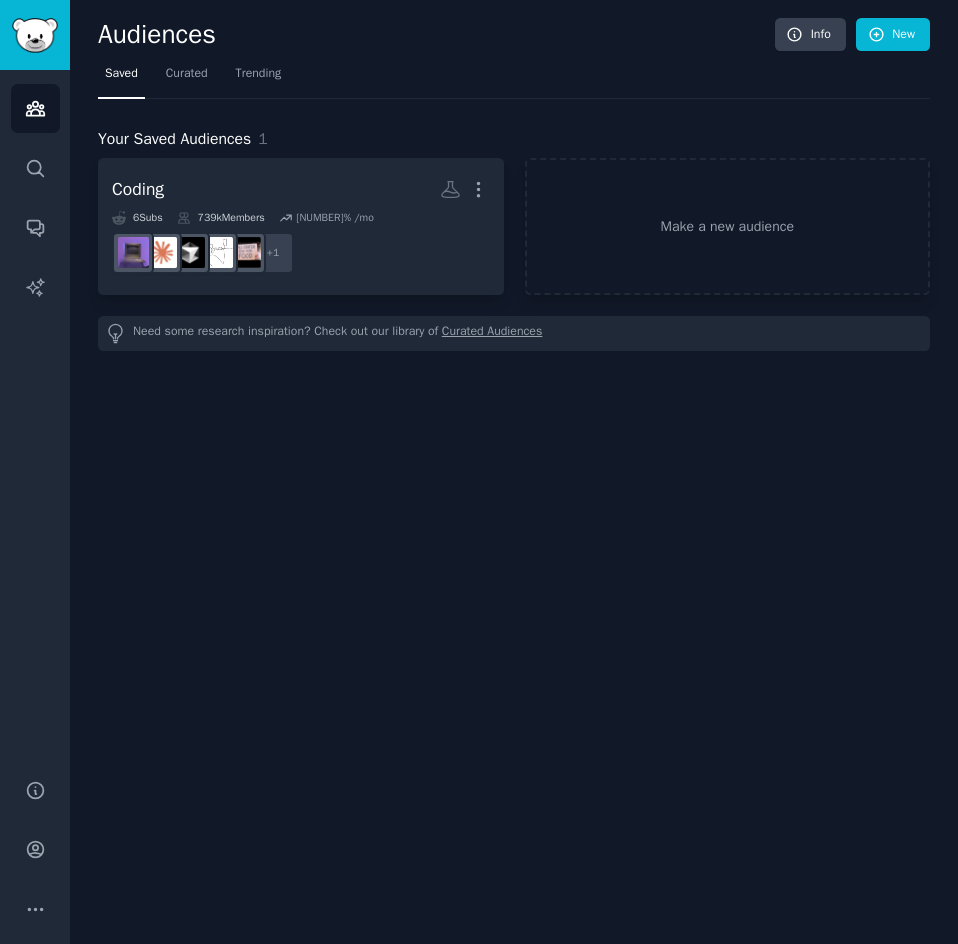 scroll, scrollTop: 0, scrollLeft: 0, axis: both 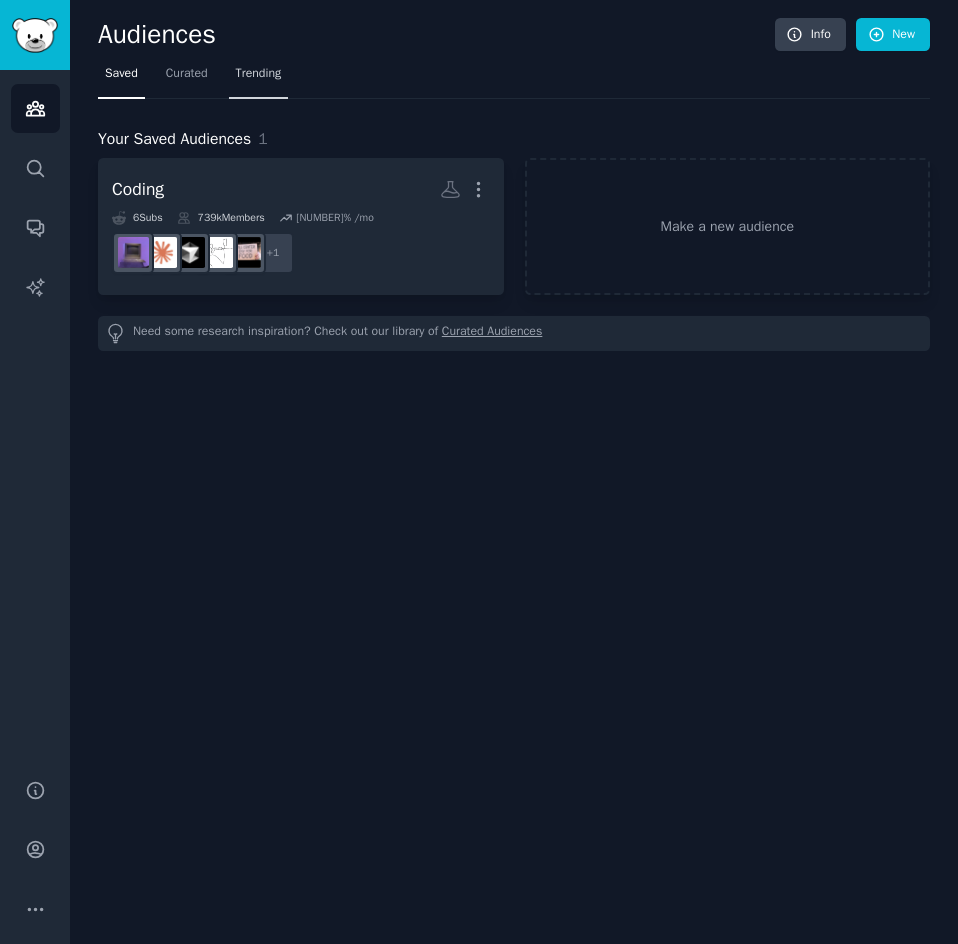 click on "Trending" at bounding box center (259, 74) 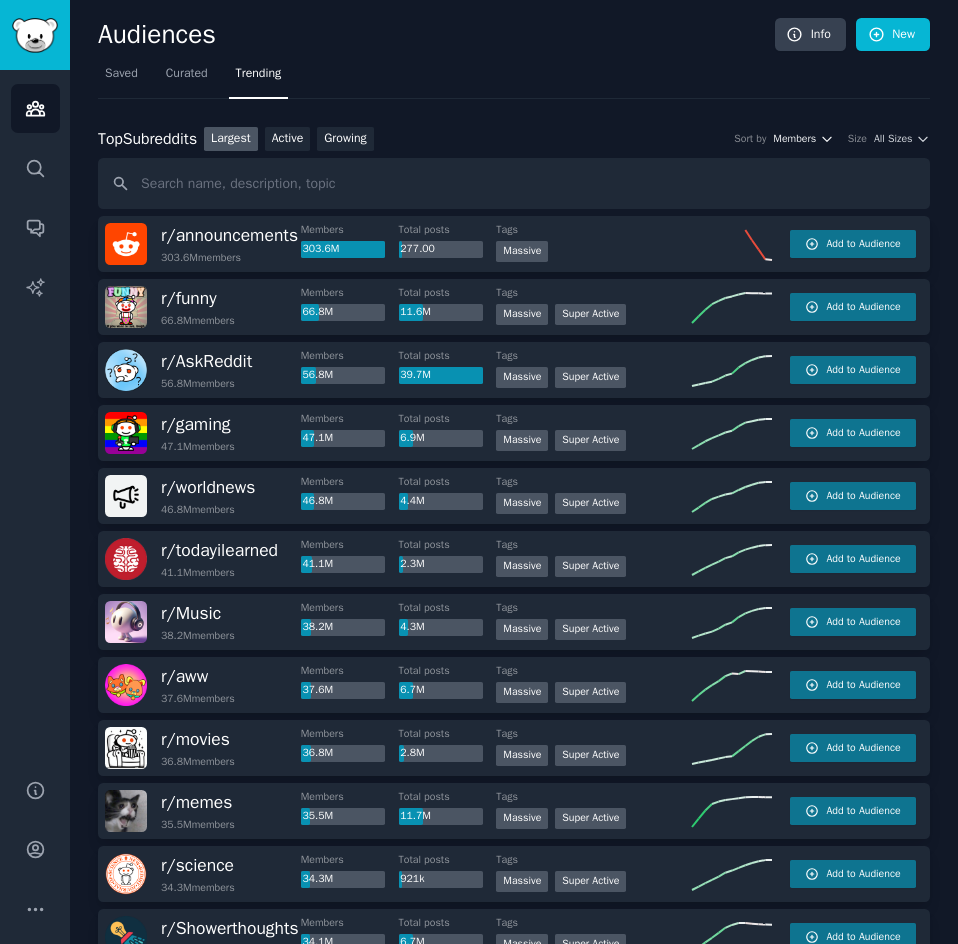 click 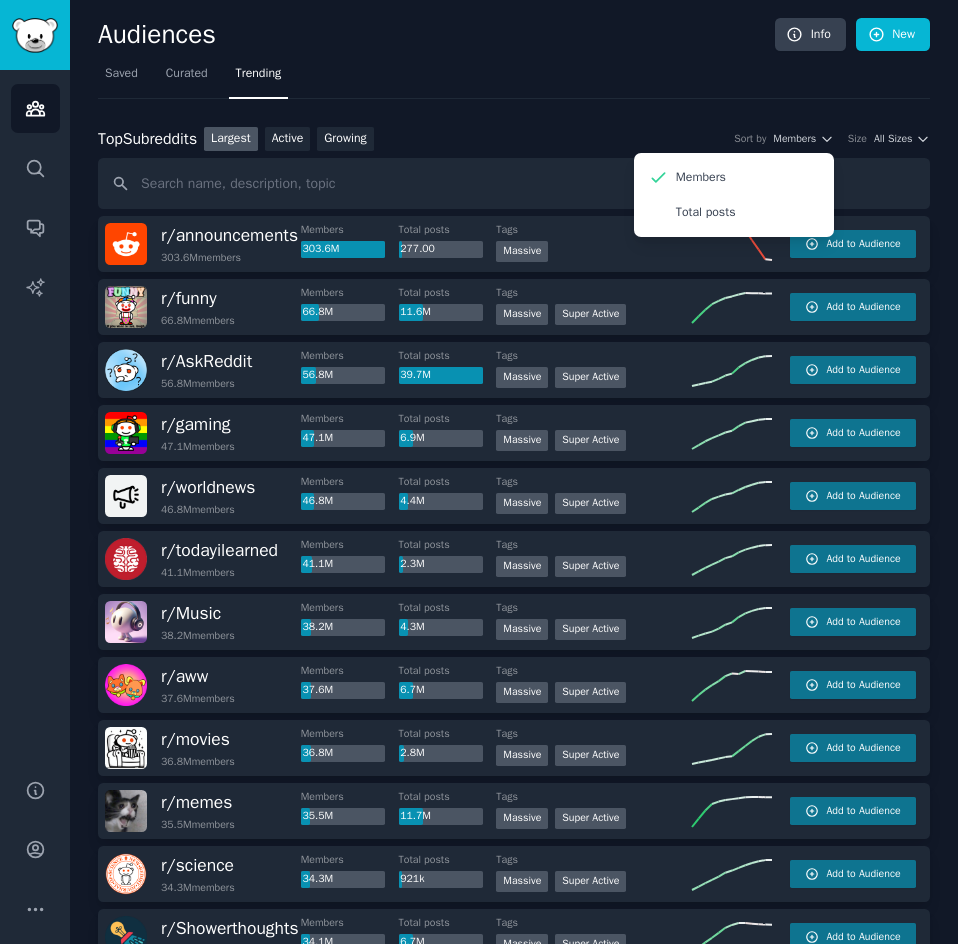 drag, startPoint x: 473, startPoint y: 115, endPoint x: 462, endPoint y: 125, distance: 14.866069 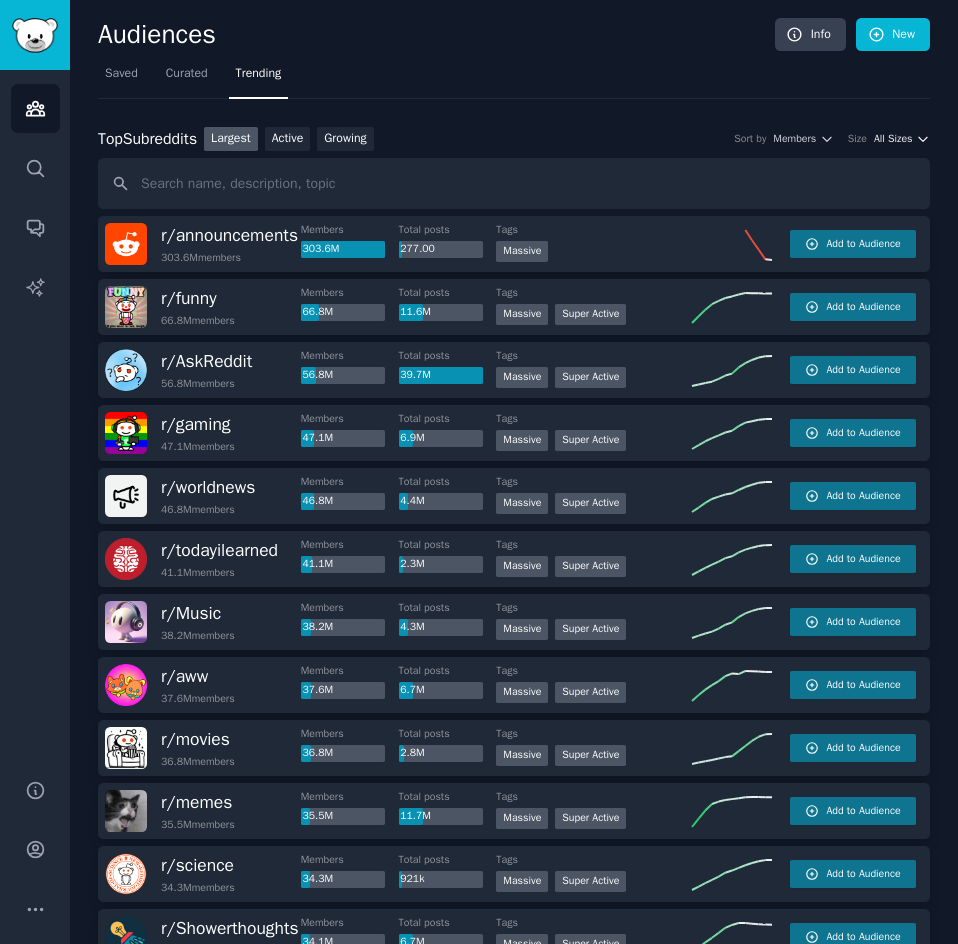 click on "All Sizes" at bounding box center [893, 139] 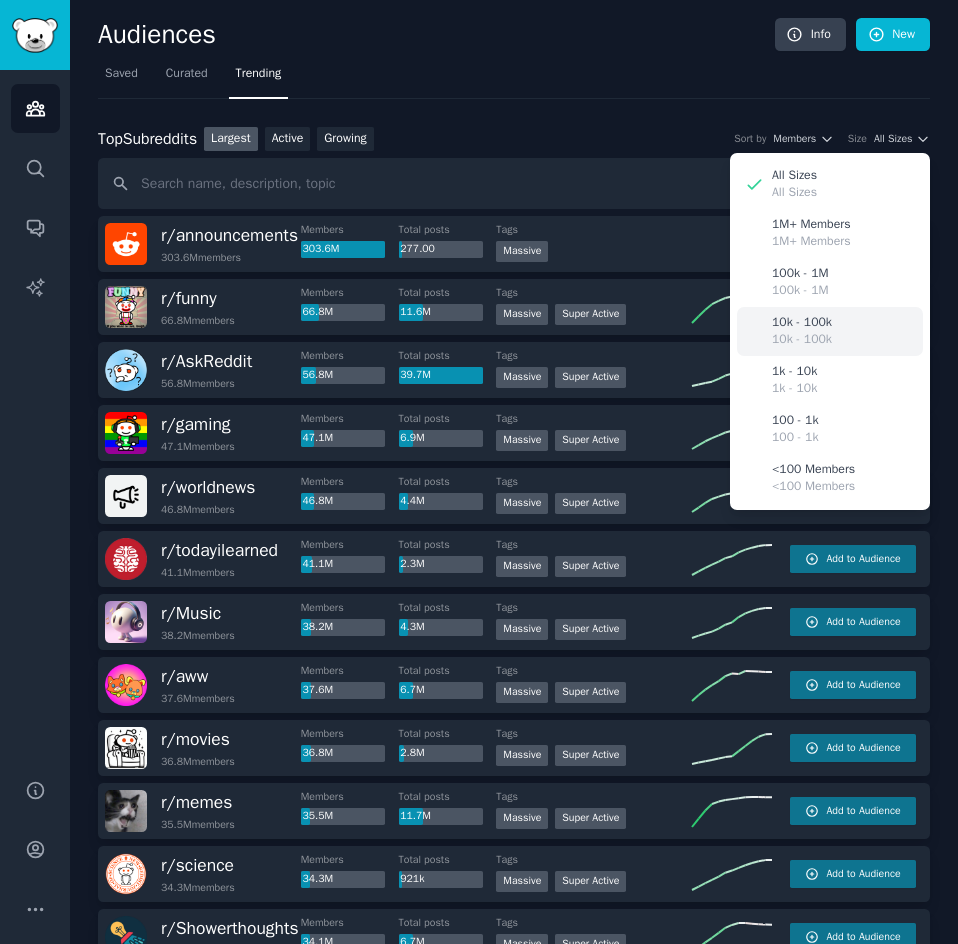 click on "10k - 100k" at bounding box center [802, 323] 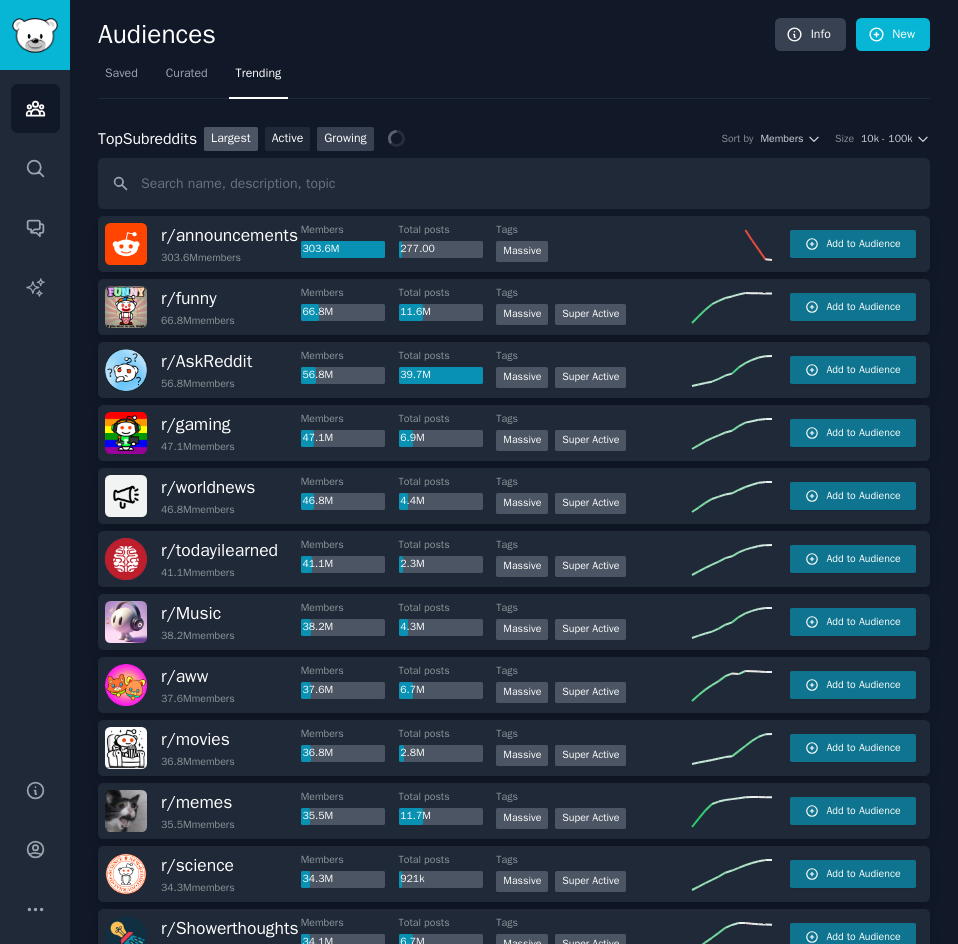 click on "Growing" at bounding box center (345, 139) 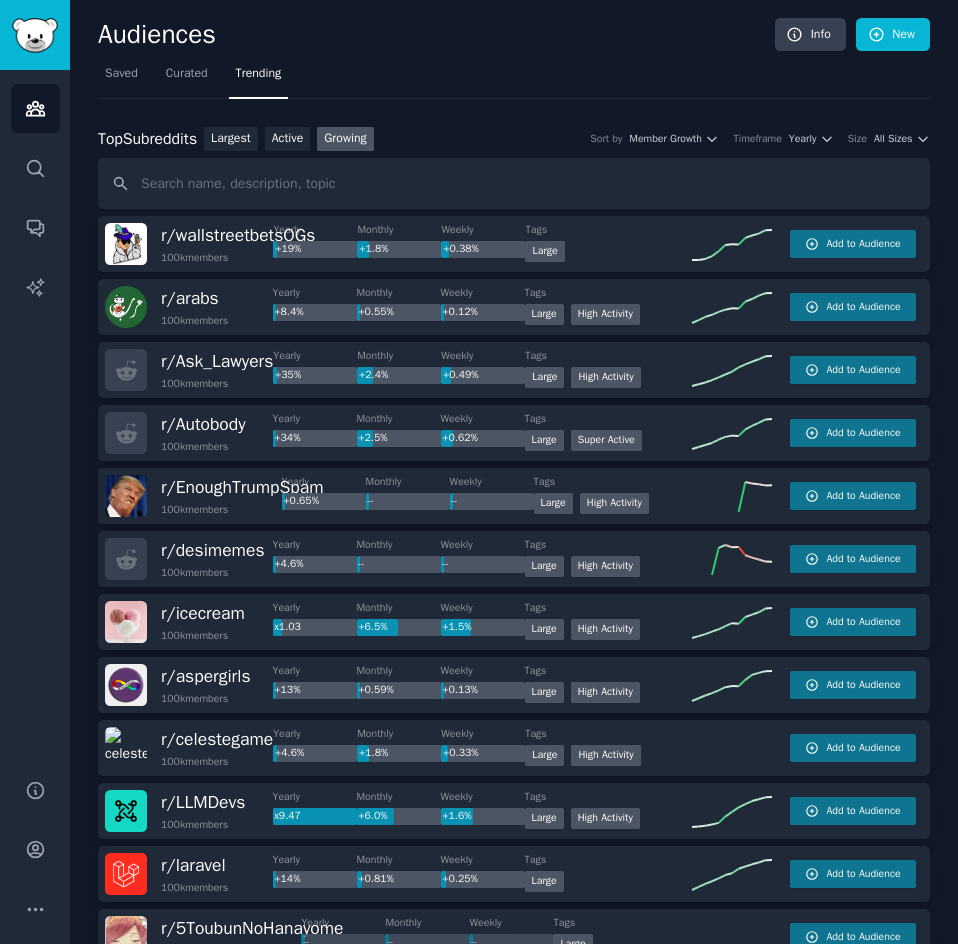 click on "Top   Subreddits Top Subreddits Largest Active Growing Sort by Member Growth Timeframe Yearly Size All Sizes" at bounding box center (514, 139) 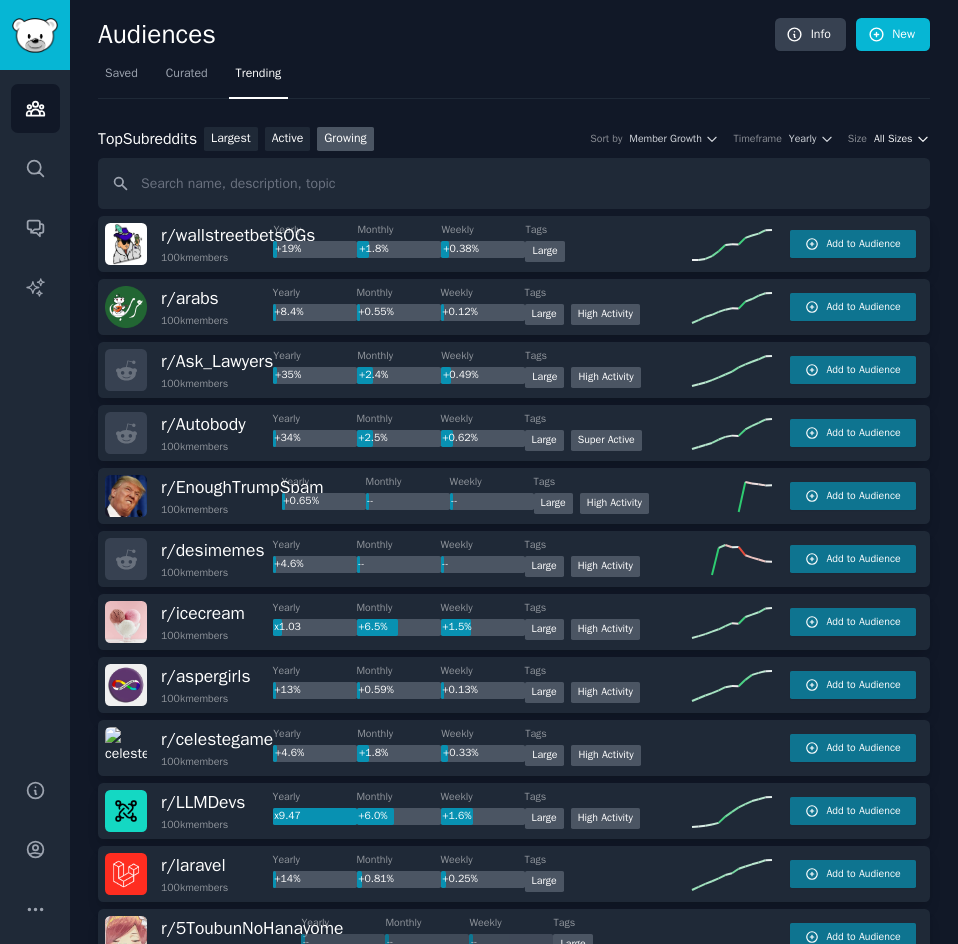 click on "All Sizes" at bounding box center (893, 139) 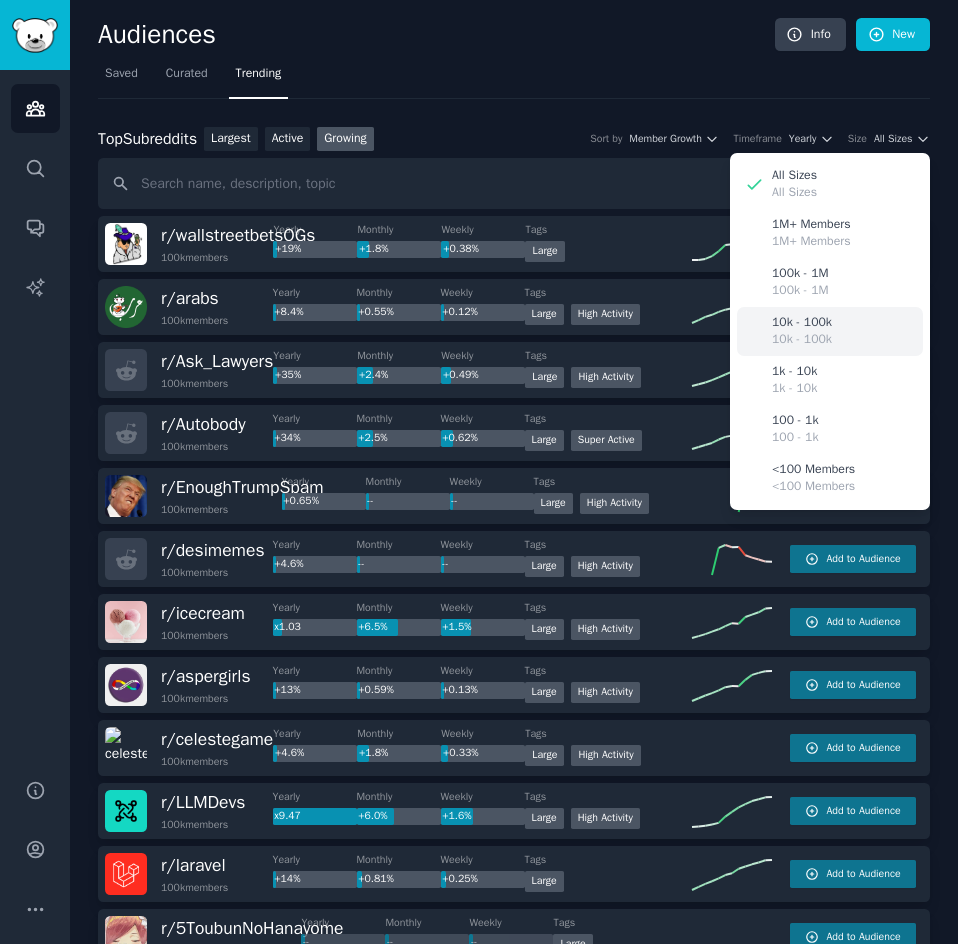 click on "10k - 100k 10k - 100k" at bounding box center (830, 331) 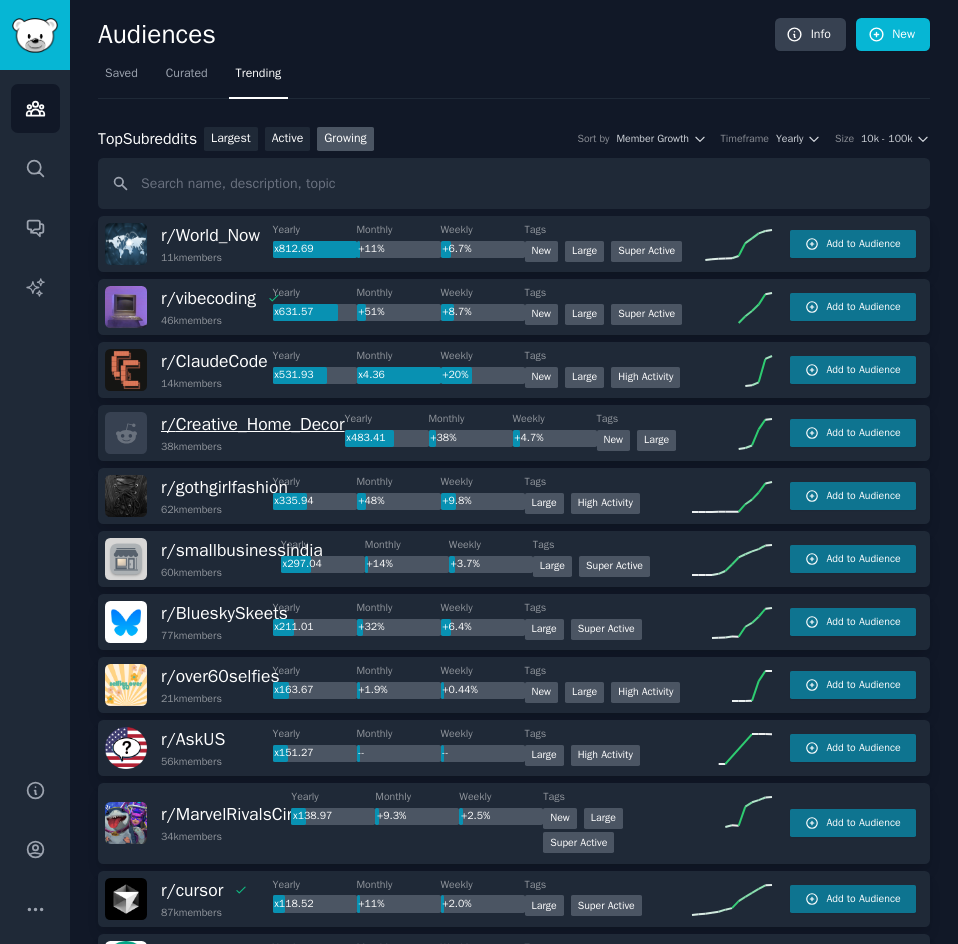 click on "r/ Creative_Home_Decor" at bounding box center (253, 424) 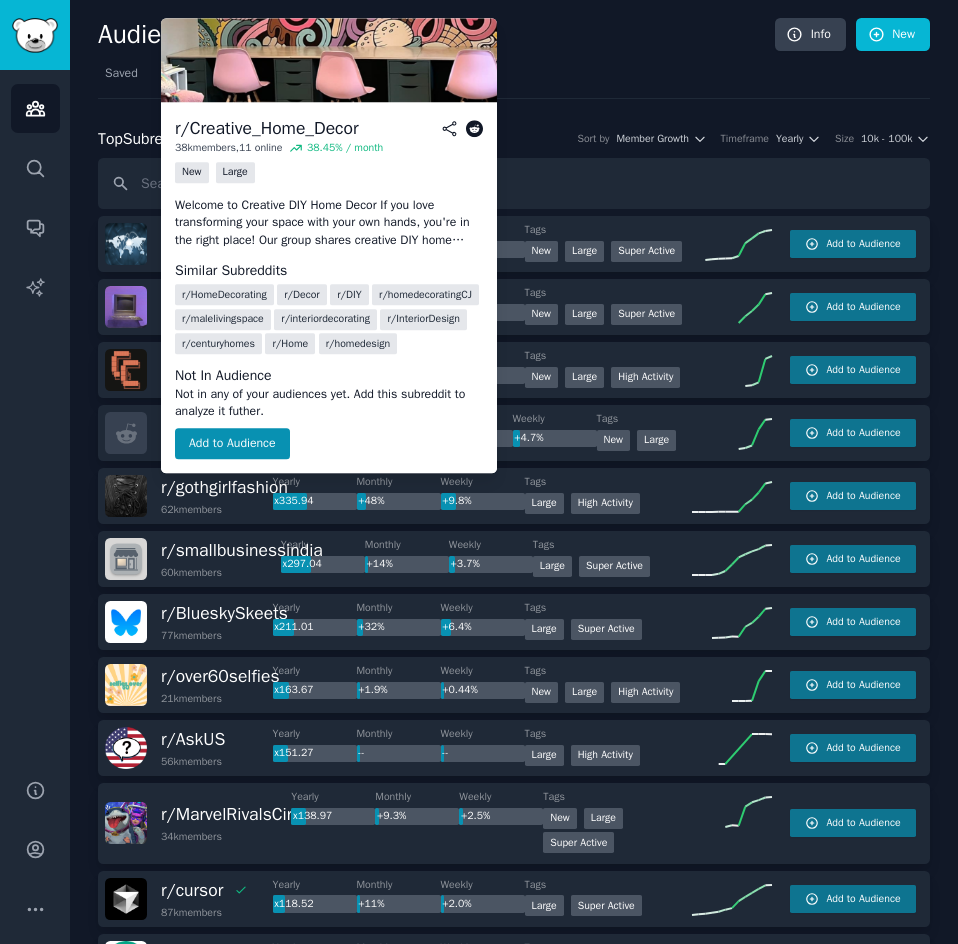 click on "r/ Creative_Home_Decor" at bounding box center (253, 424) 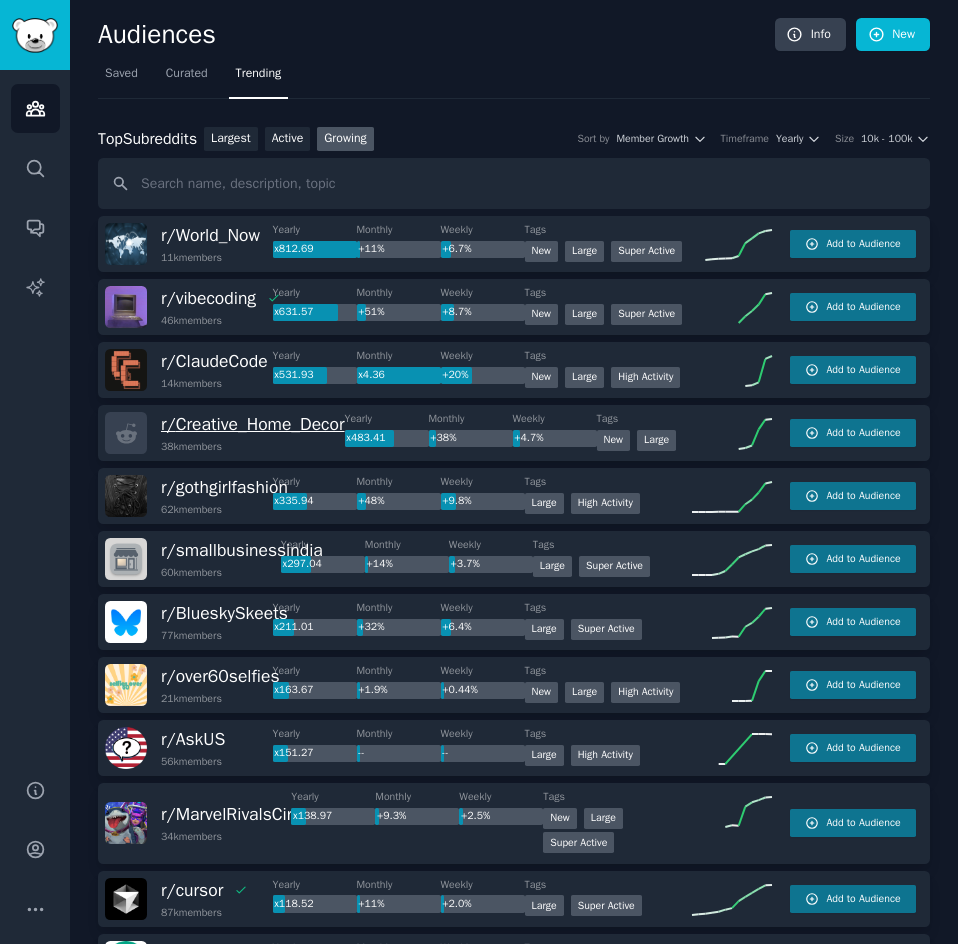 click on "r/ Creative_Home_Decor" at bounding box center [253, 424] 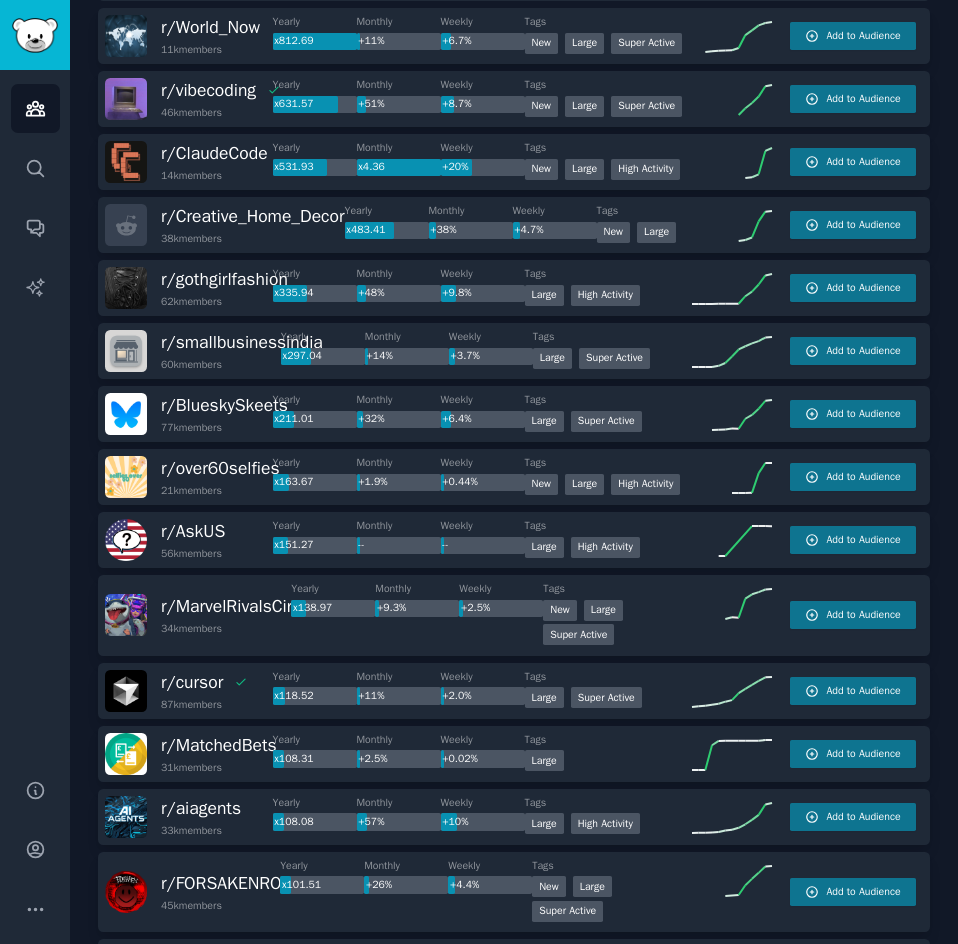 scroll, scrollTop: 200, scrollLeft: 0, axis: vertical 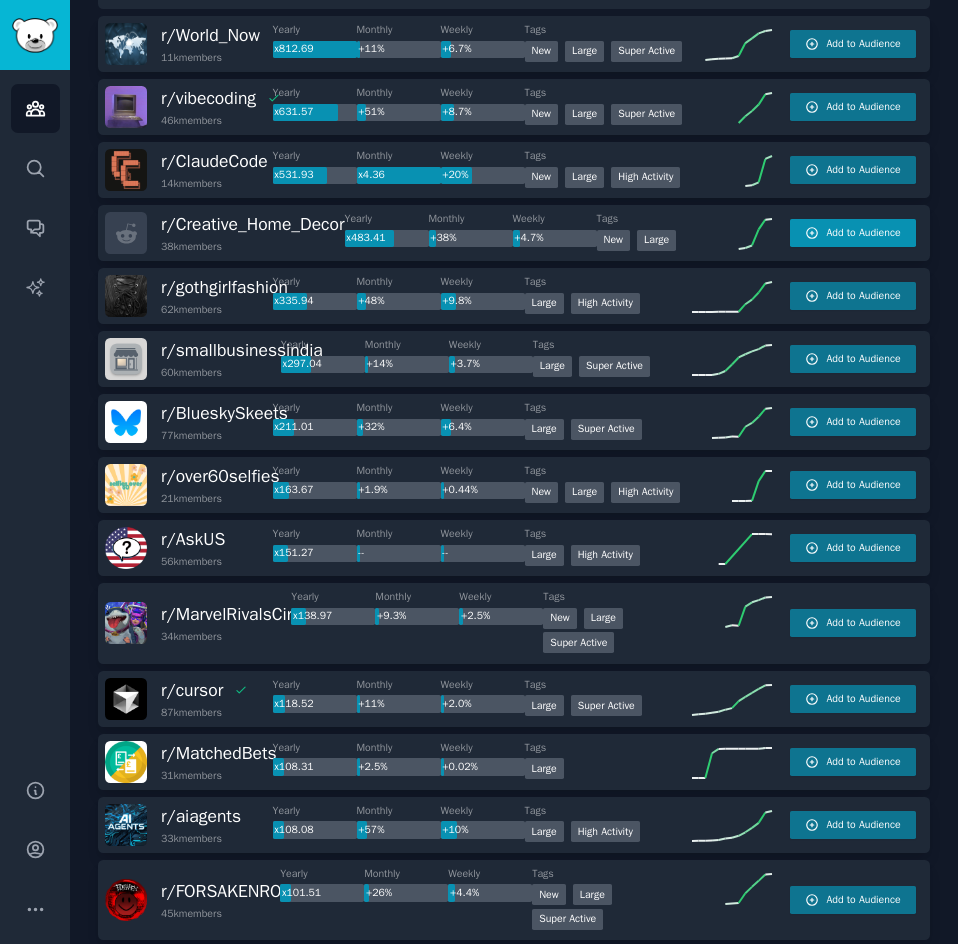 click on "Add to Audience" at bounding box center (853, 233) 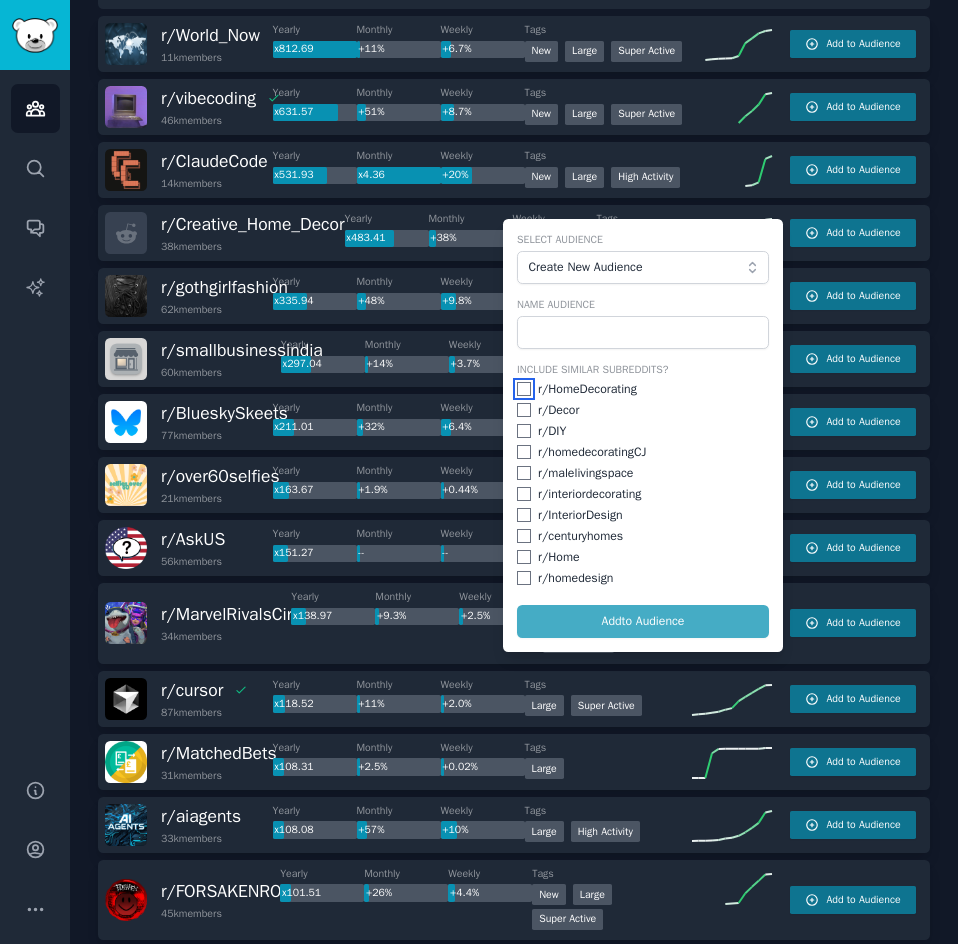 click at bounding box center (524, 389) 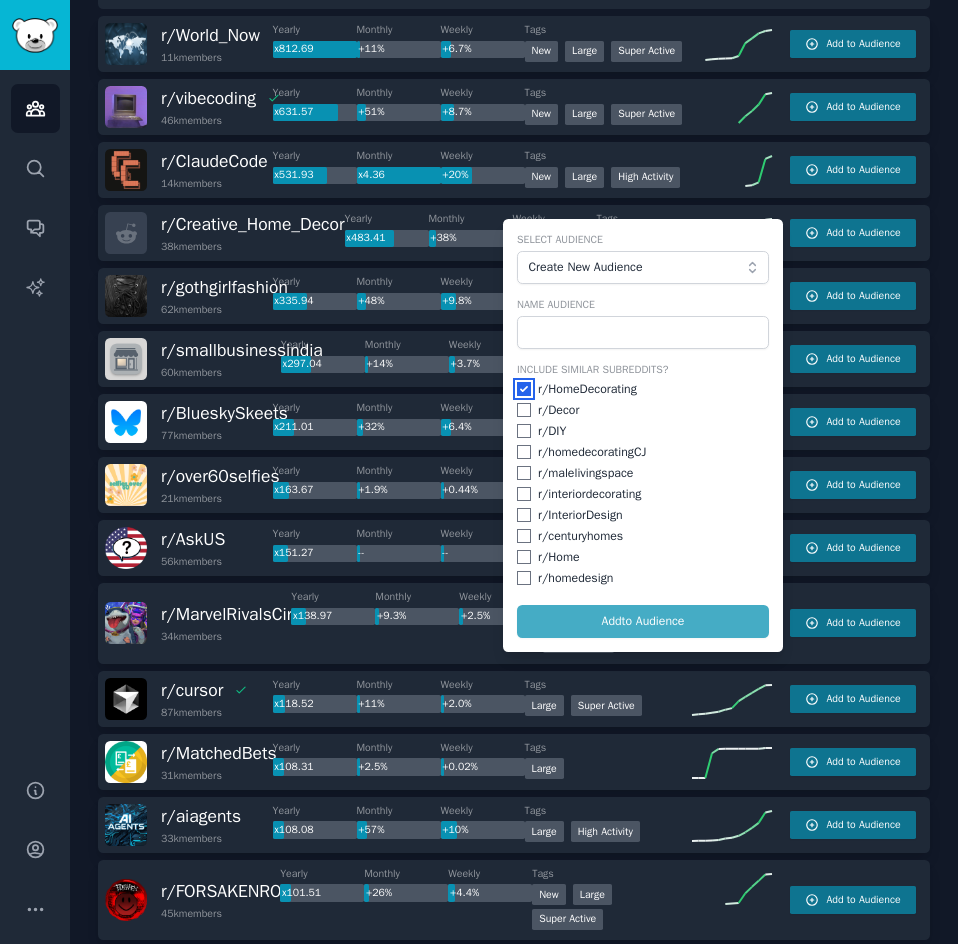 checkbox on "true" 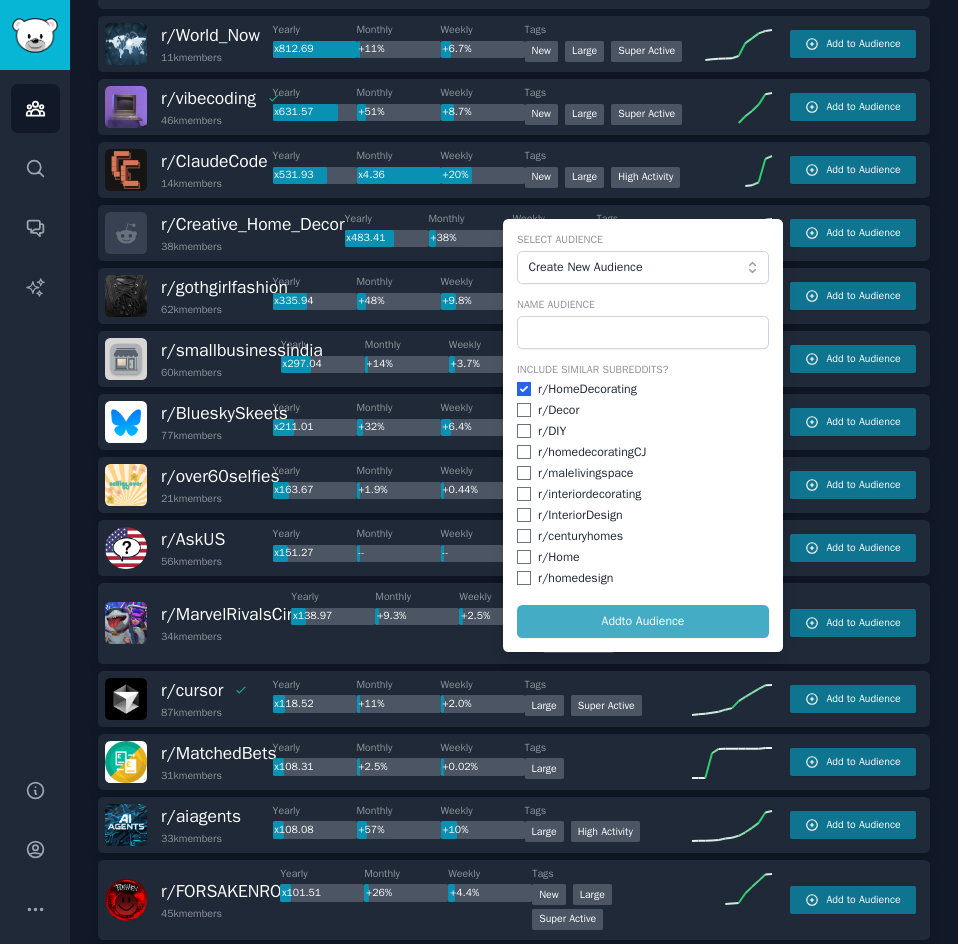 click on "Include Similar Subreddits? r/ HomeDecorating r/ Decor r/ DIY r/ homedecoratingCJ r/ malelivingspace r/ interiordecorating r/ InteriorDesign r/ centuryhomes r/ Home r/ homedesign" at bounding box center [643, 475] 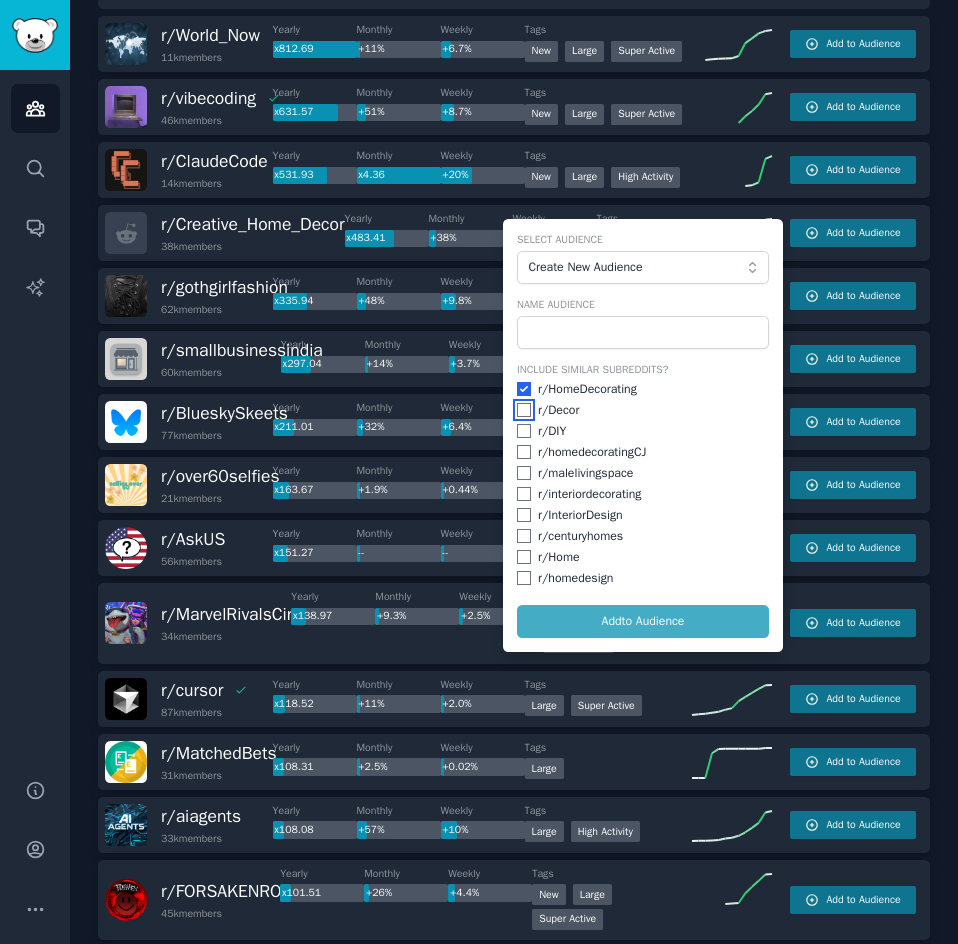 click at bounding box center (524, 410) 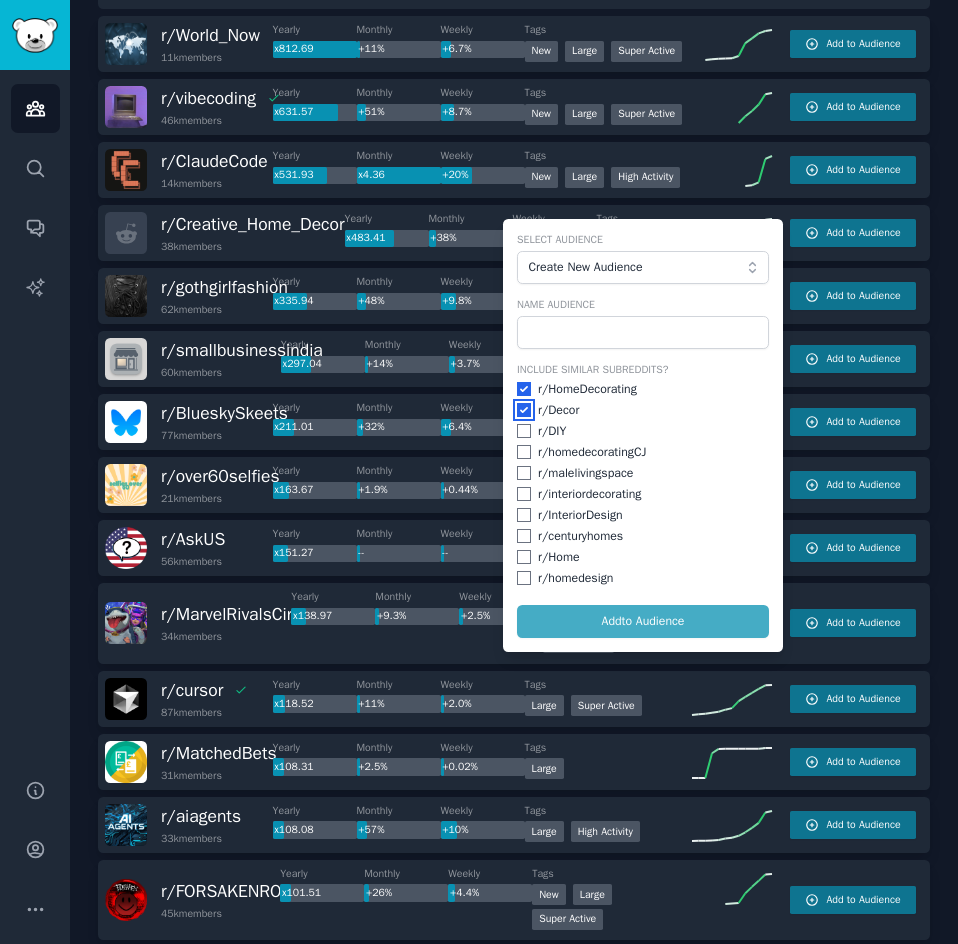 checkbox on "true" 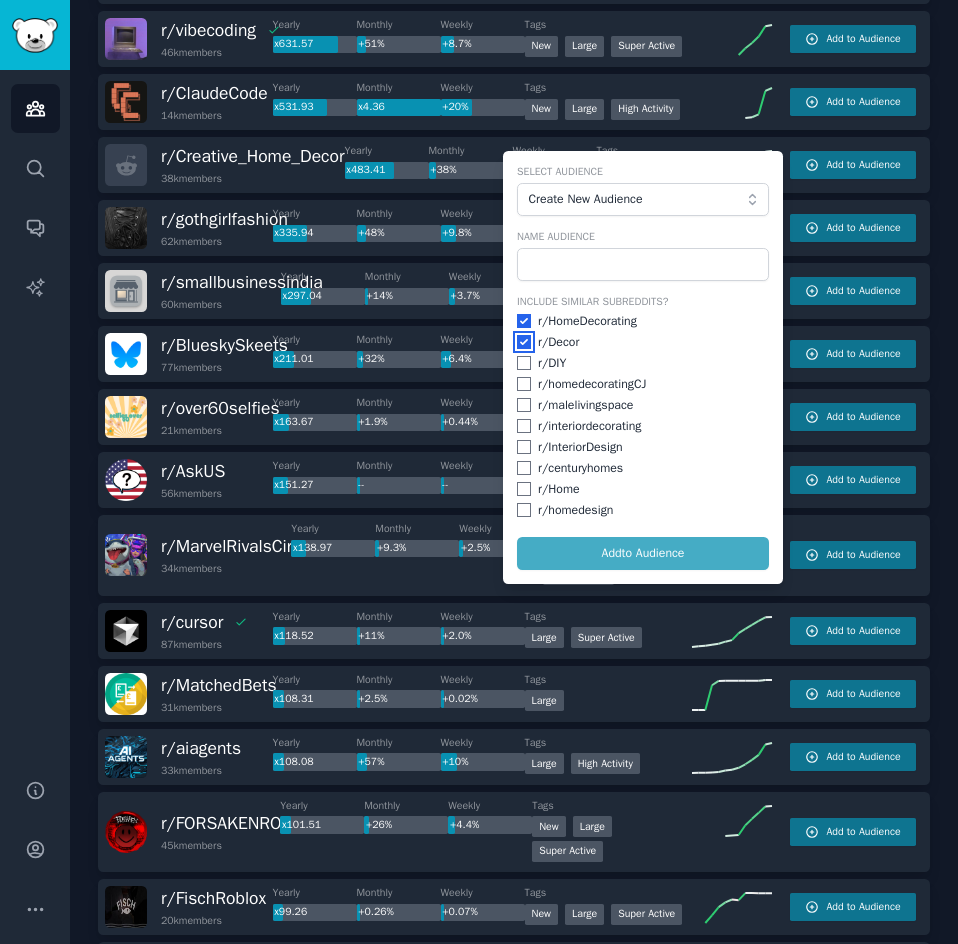 scroll, scrollTop: 300, scrollLeft: 0, axis: vertical 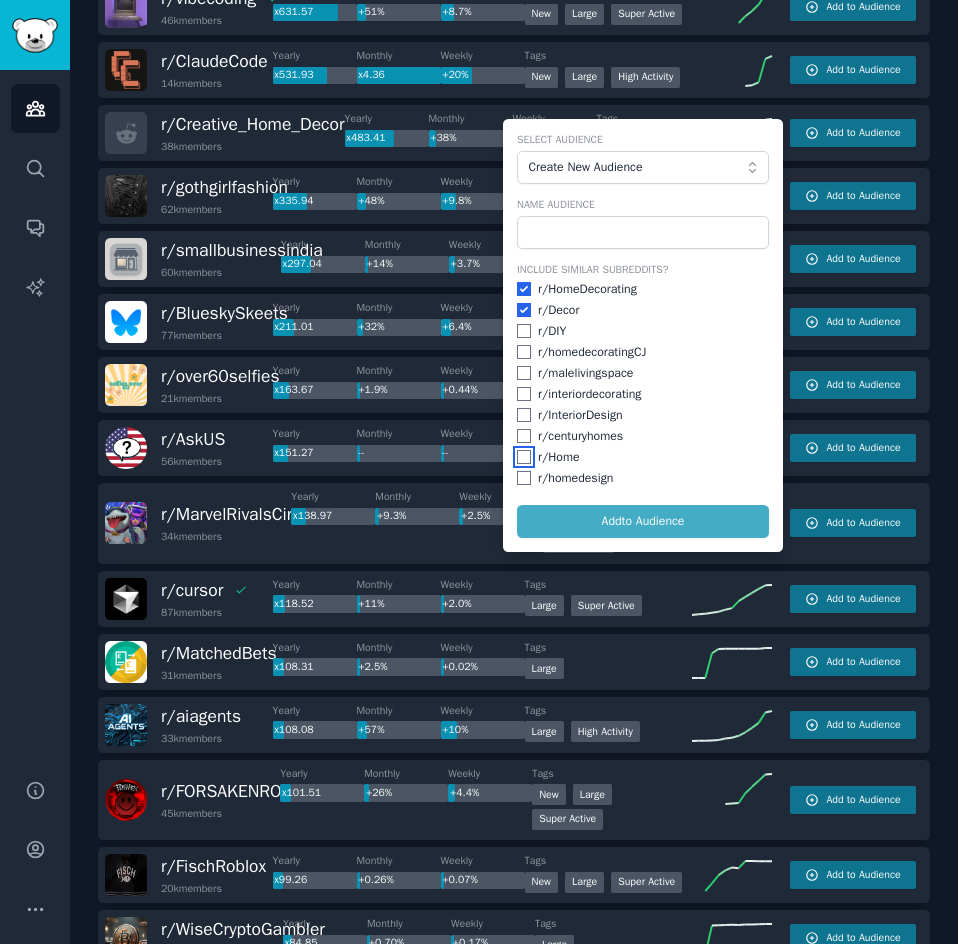 click at bounding box center (524, 457) 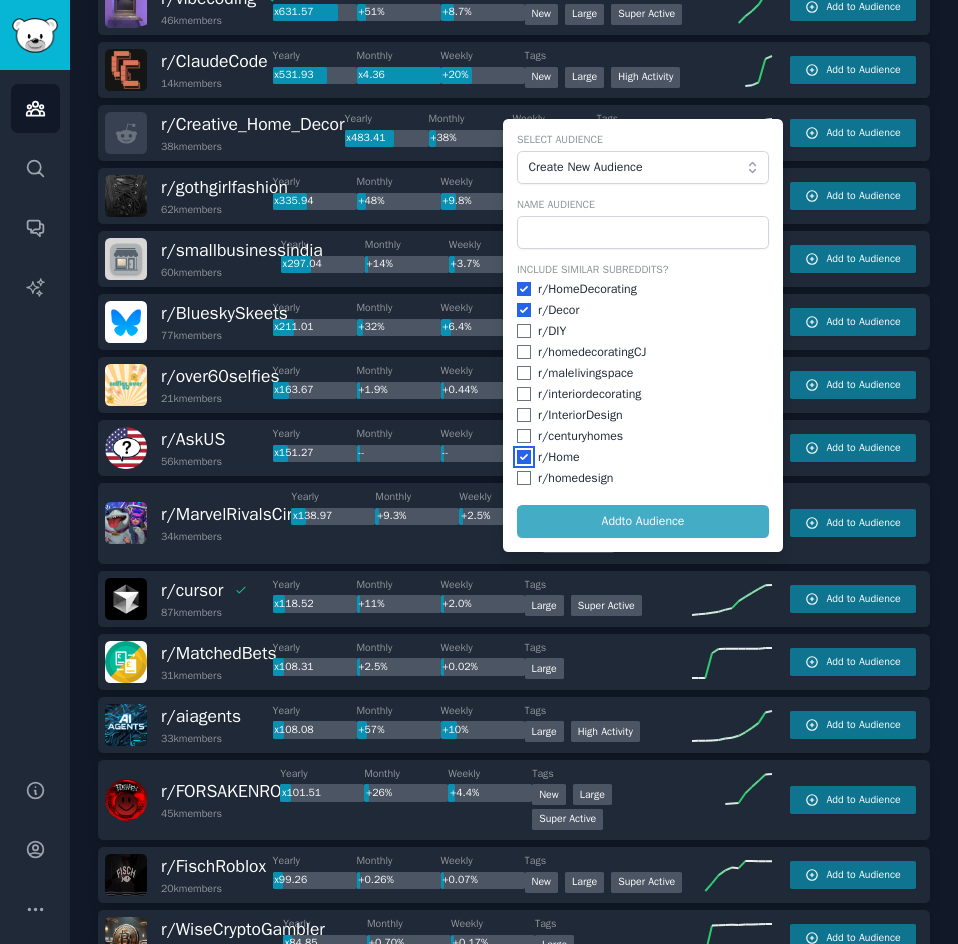 checkbox on "true" 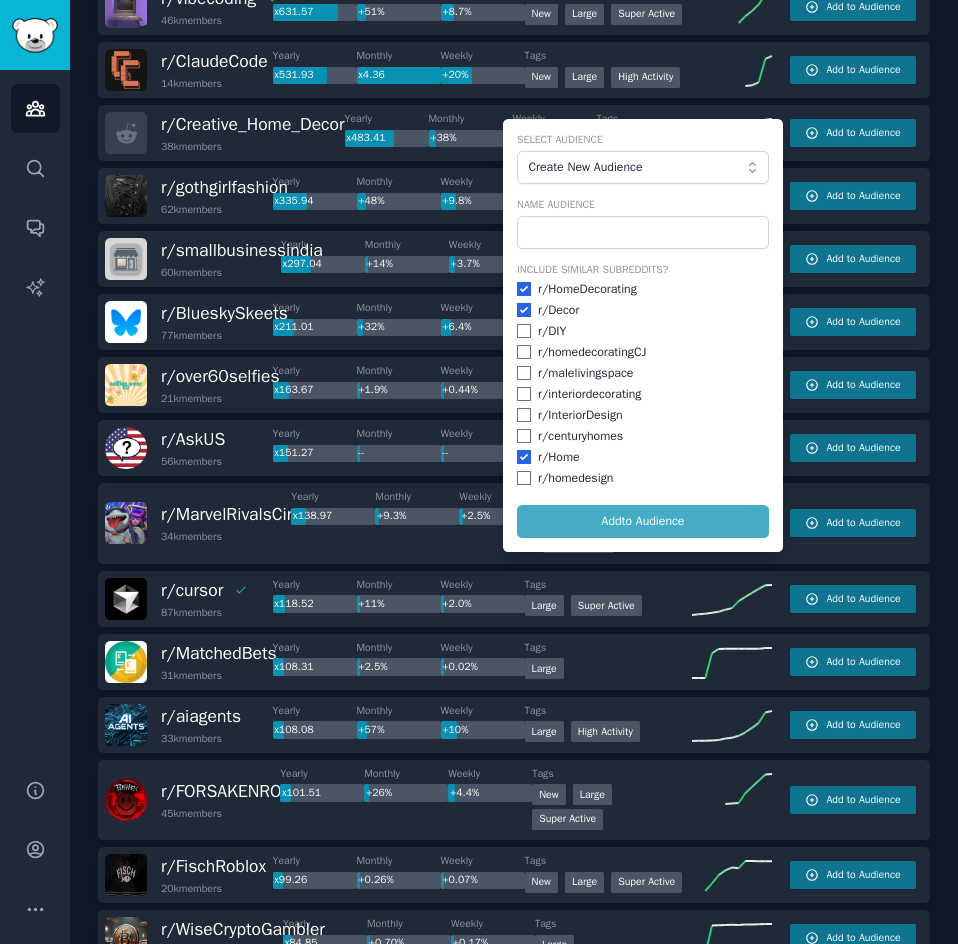 click on "r/ homedesign" at bounding box center [643, 479] 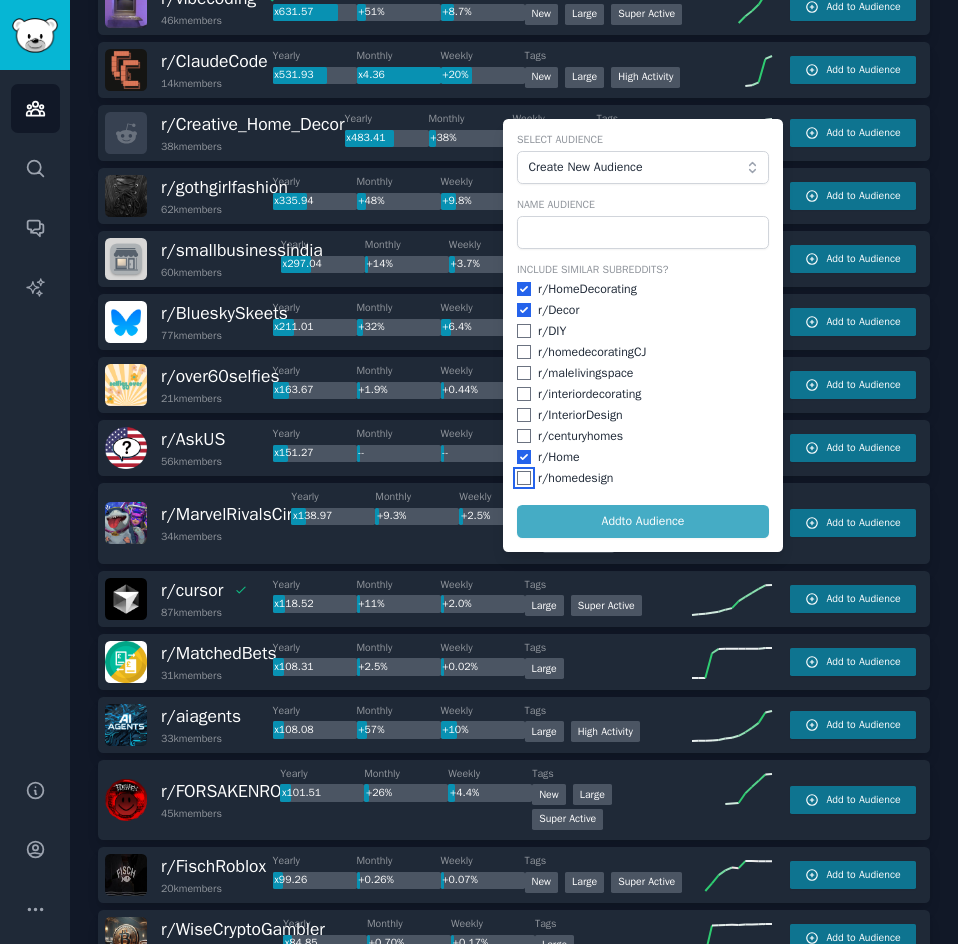 click at bounding box center [524, 478] 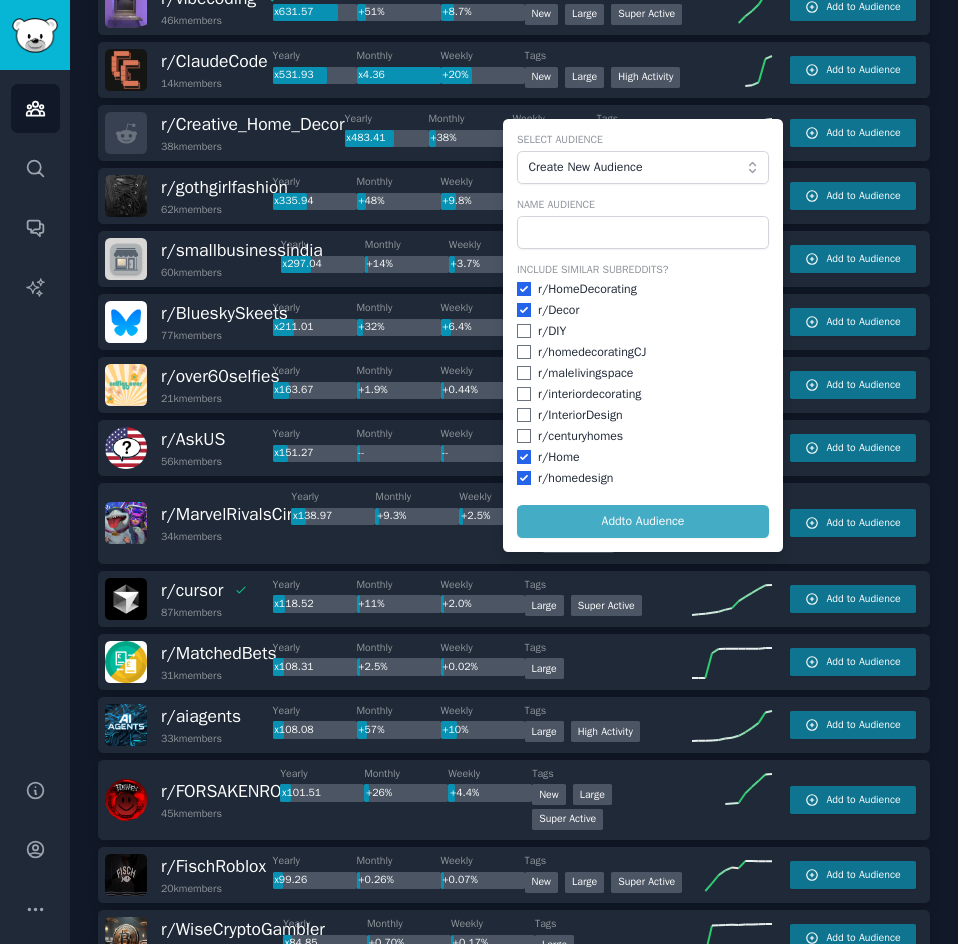click on "r/ centuryhomes" at bounding box center [643, 437] 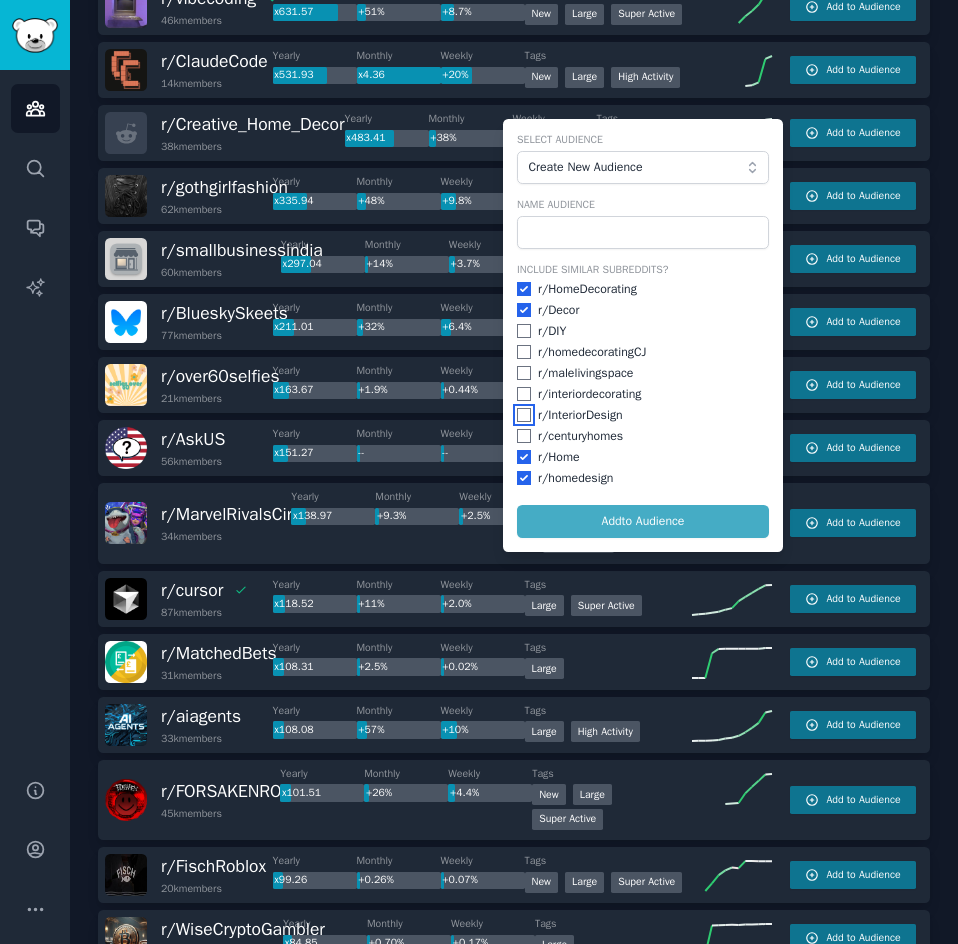 click at bounding box center [524, 415] 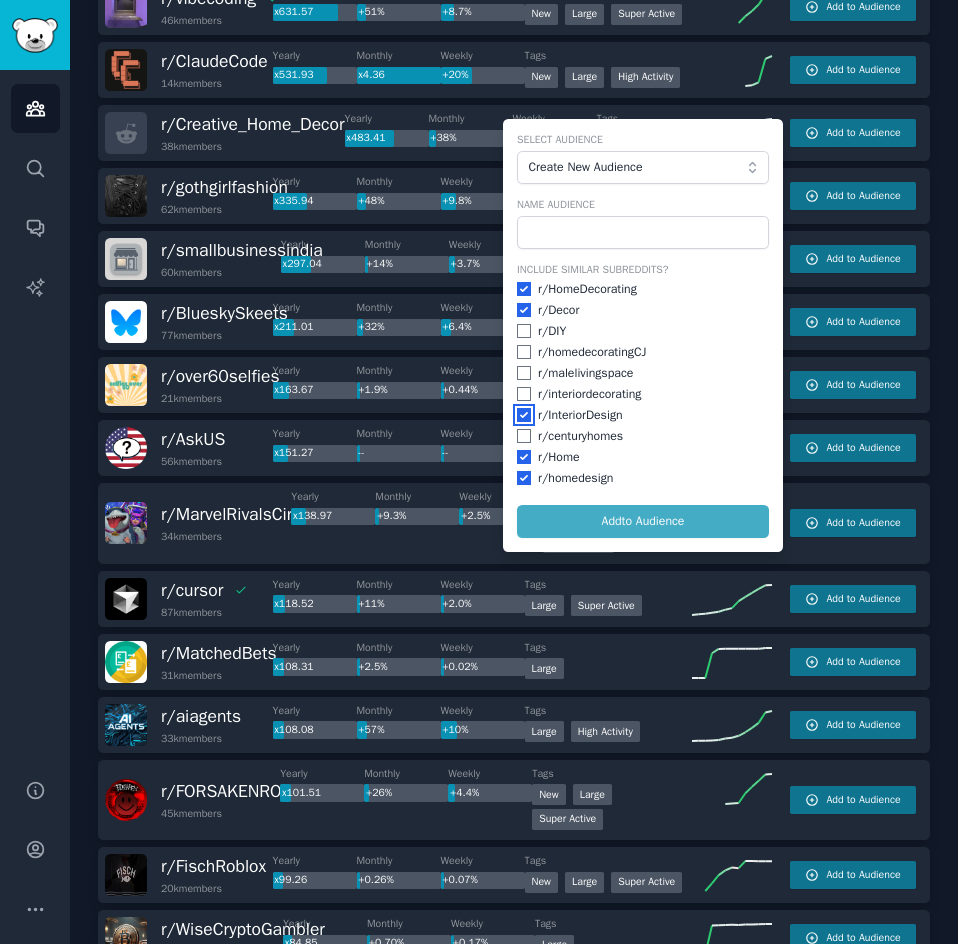 checkbox on "true" 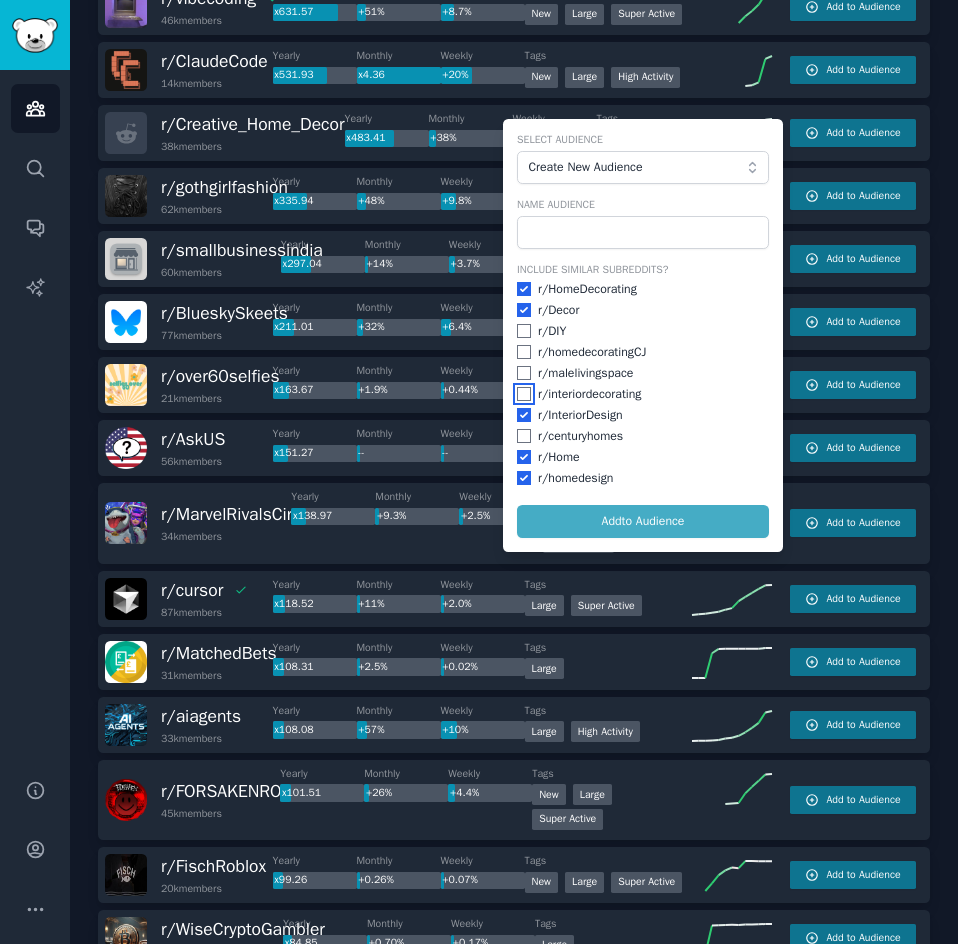 click at bounding box center (524, 394) 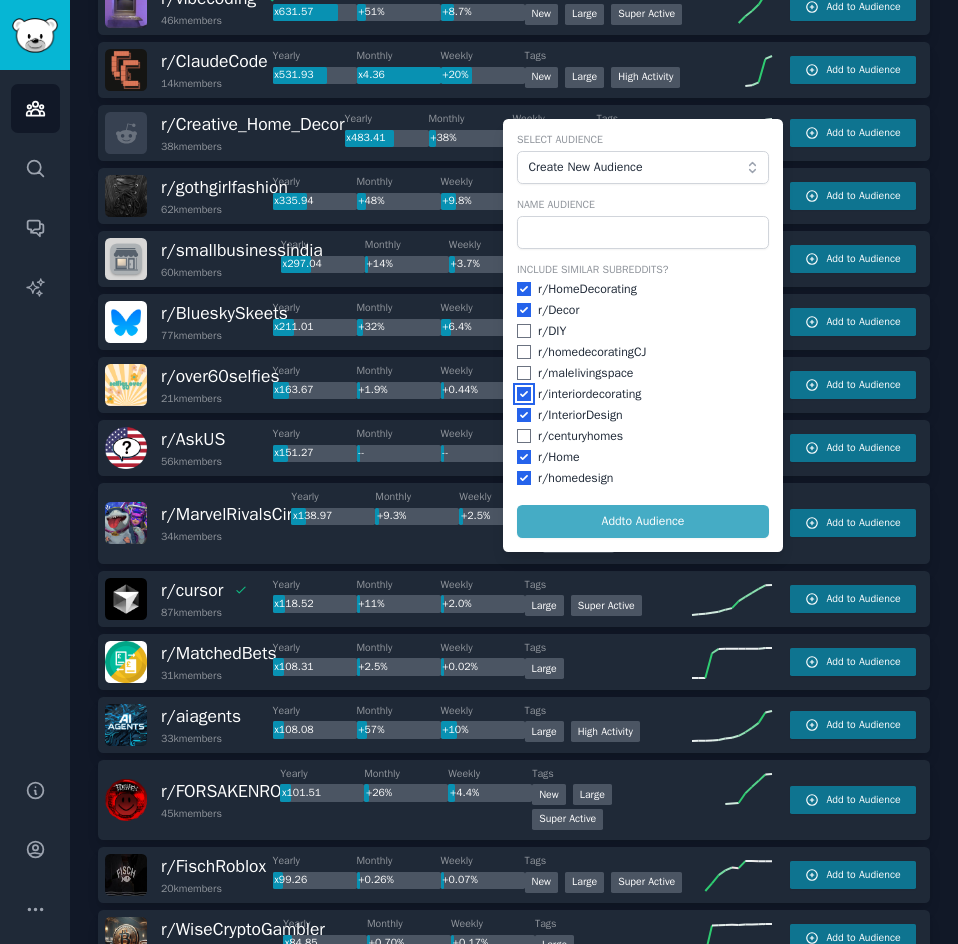 checkbox on "true" 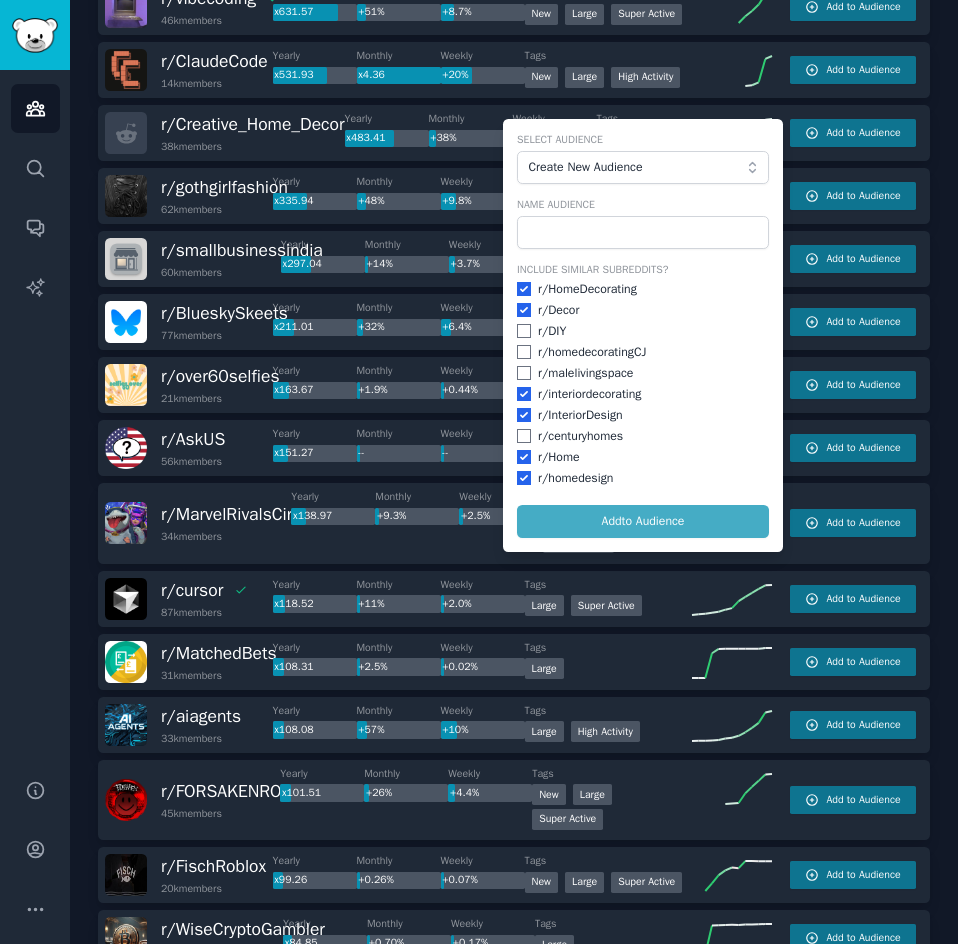 click on "Select Audience Create New Audience Name Audience Include Similar Subreddits? r/ HomeDecorating r/ Decor r/ DIY r/ homedecoratingCJ r/ malelivingspace r/ interiordecorating r/ InteriorDesign r/ centuryhomes r/ Home r/ homedesign Add  to Audience" at bounding box center (643, 335) 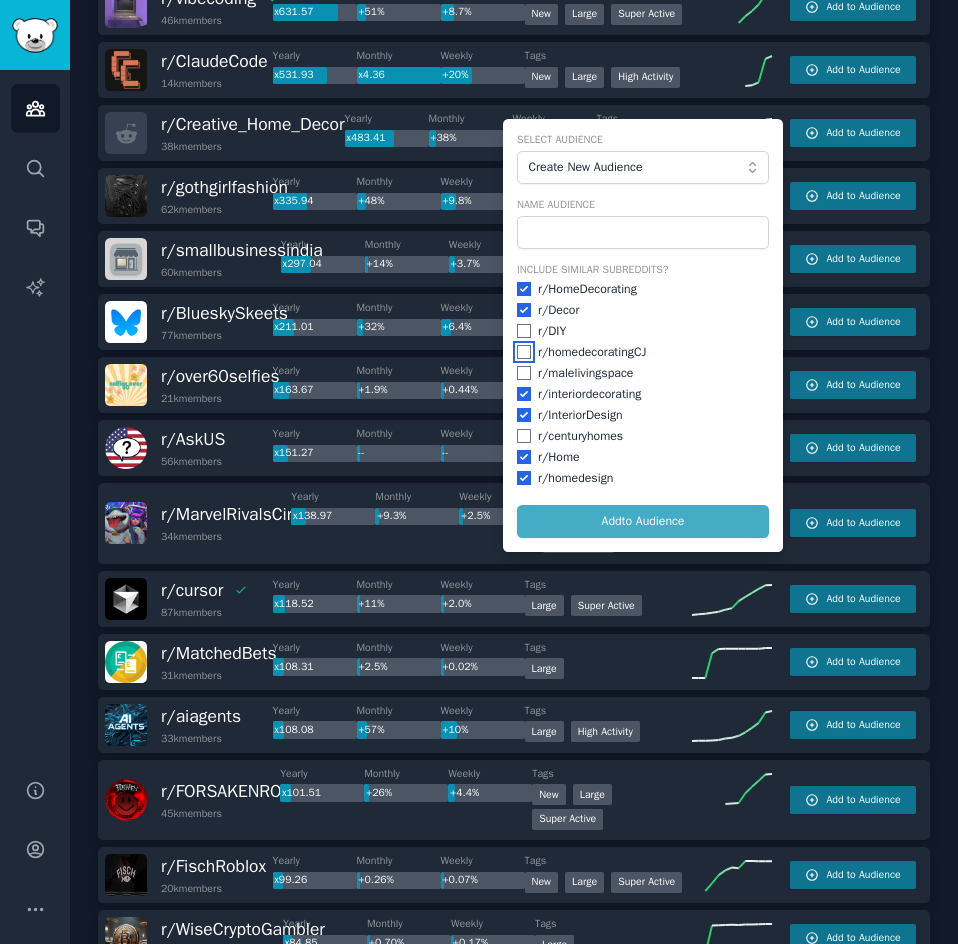 click at bounding box center (524, 352) 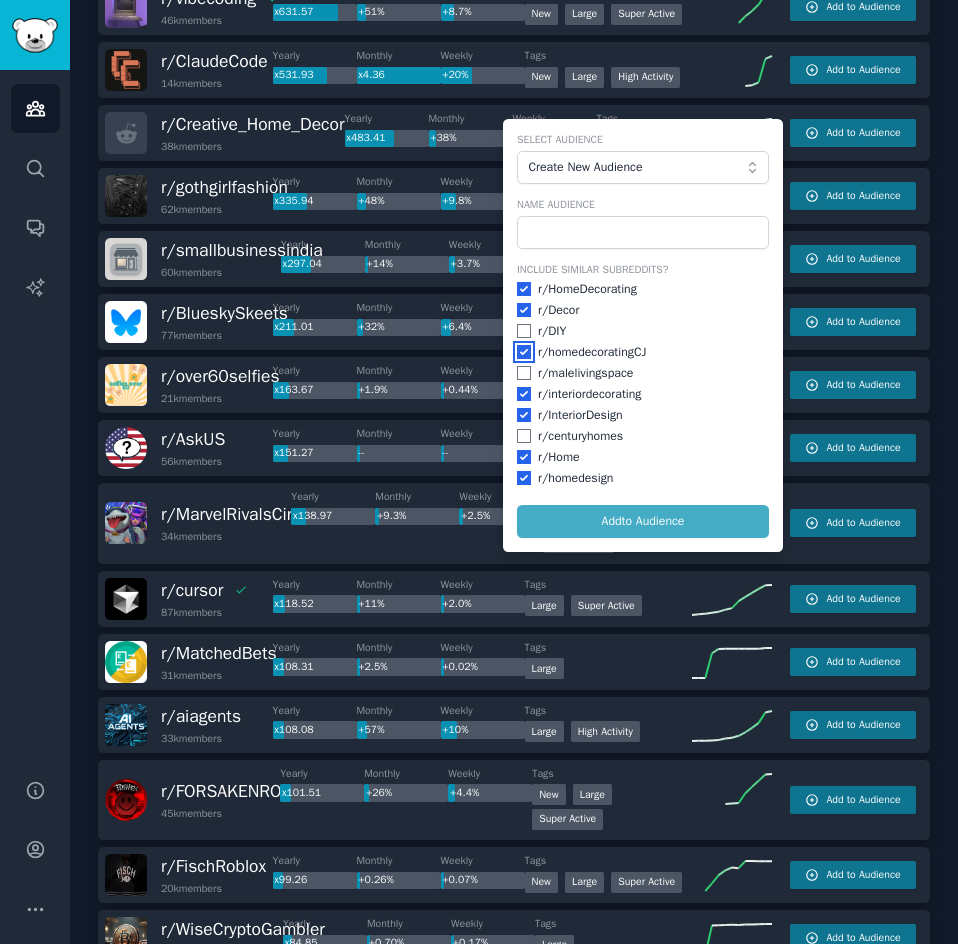 click at bounding box center [524, 352] 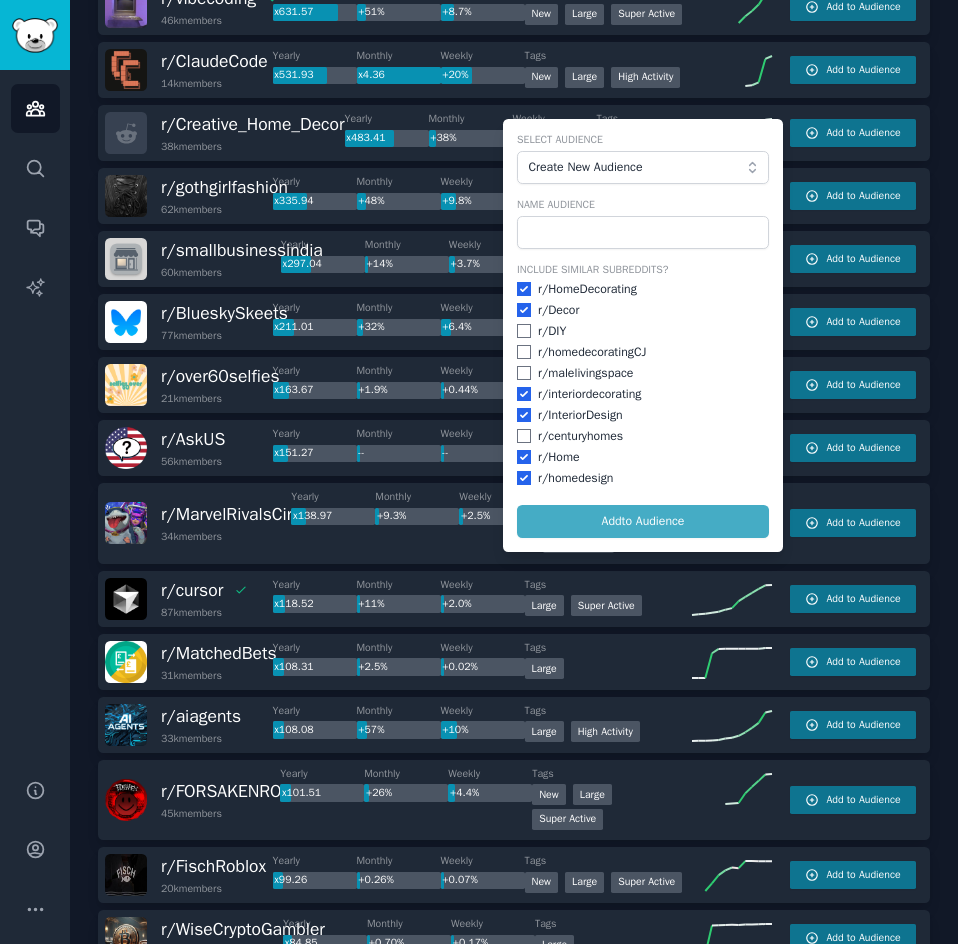 click on "Include Similar Subreddits? r/ HomeDecorating r/ Decor r/ DIY r/ homedecoratingCJ r/ malelivingspace r/ interiordecorating r/ InteriorDesign r/ centuryhomes r/ Home r/ homedesign" at bounding box center [643, 375] 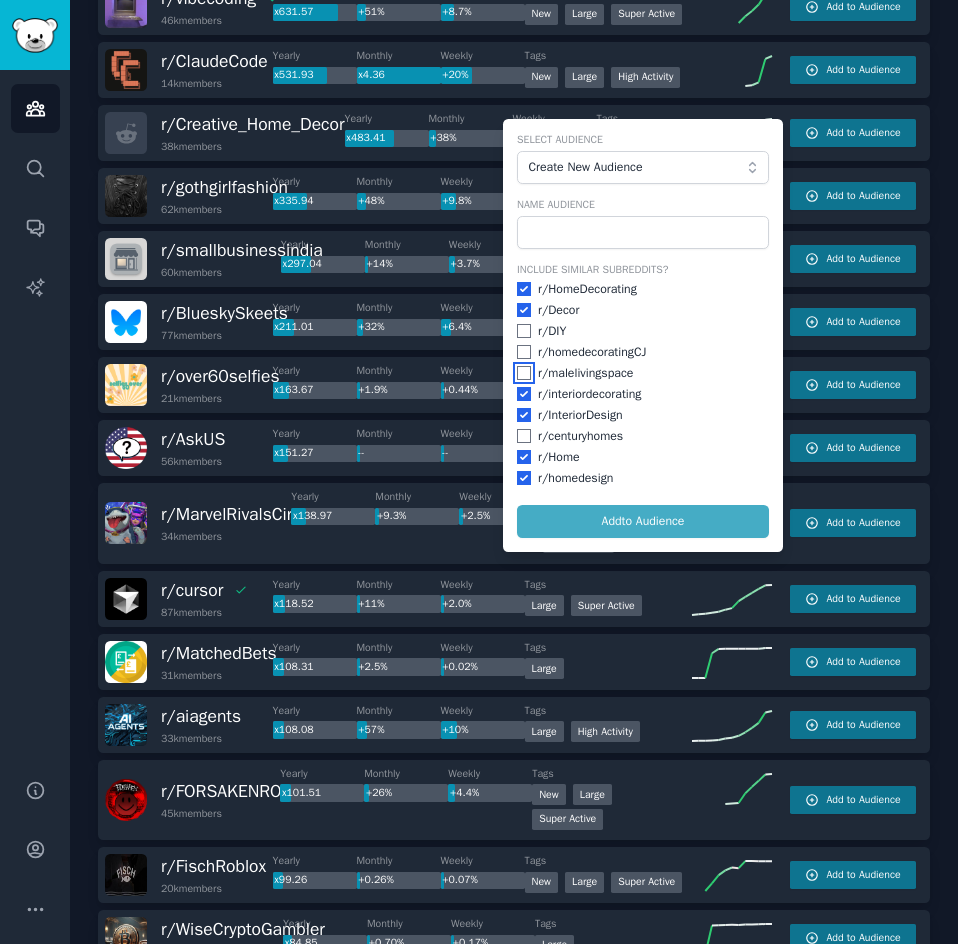 click at bounding box center (524, 373) 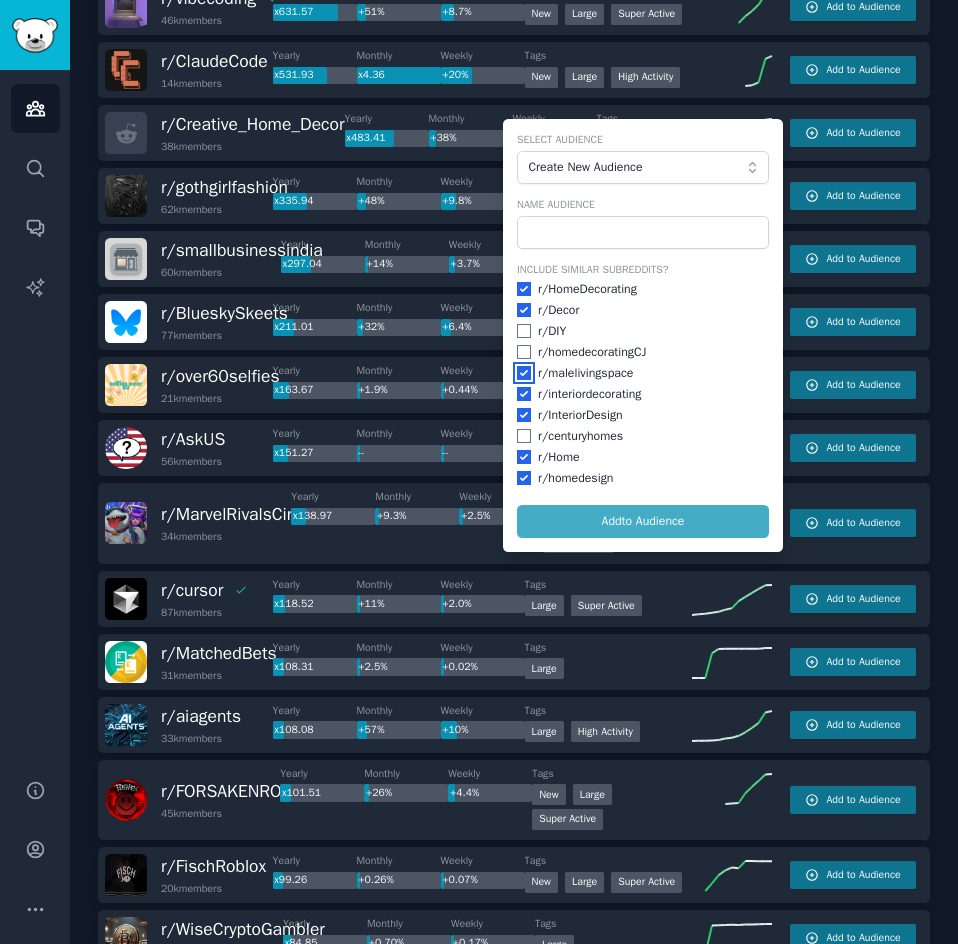 checkbox on "true" 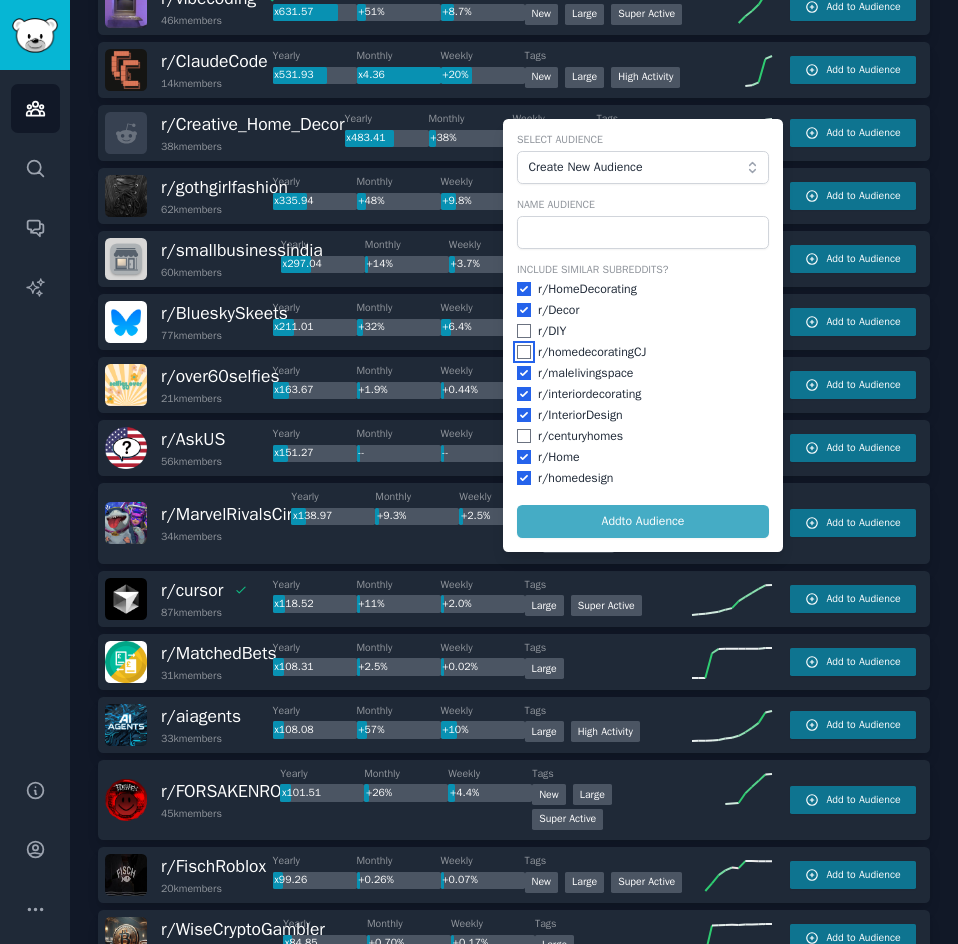 click at bounding box center (524, 352) 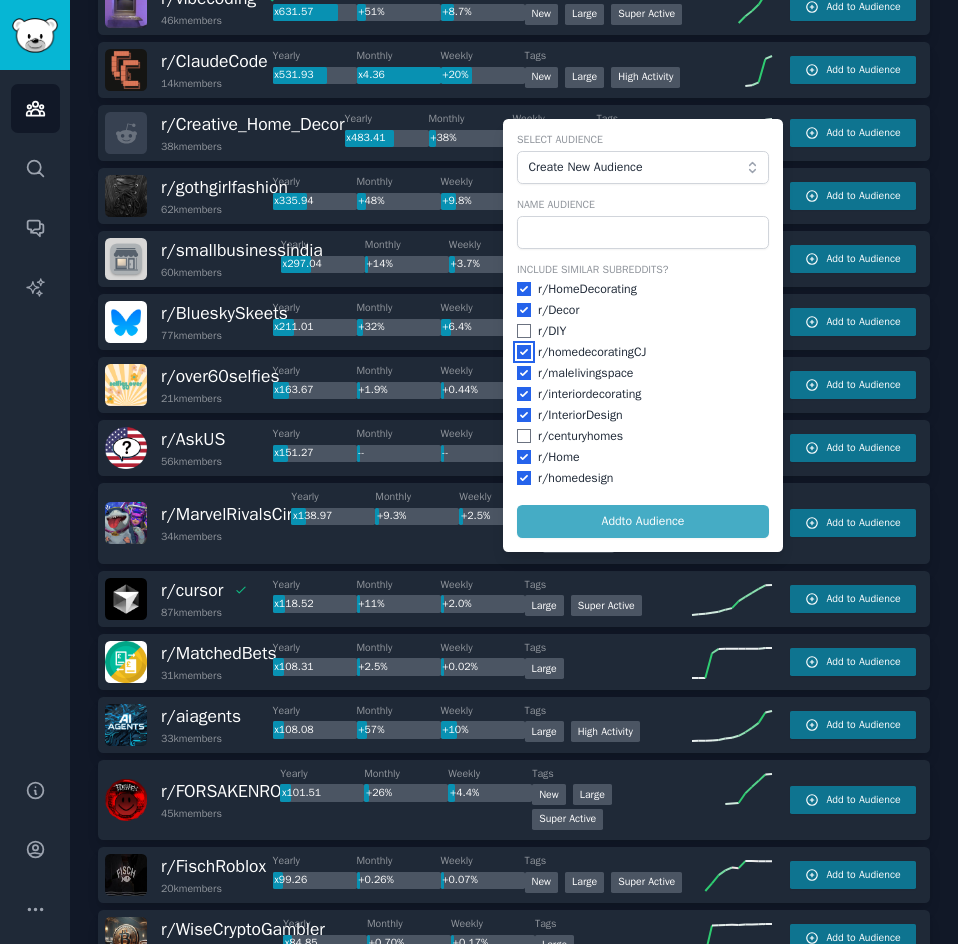 checkbox on "true" 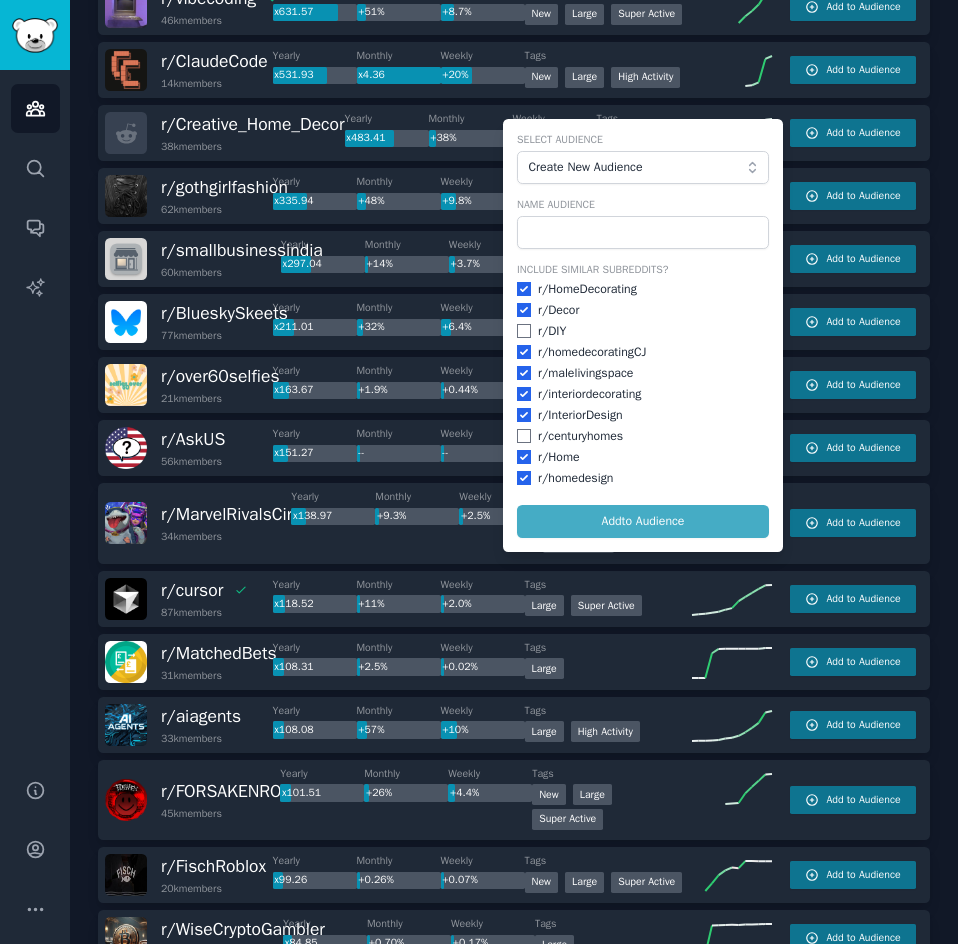 drag, startPoint x: 521, startPoint y: 417, endPoint x: 543, endPoint y: 337, distance: 82.96987 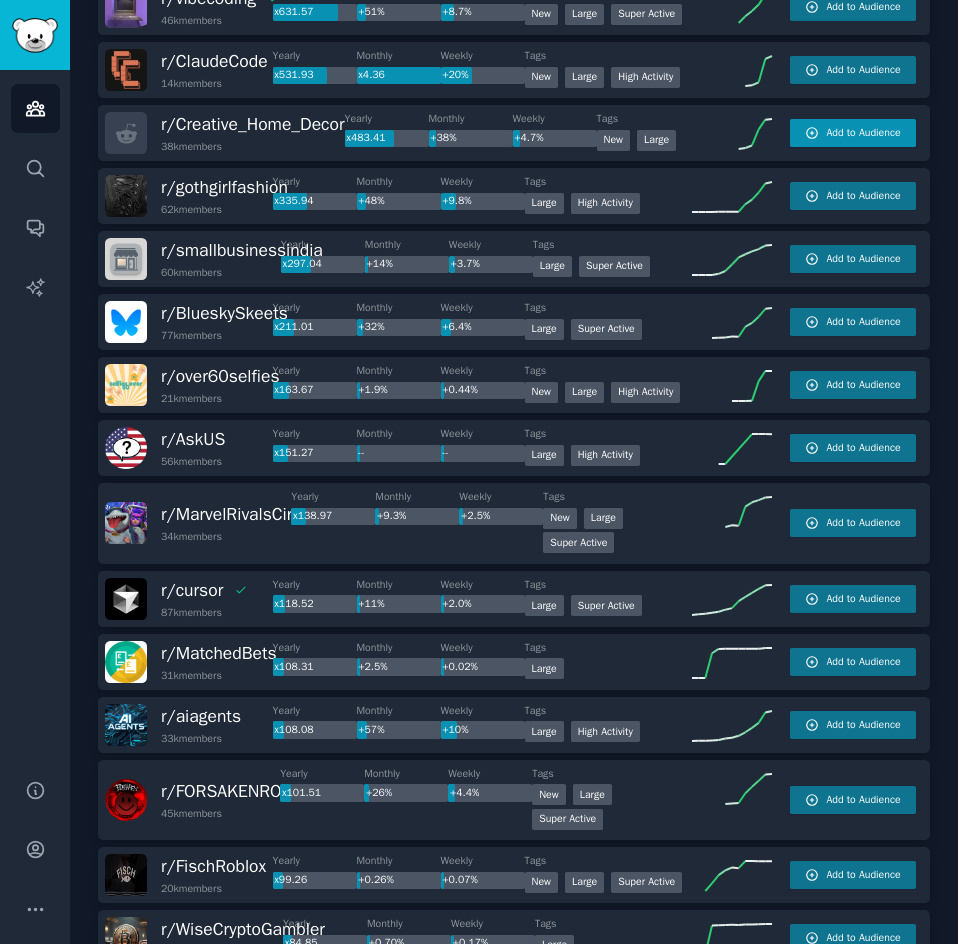 click on "Add to Audience" at bounding box center [863, 133] 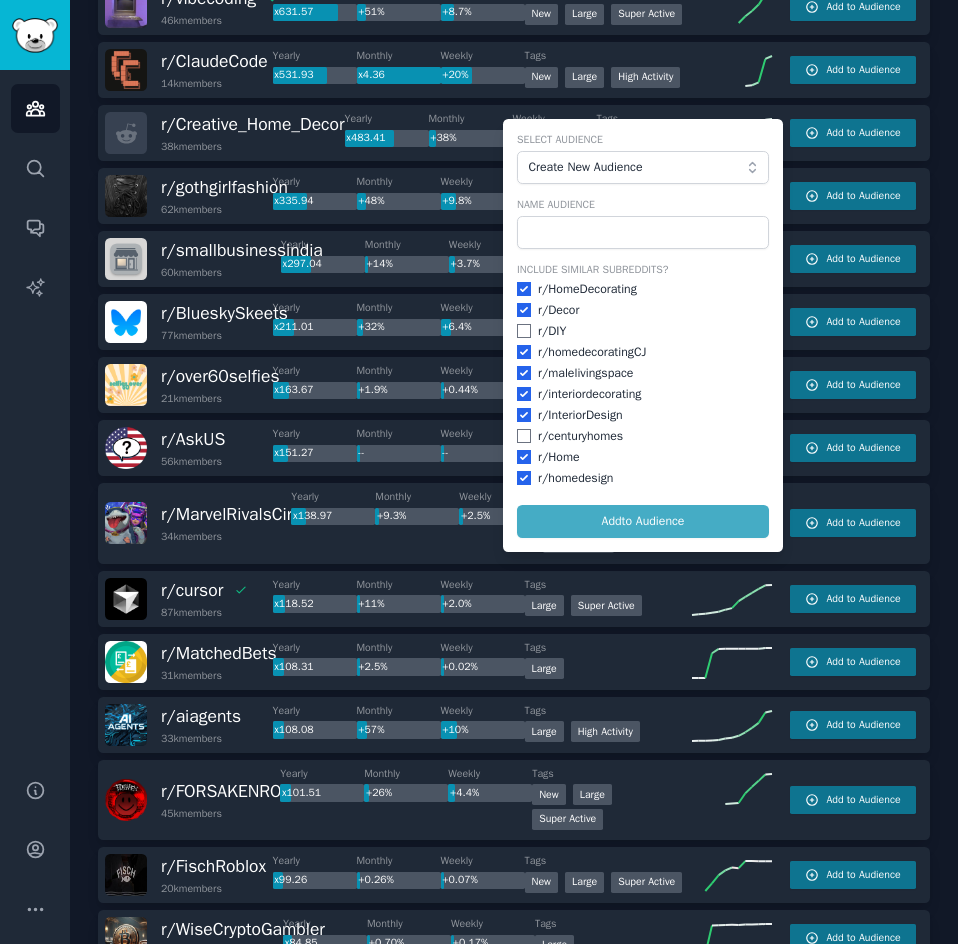click on "Include Similar Subreddits? r/ HomeDecorating r/ Decor r/ DIY r/ homedecoratingCJ r/ malelivingspace r/ interiordecorating r/ InteriorDesign r/ centuryhomes r/ Home r/ homedesign" at bounding box center [643, 375] 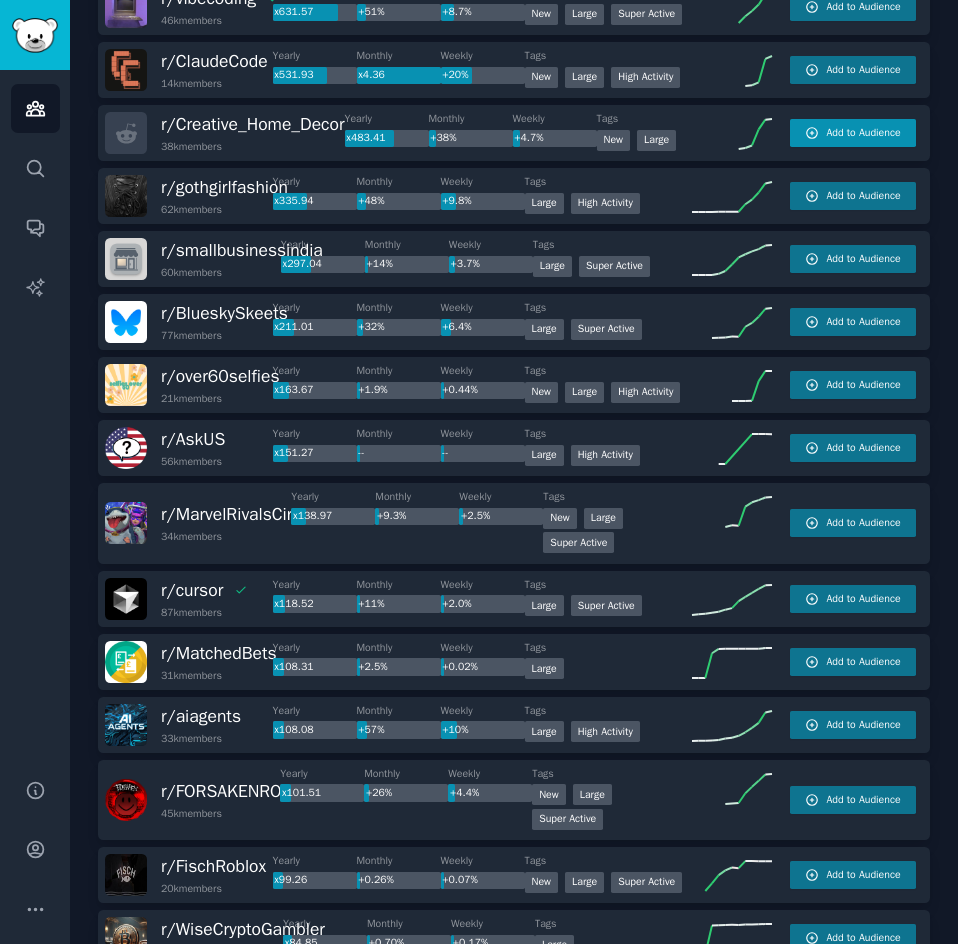 click on "Add to Audience" at bounding box center (863, 133) 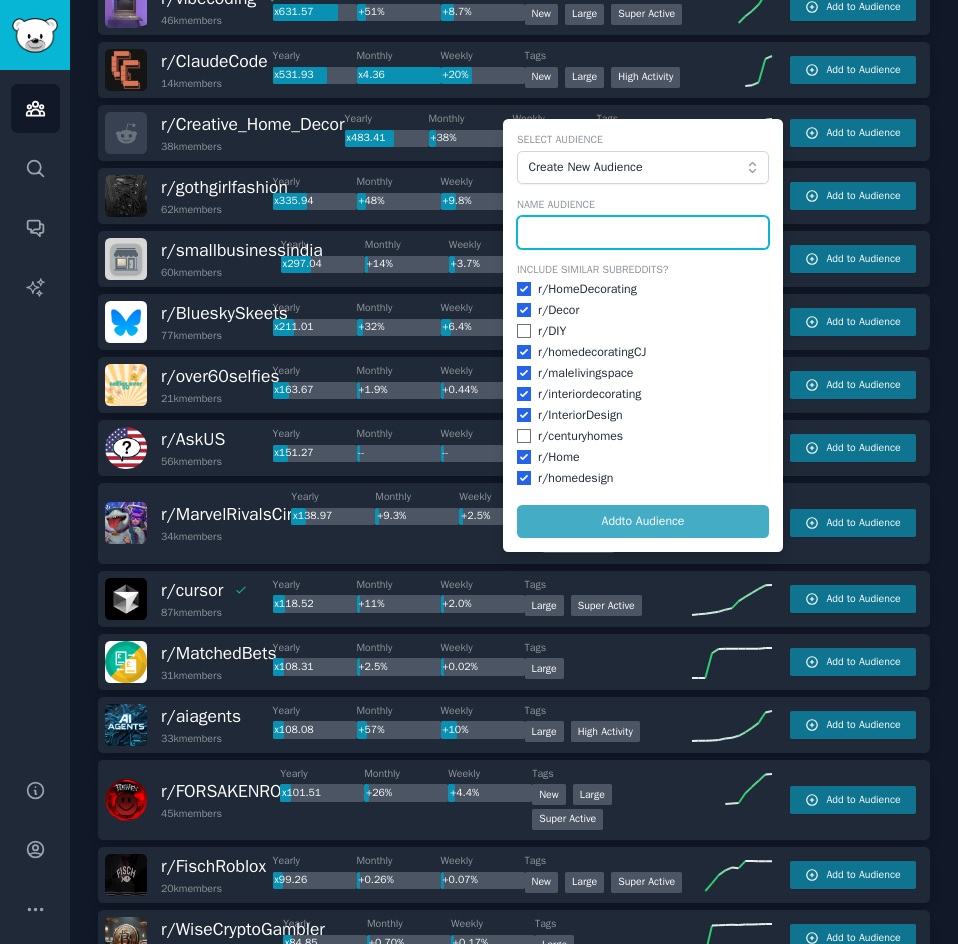click at bounding box center [643, 233] 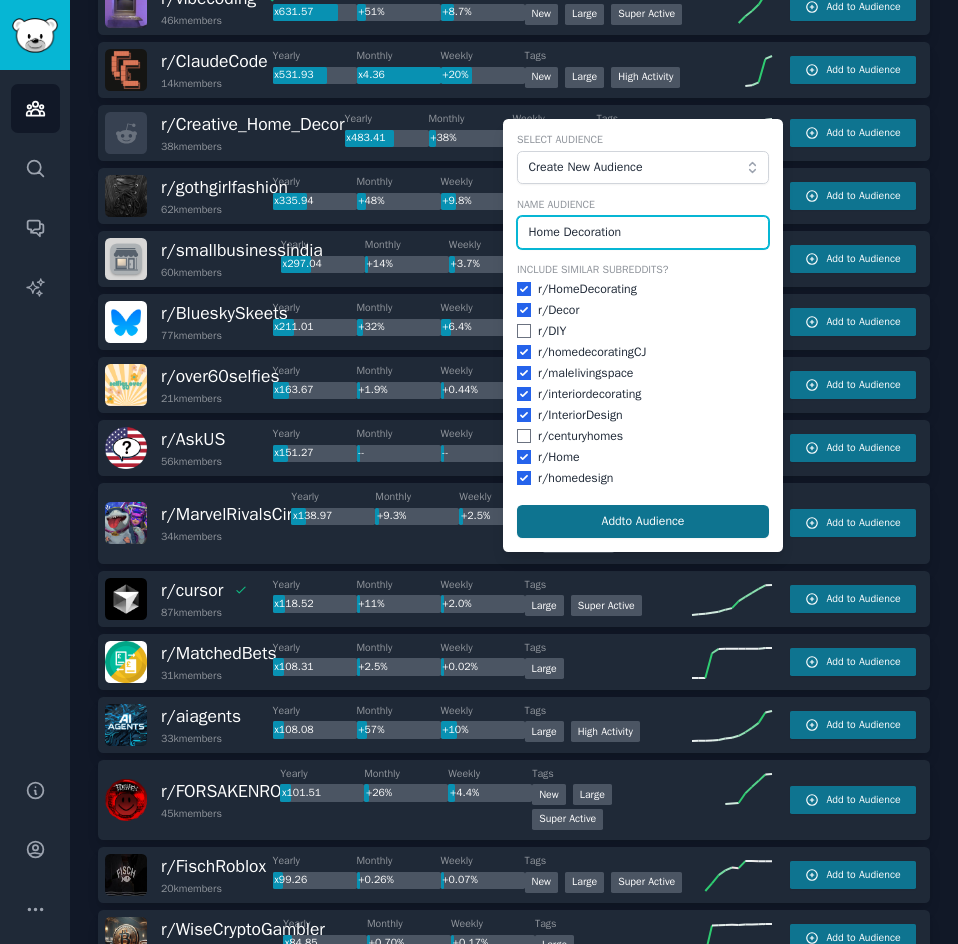 type on "Home Decoration" 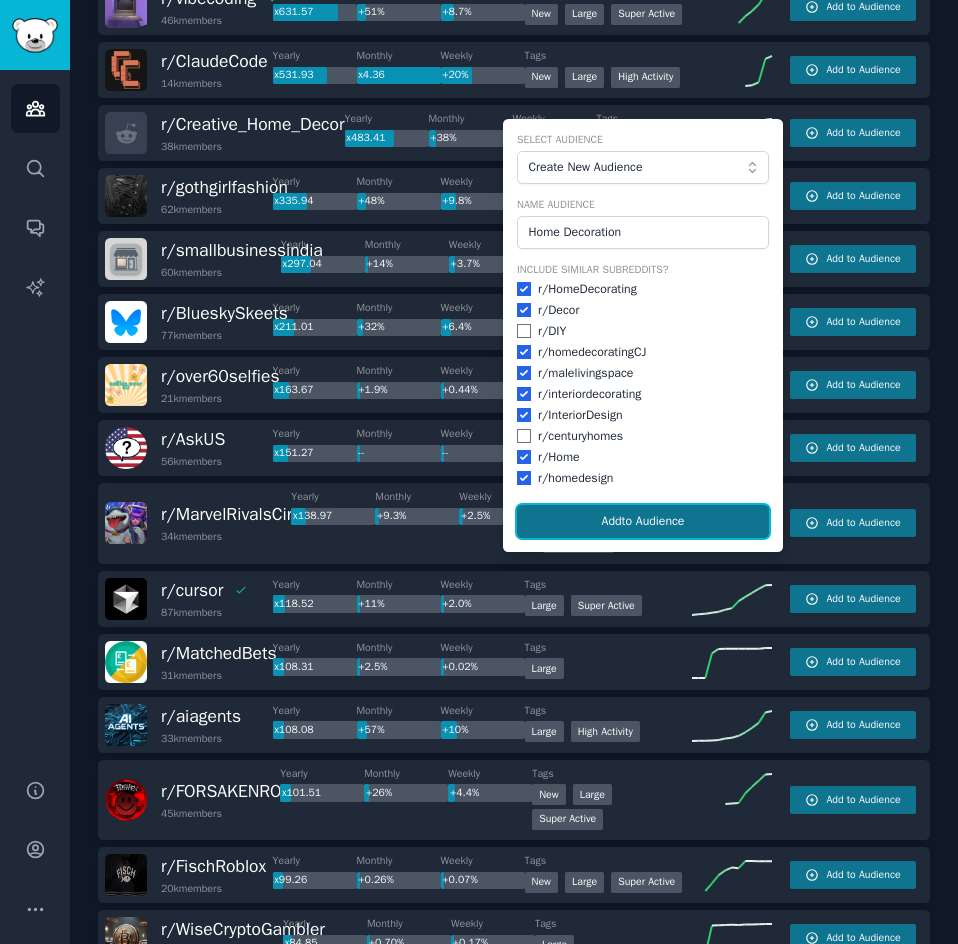 click on "Add  to Audience" at bounding box center (643, 522) 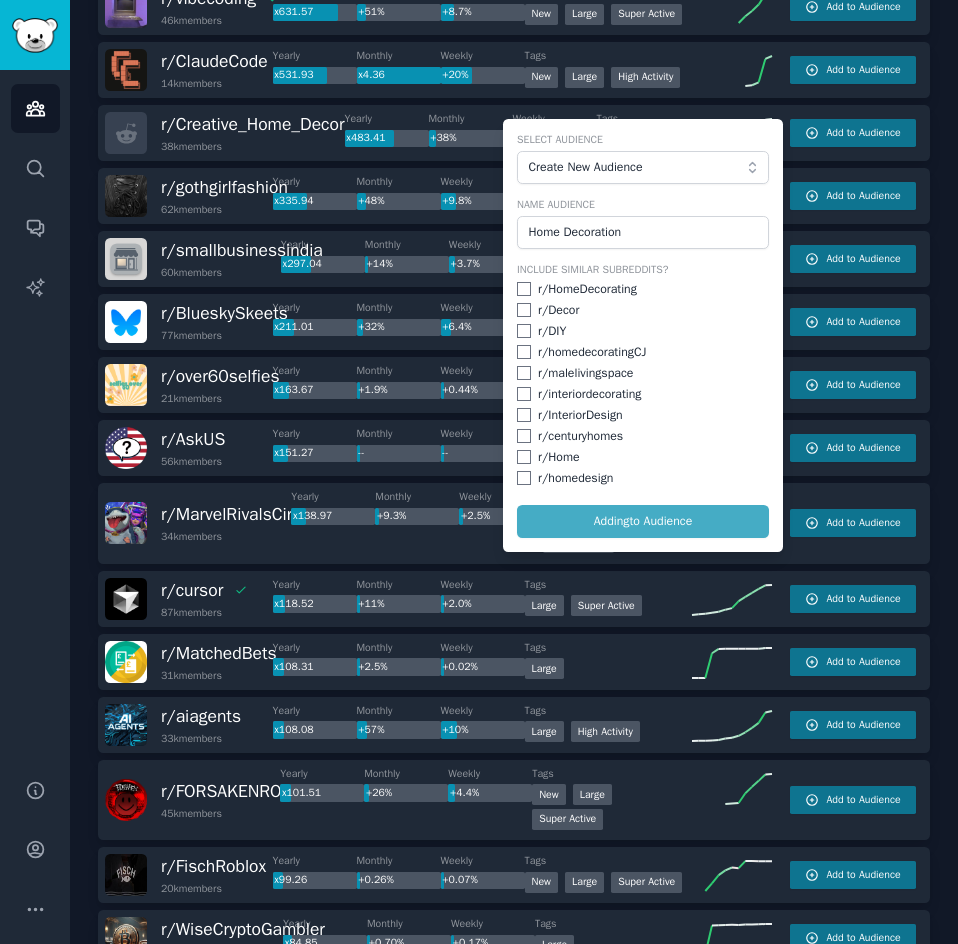 checkbox on "false" 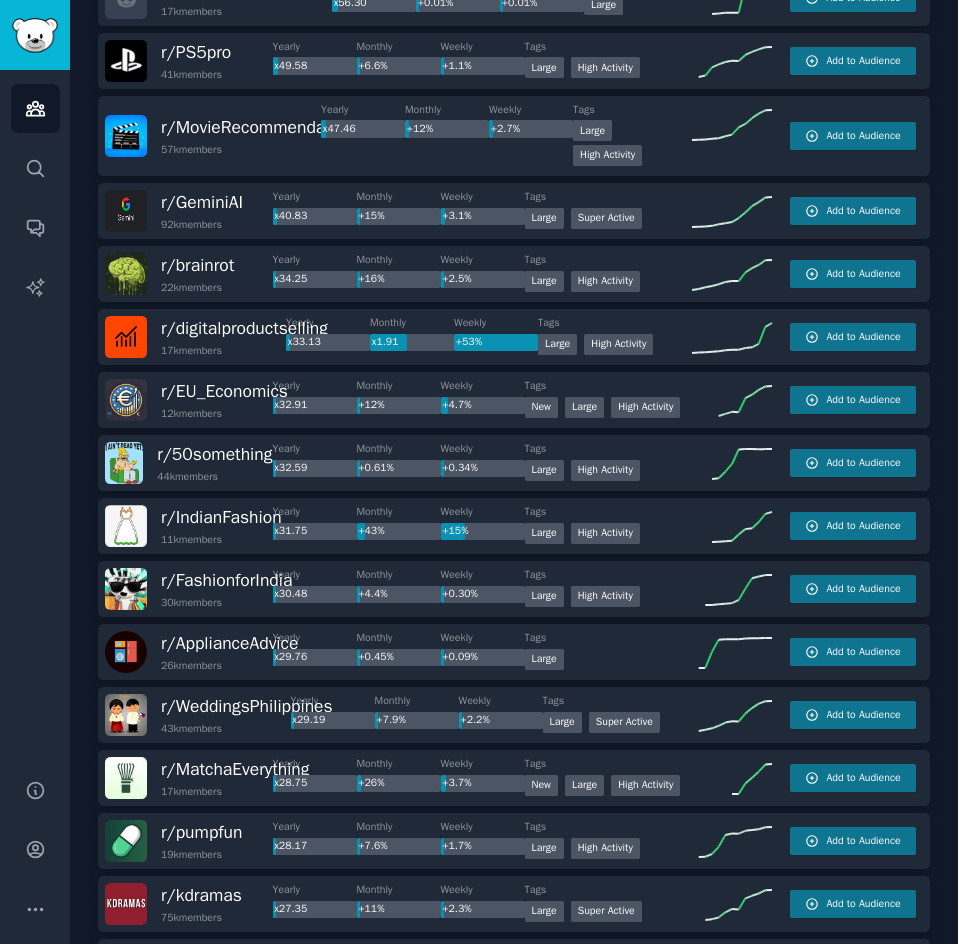 scroll, scrollTop: 1900, scrollLeft: 0, axis: vertical 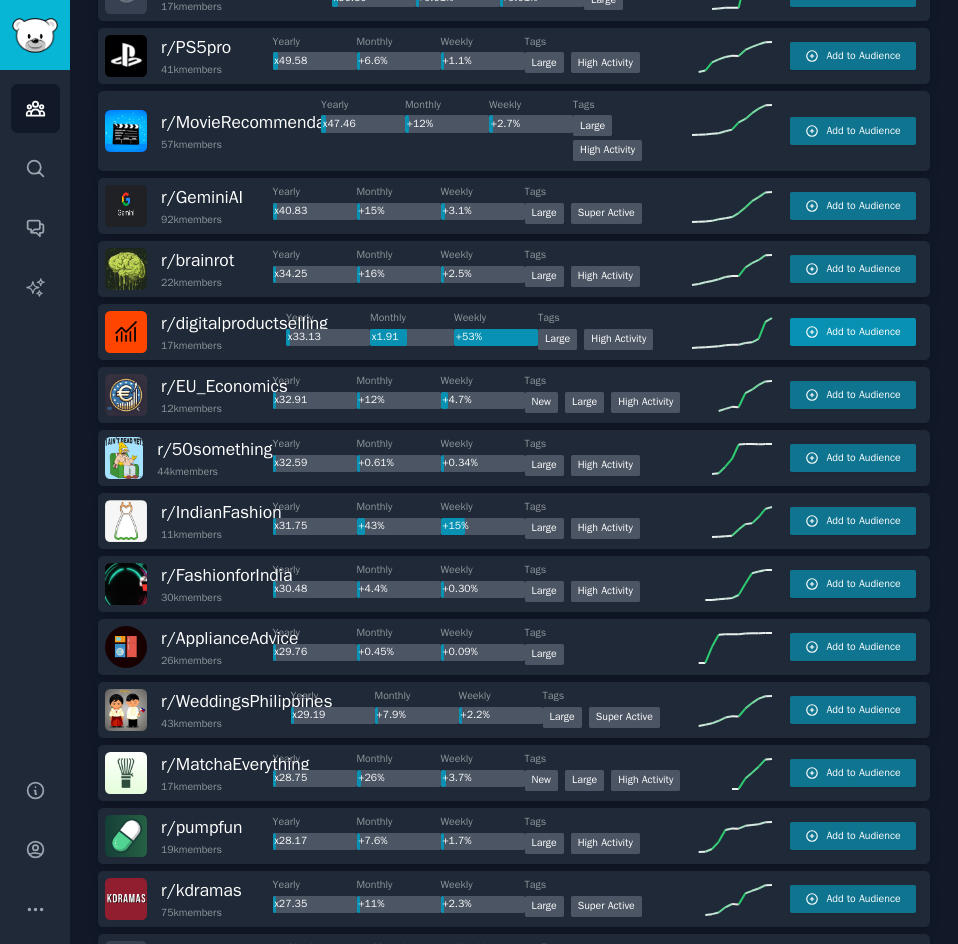 click 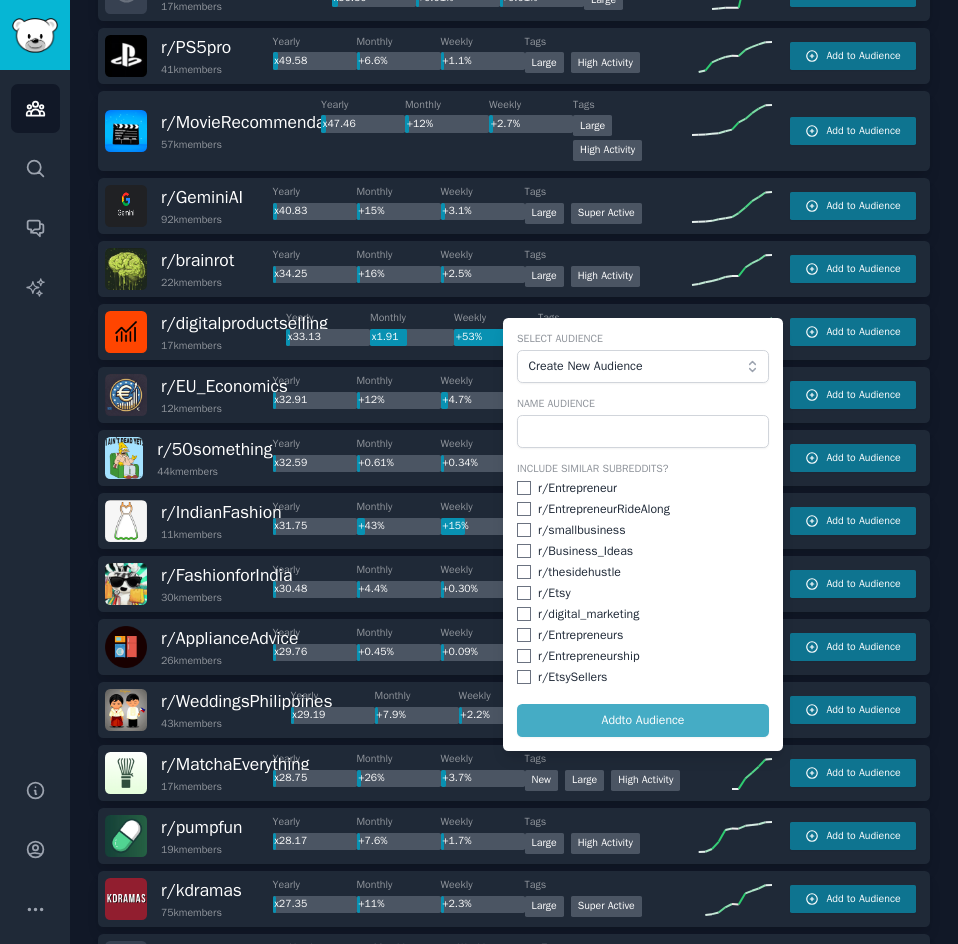 drag, startPoint x: 551, startPoint y: 635, endPoint x: 532, endPoint y: 638, distance: 19.235384 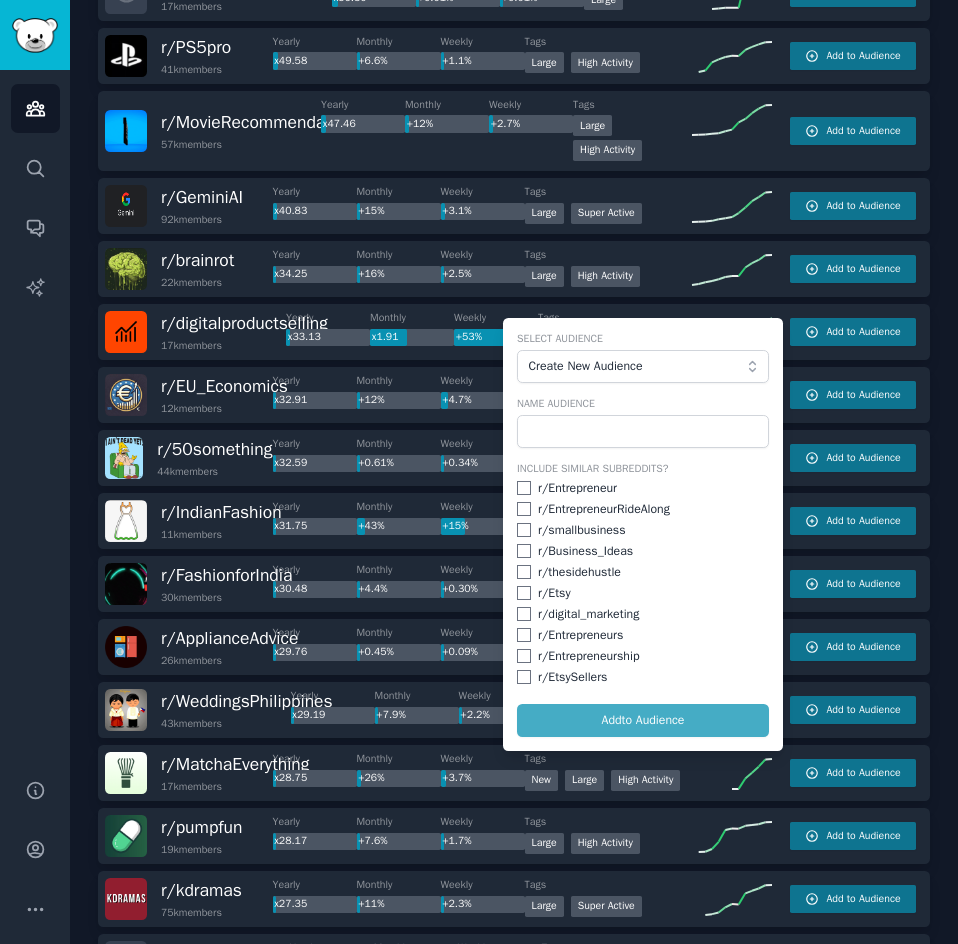 click on "r/ Entrepreneur" at bounding box center [643, 489] 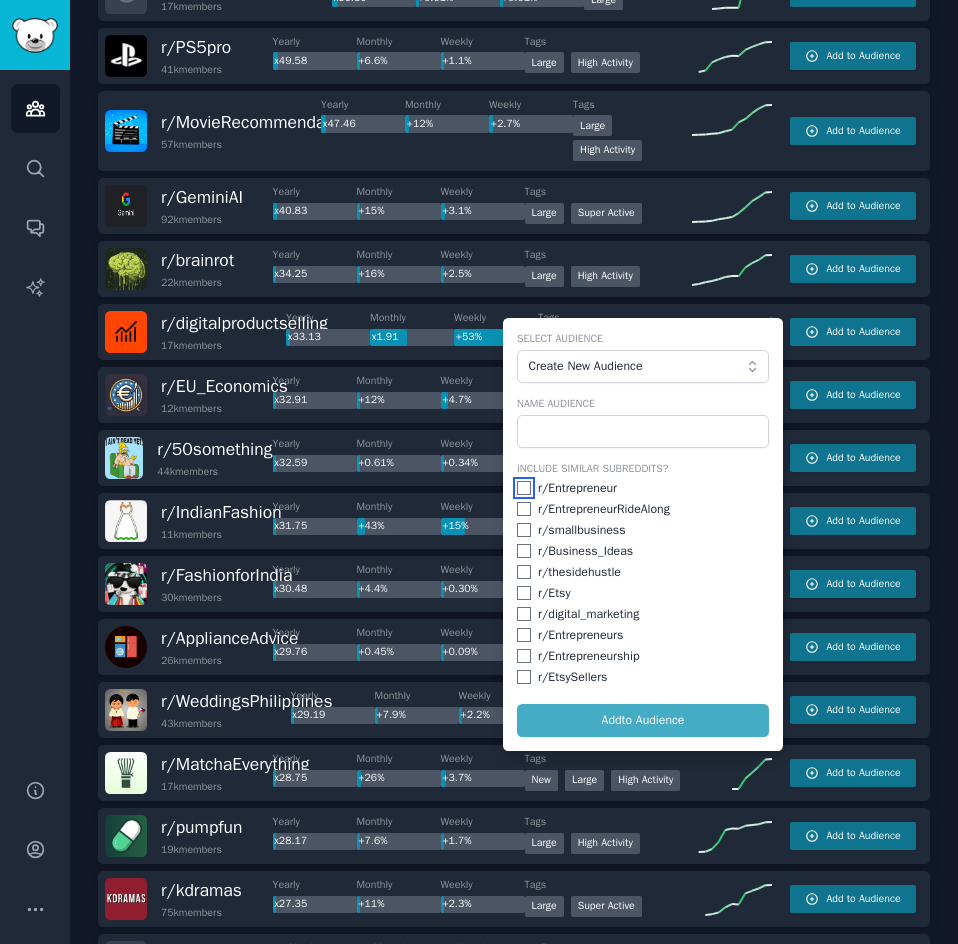 click at bounding box center (524, 488) 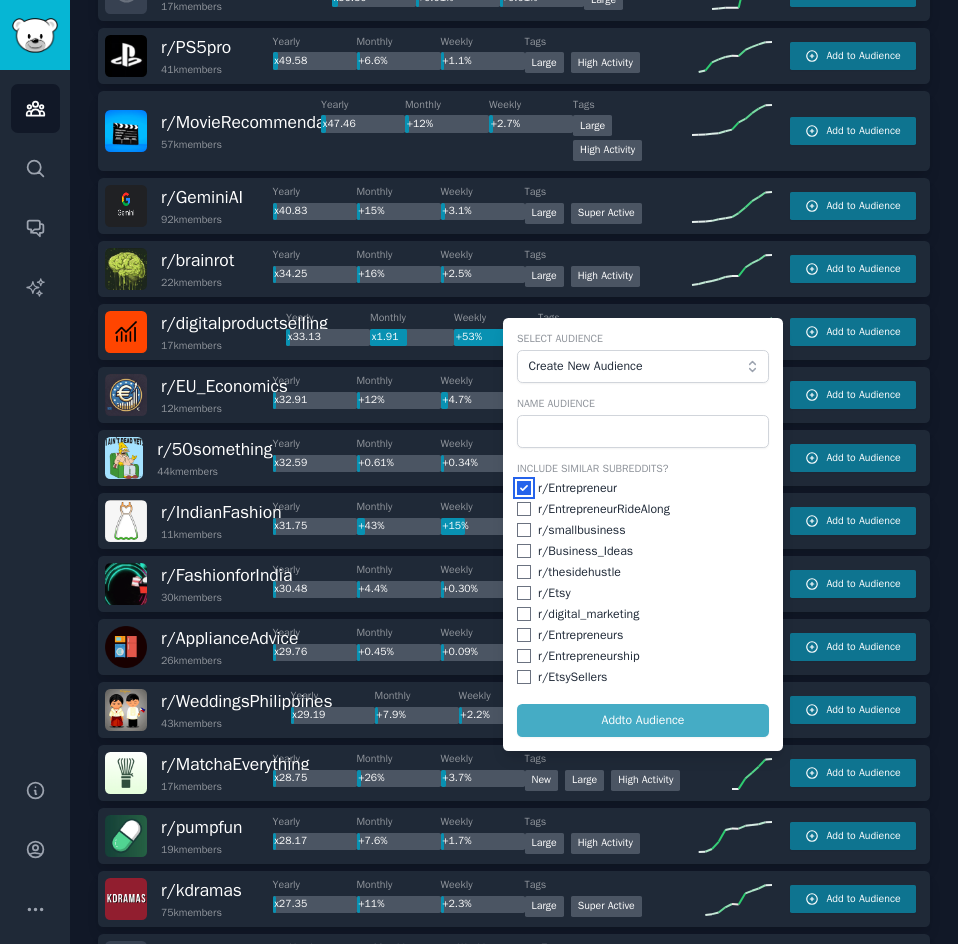 checkbox on "true" 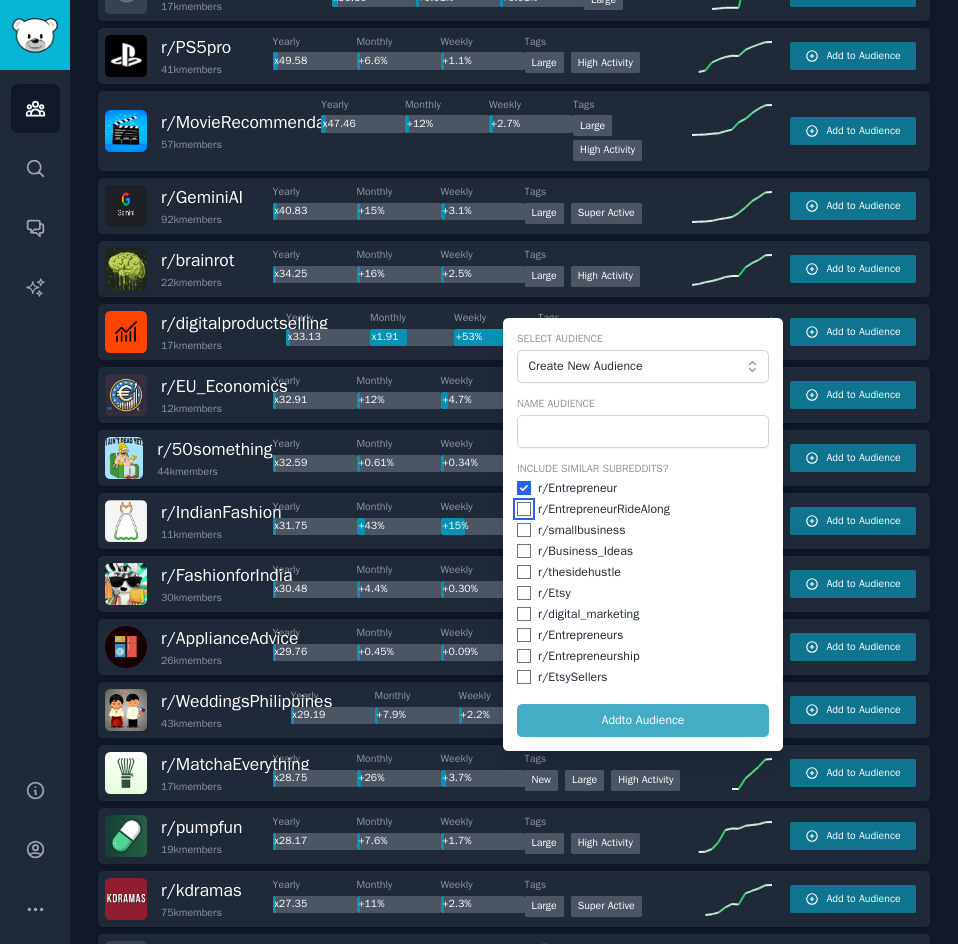 click at bounding box center [524, 509] 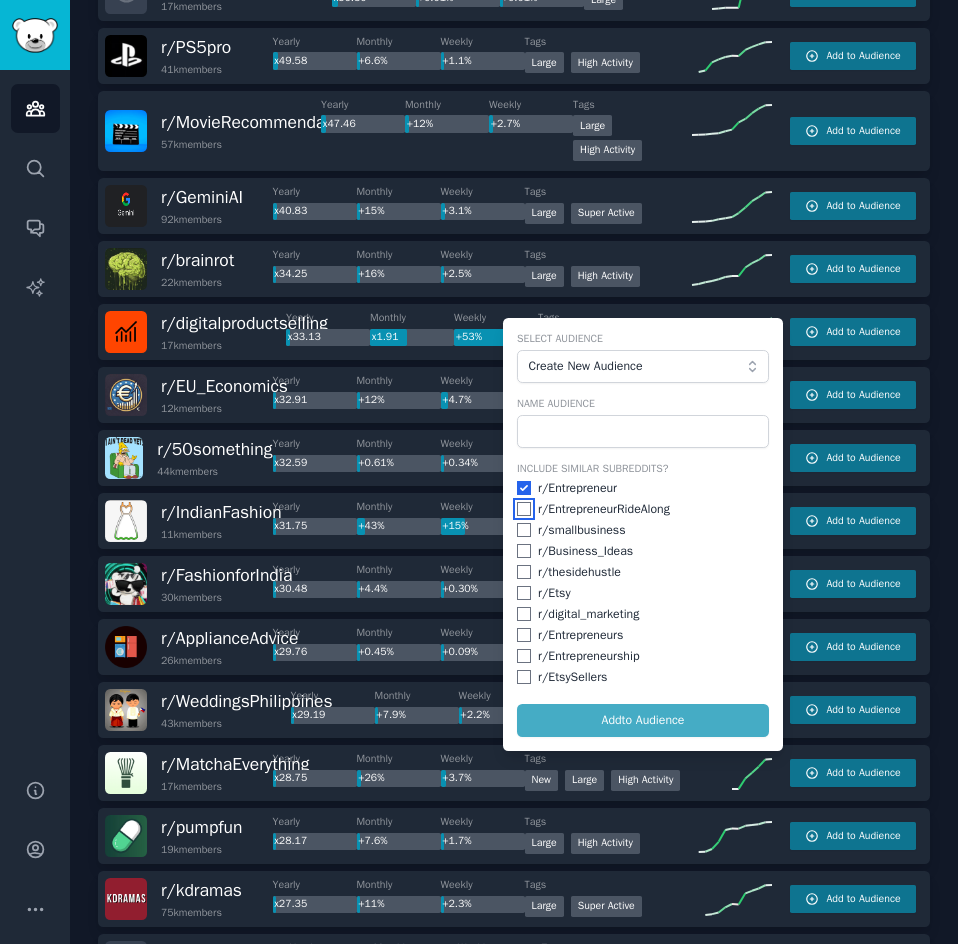 checkbox on "true" 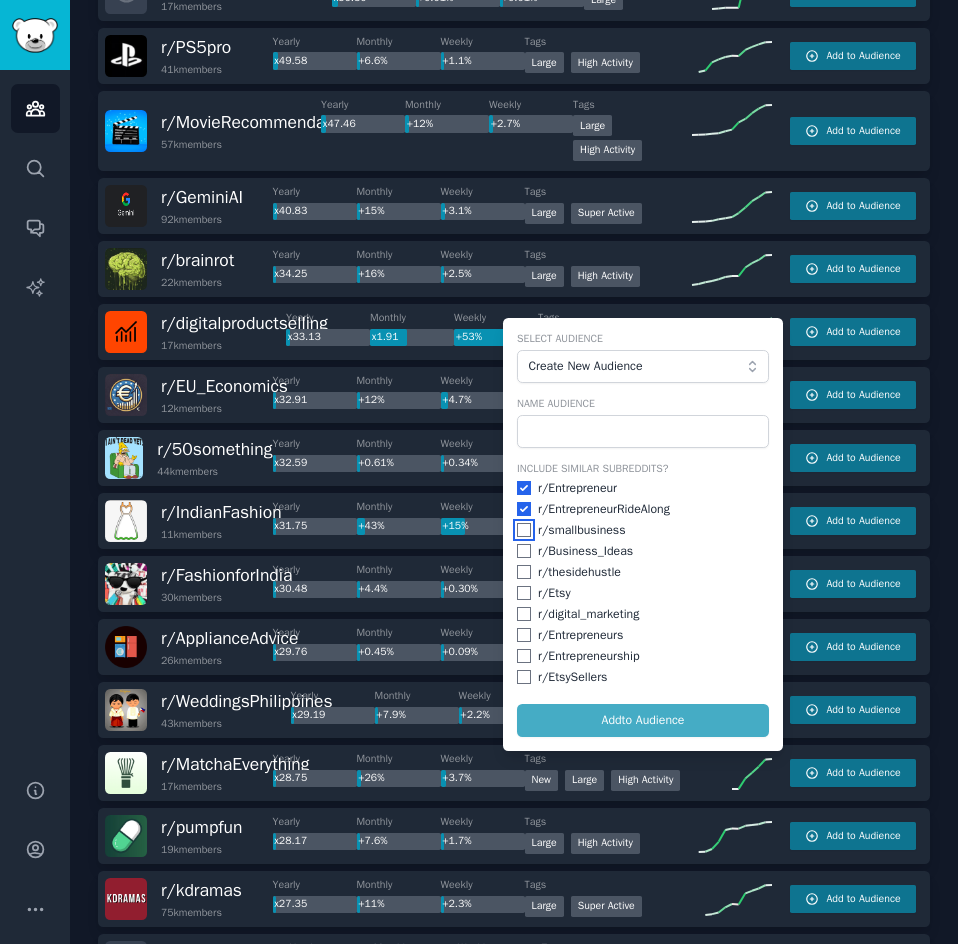 click at bounding box center (524, 530) 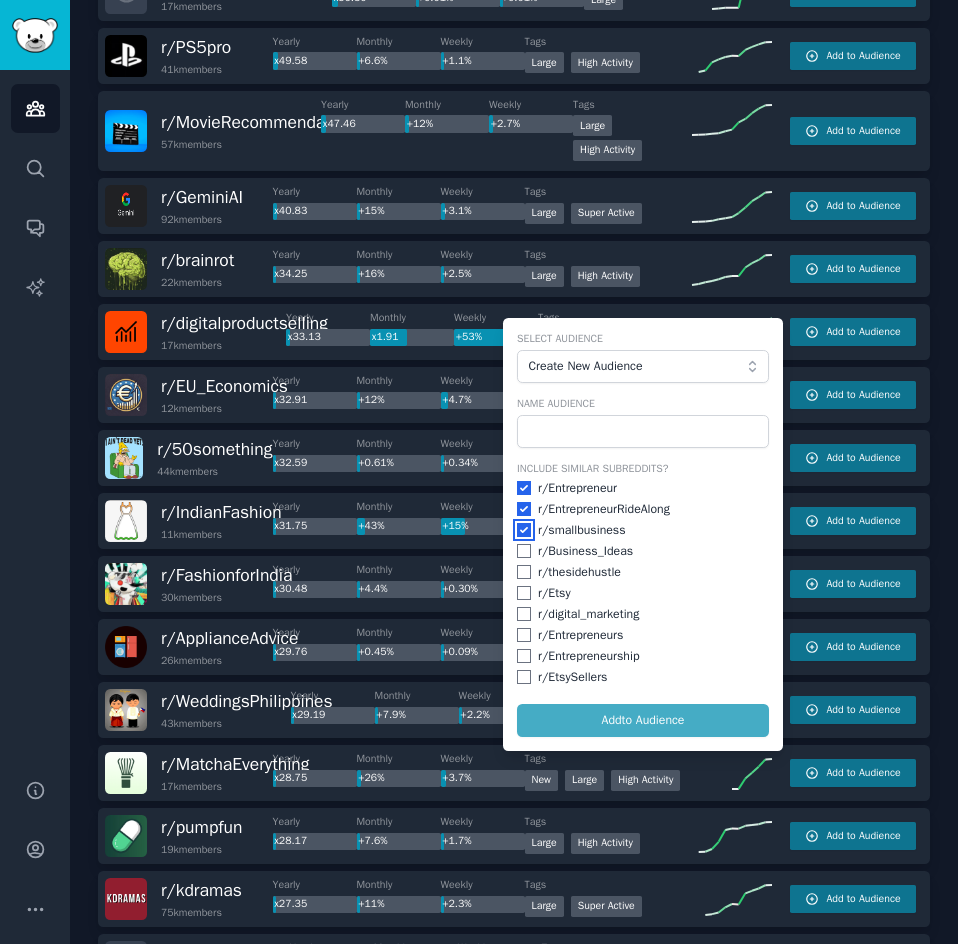 checkbox on "true" 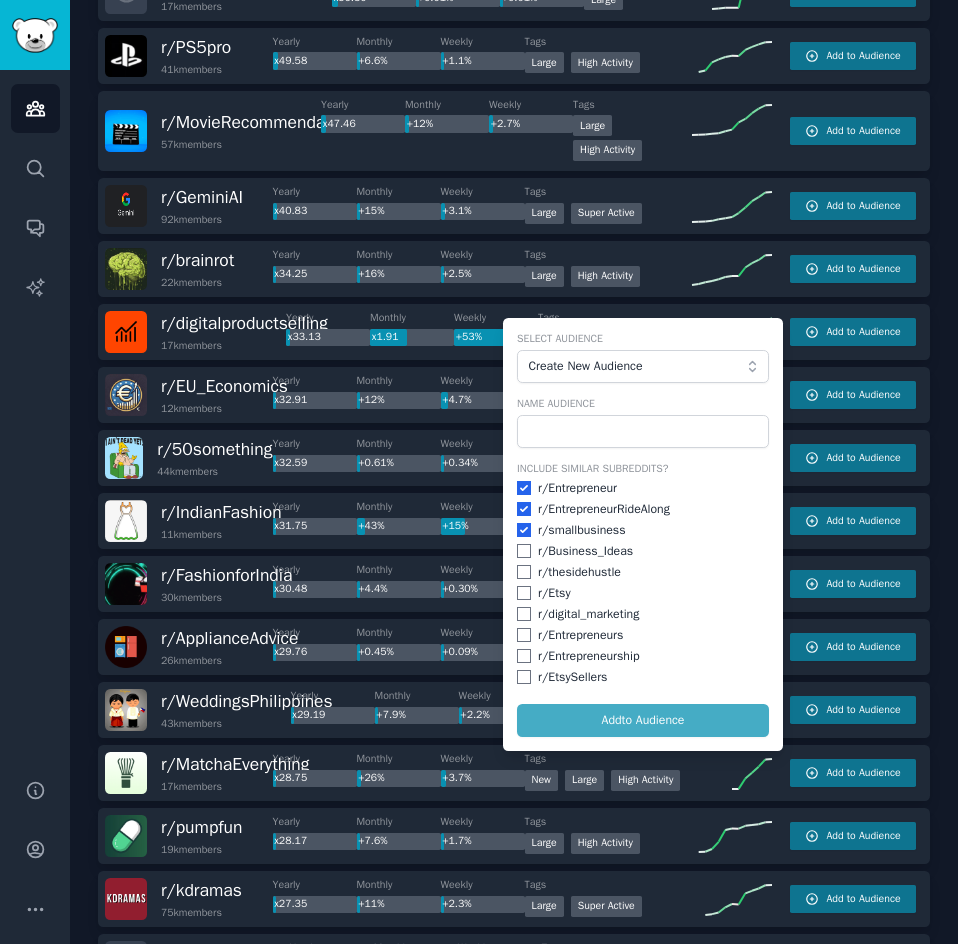 click on "+15%" at bounding box center (483, 527) 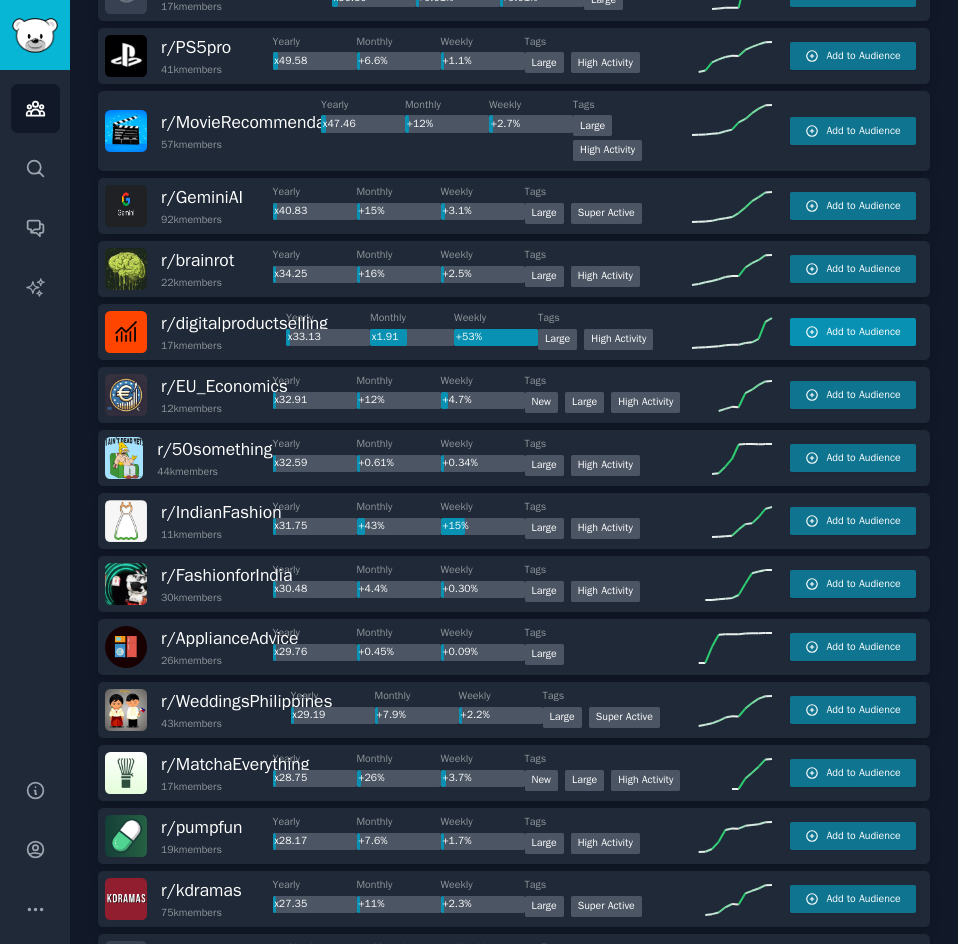 click on "Add to Audience" at bounding box center (853, 332) 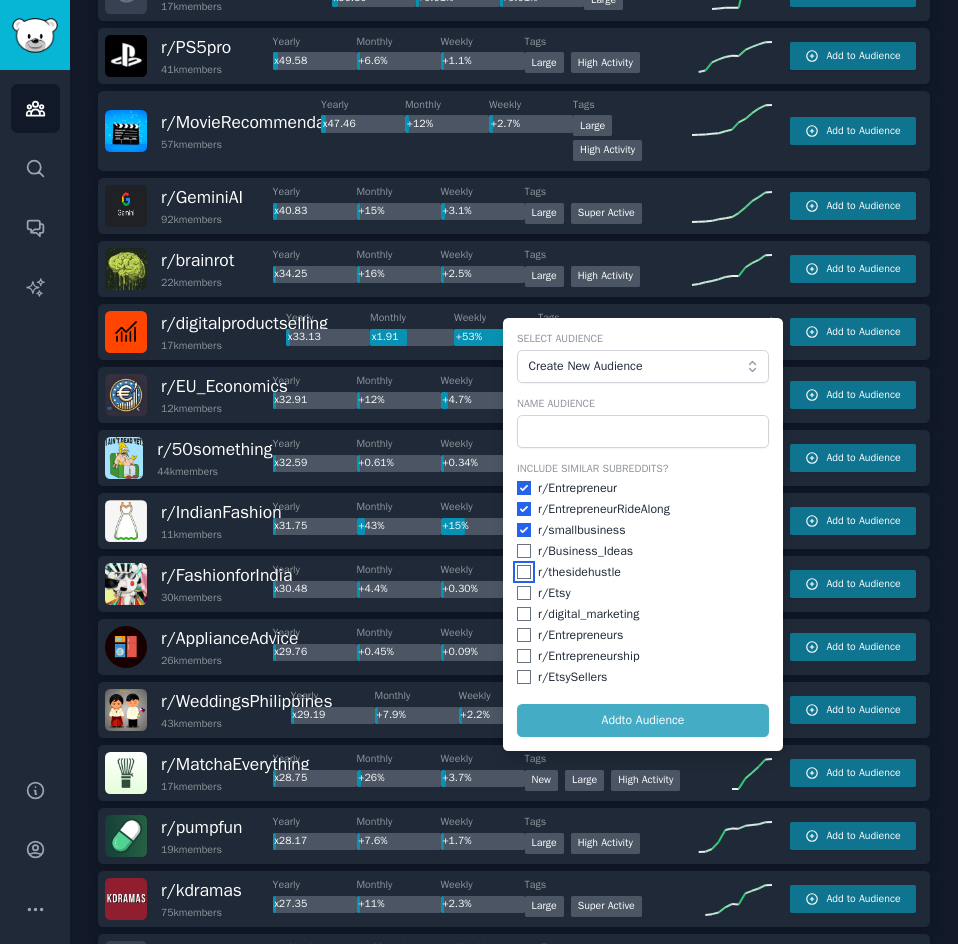 click at bounding box center [524, 572] 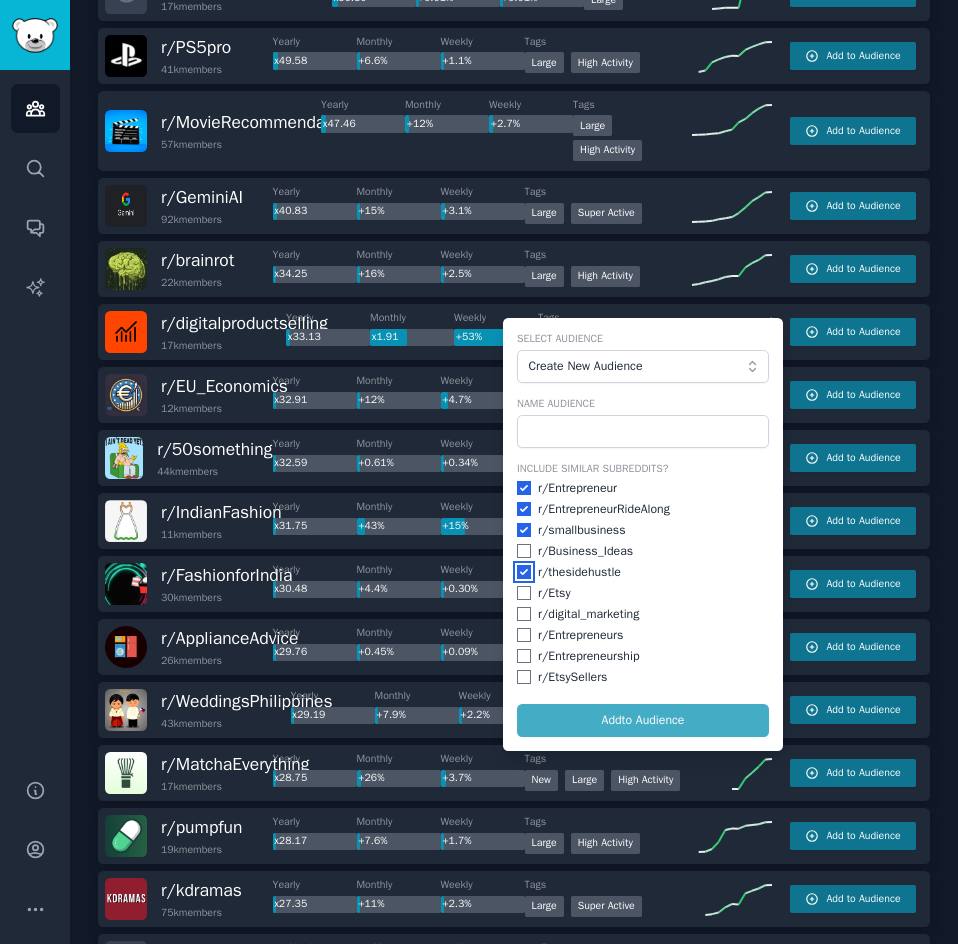 checkbox on "true" 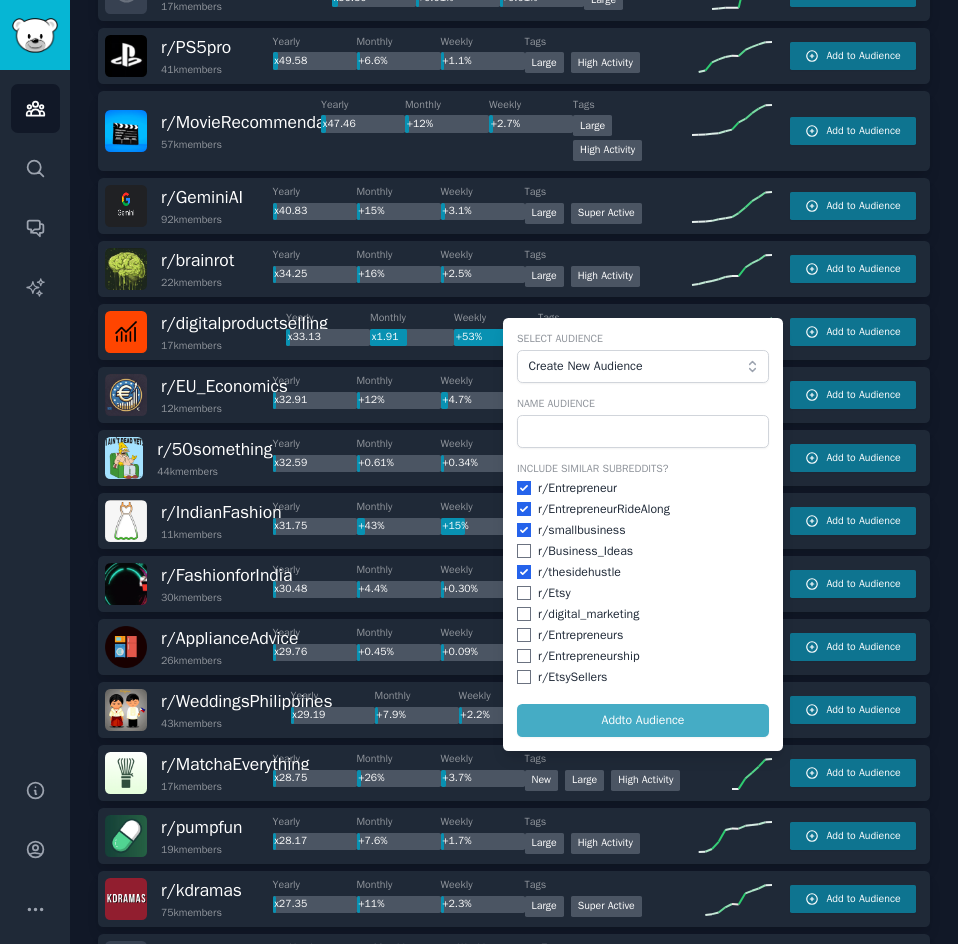 click on "Include Similar Subreddits? r/ Entrepreneur r/ EntrepreneurRideAlong r/ smallbusiness r/ Business_Ideas r/ thesidehustle r/ Etsy r/ digital_marketing r/ Entrepreneurs r/ Entrepreneurship r/ EtsySellers" at bounding box center [643, 574] 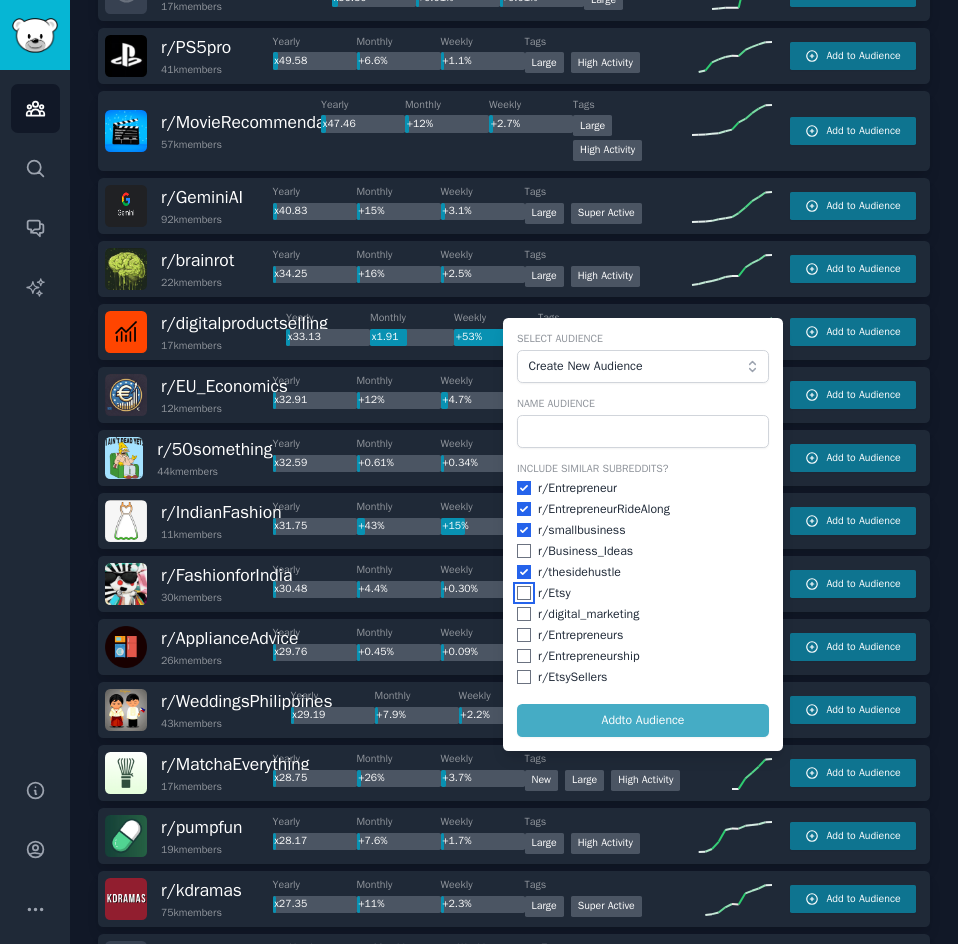 click at bounding box center [524, 593] 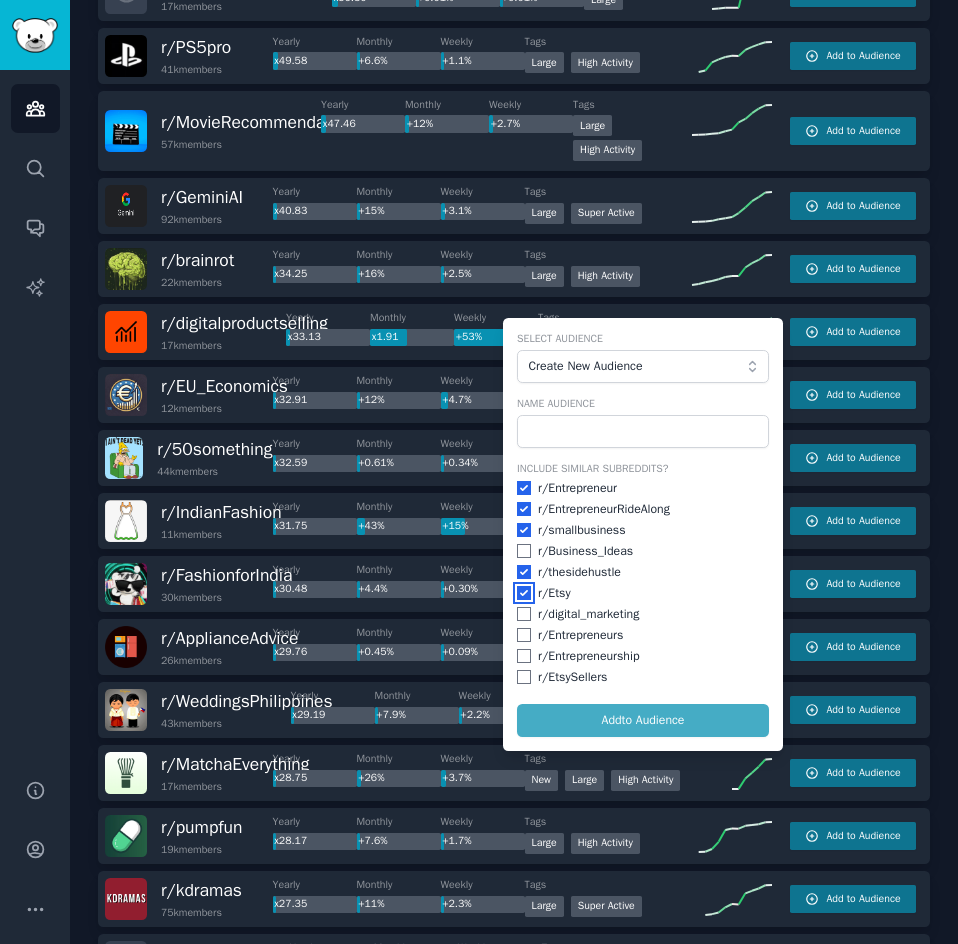 checkbox on "true" 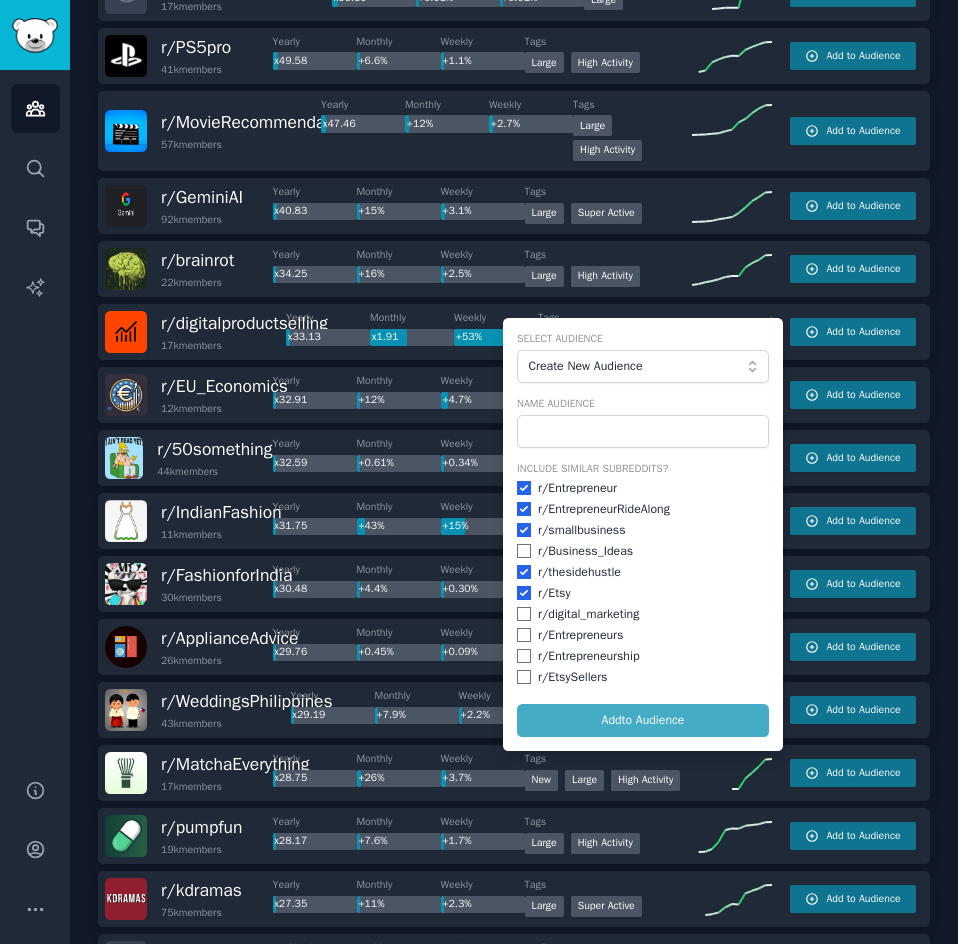 click on "+0.30%" at bounding box center (483, 590) 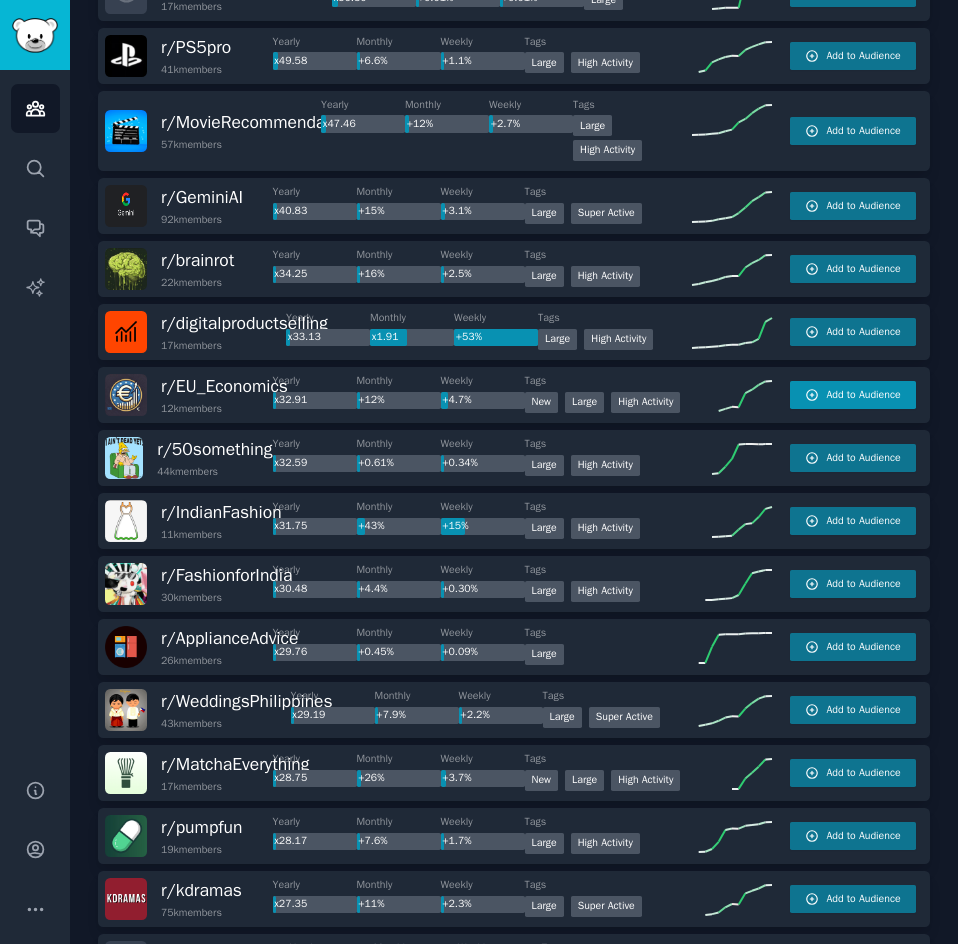 drag, startPoint x: 828, startPoint y: 485, endPoint x: 801, endPoint y: 557, distance: 76.896034 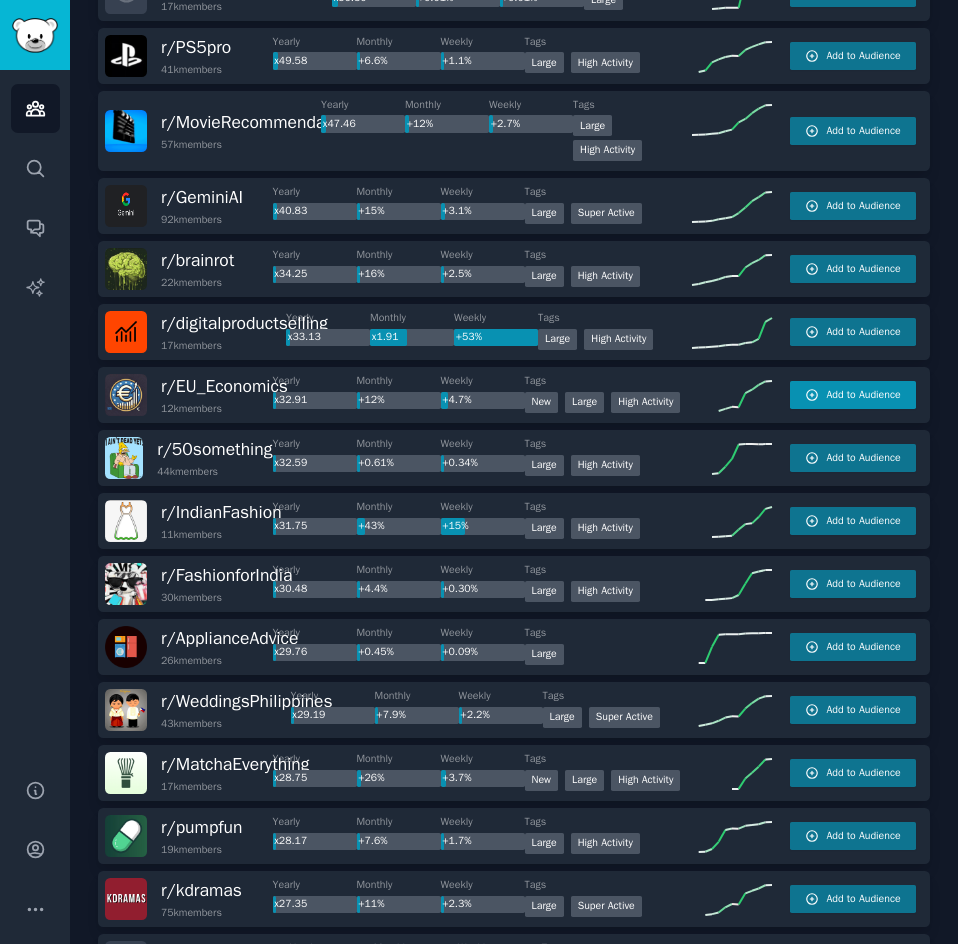 click on "Add to Audience" at bounding box center [853, 332] 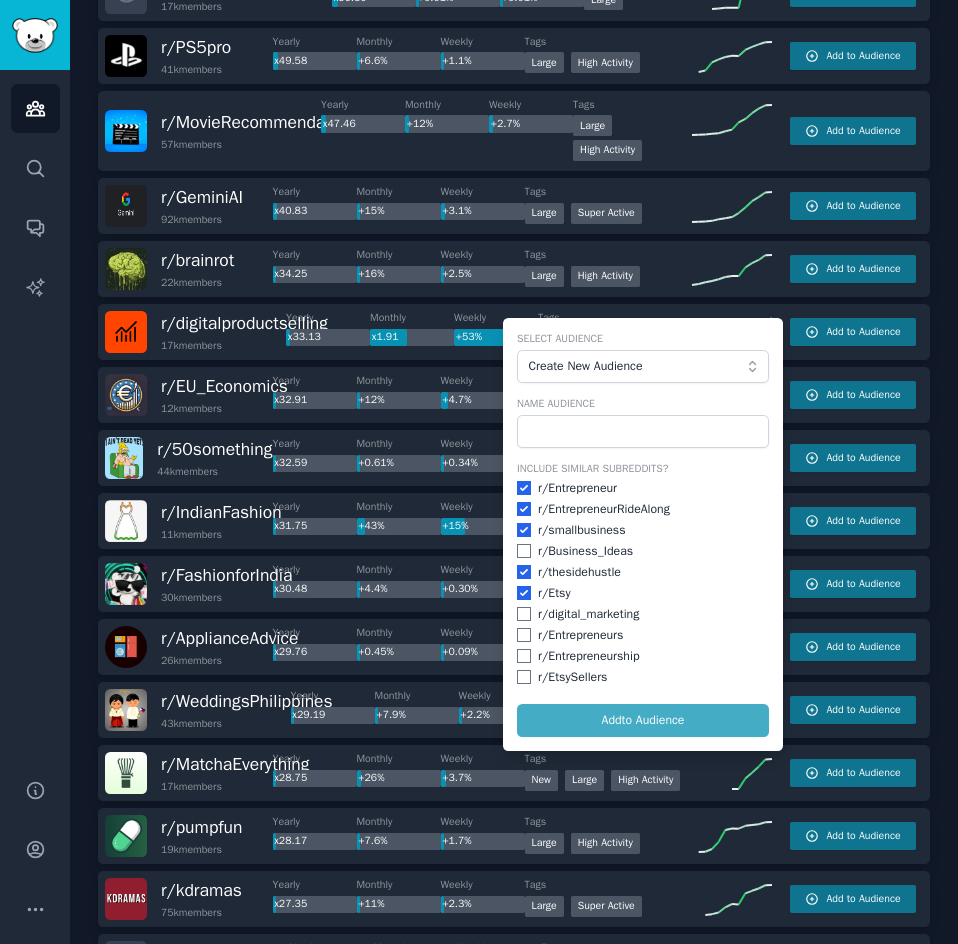 click on "+0.30%" at bounding box center (483, 590) 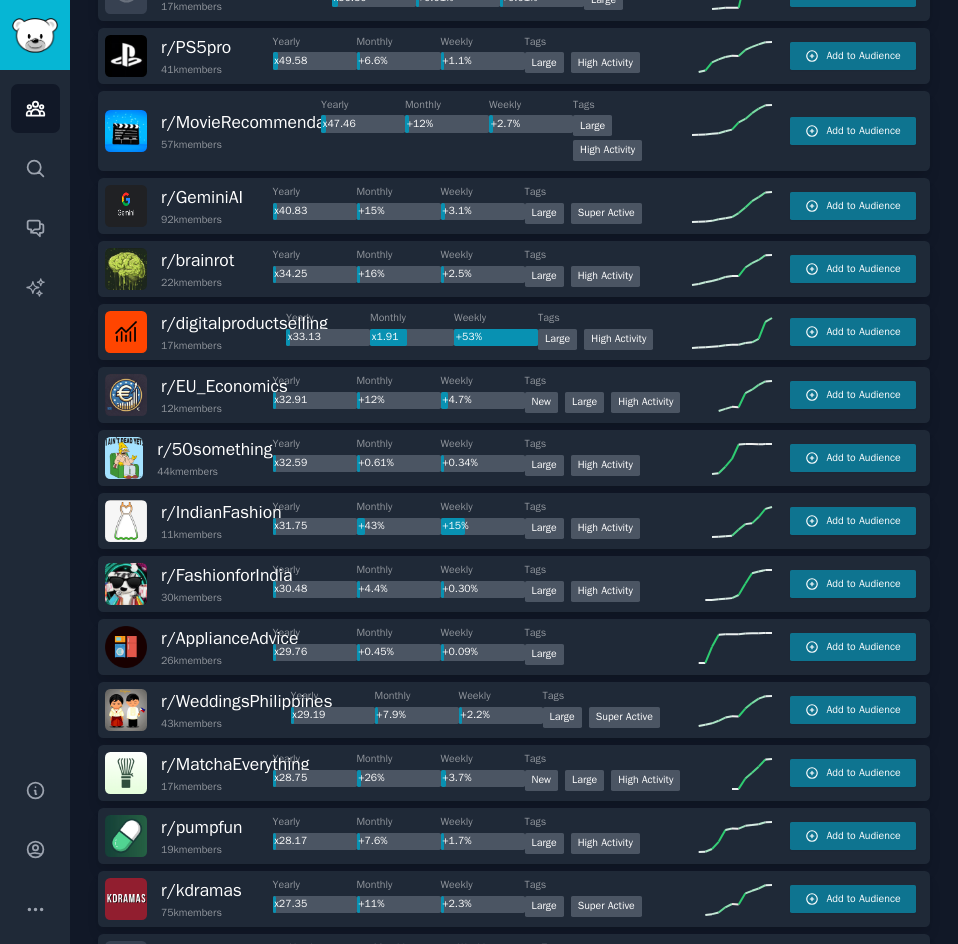 drag, startPoint x: 827, startPoint y: 554, endPoint x: 796, endPoint y: 587, distance: 45.276924 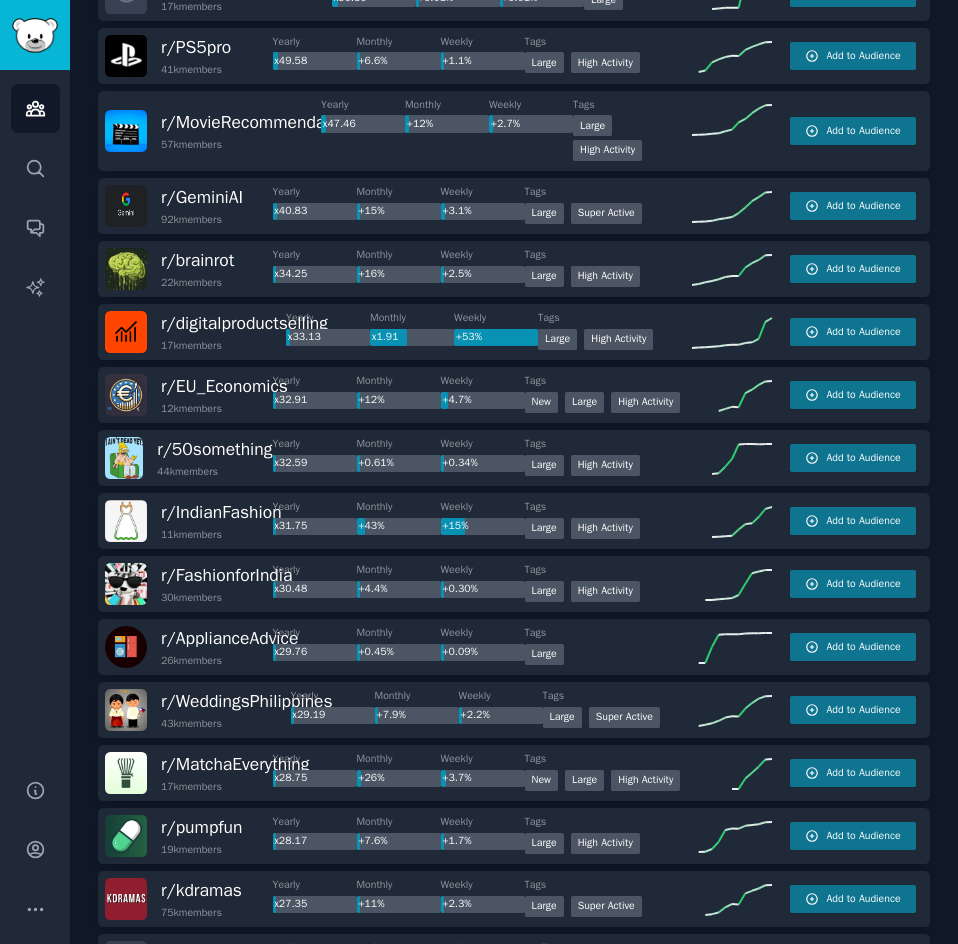 click on "Add to Audience" at bounding box center (863, 395) 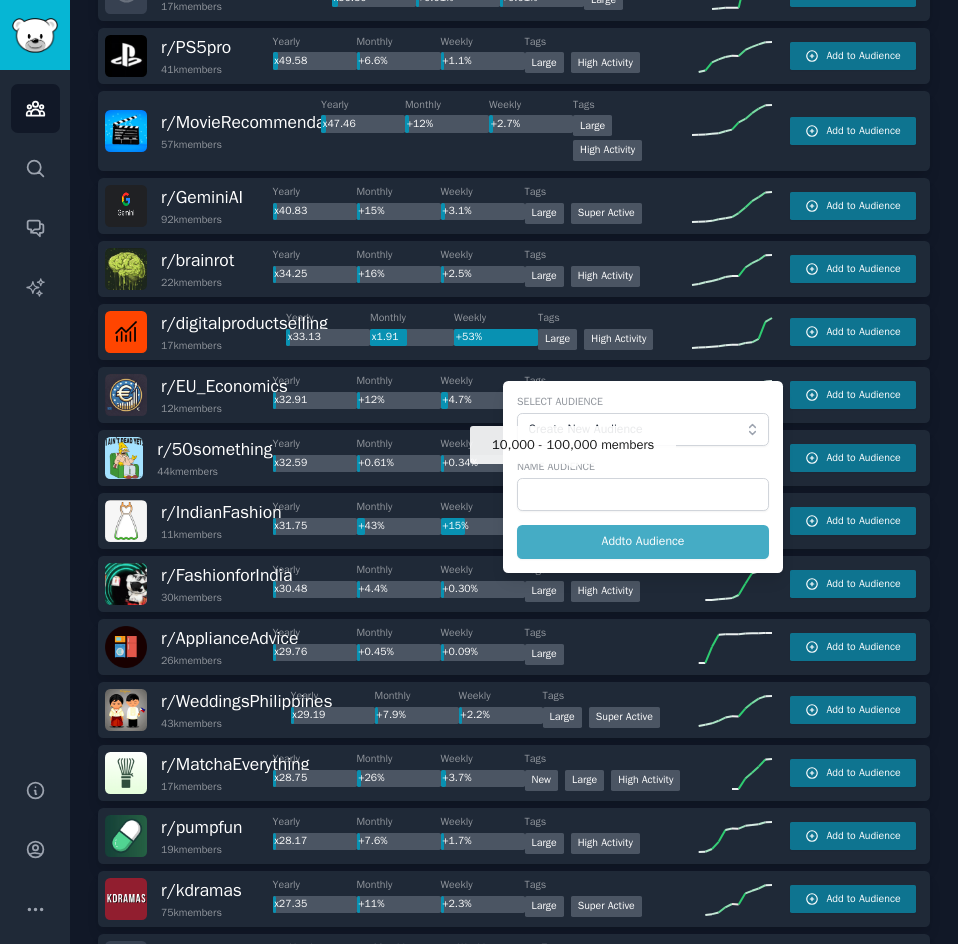 drag, startPoint x: 551, startPoint y: 494, endPoint x: 641, endPoint y: 481, distance: 90.934044 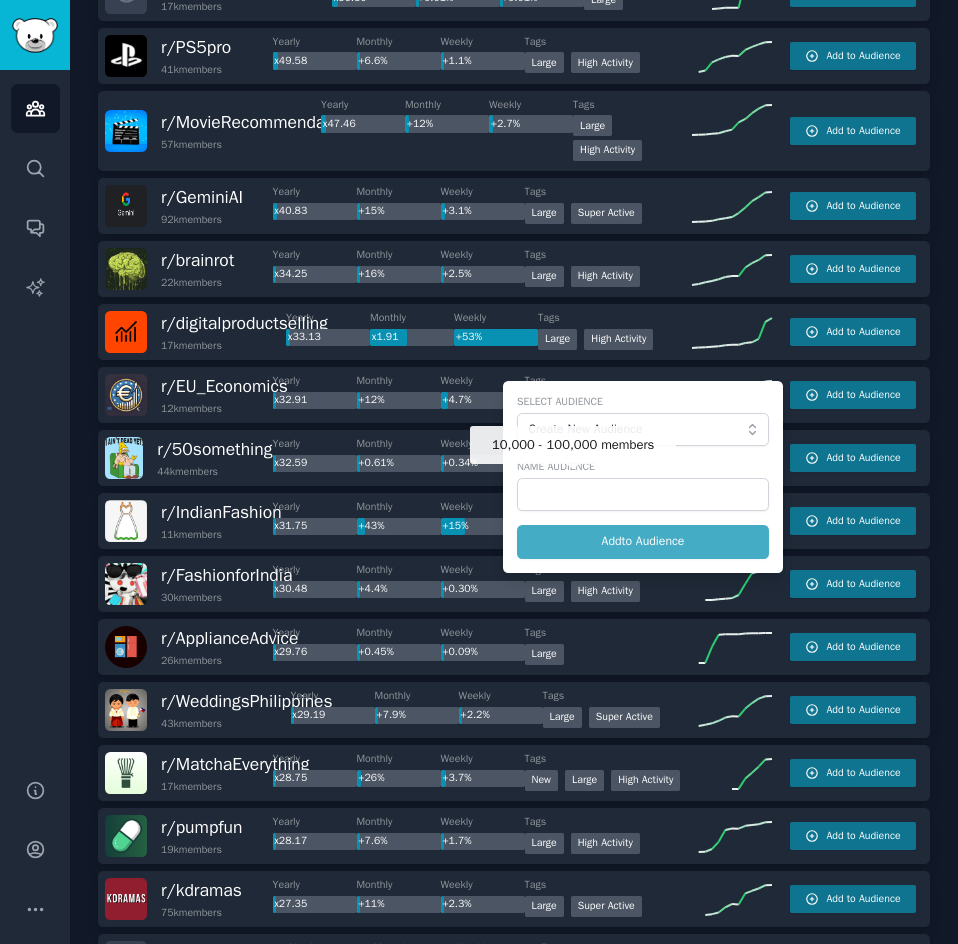 click on "Large" at bounding box center (557, 339) 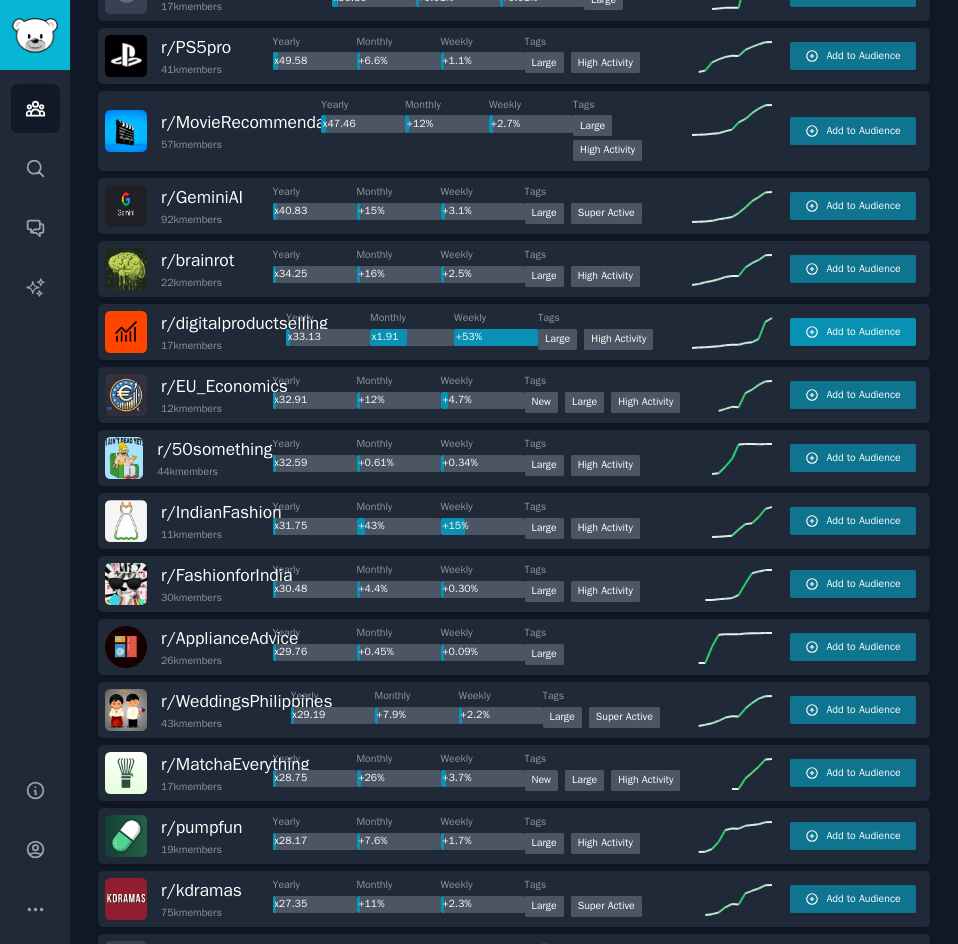 click on "Add to Audience" at bounding box center (853, 332) 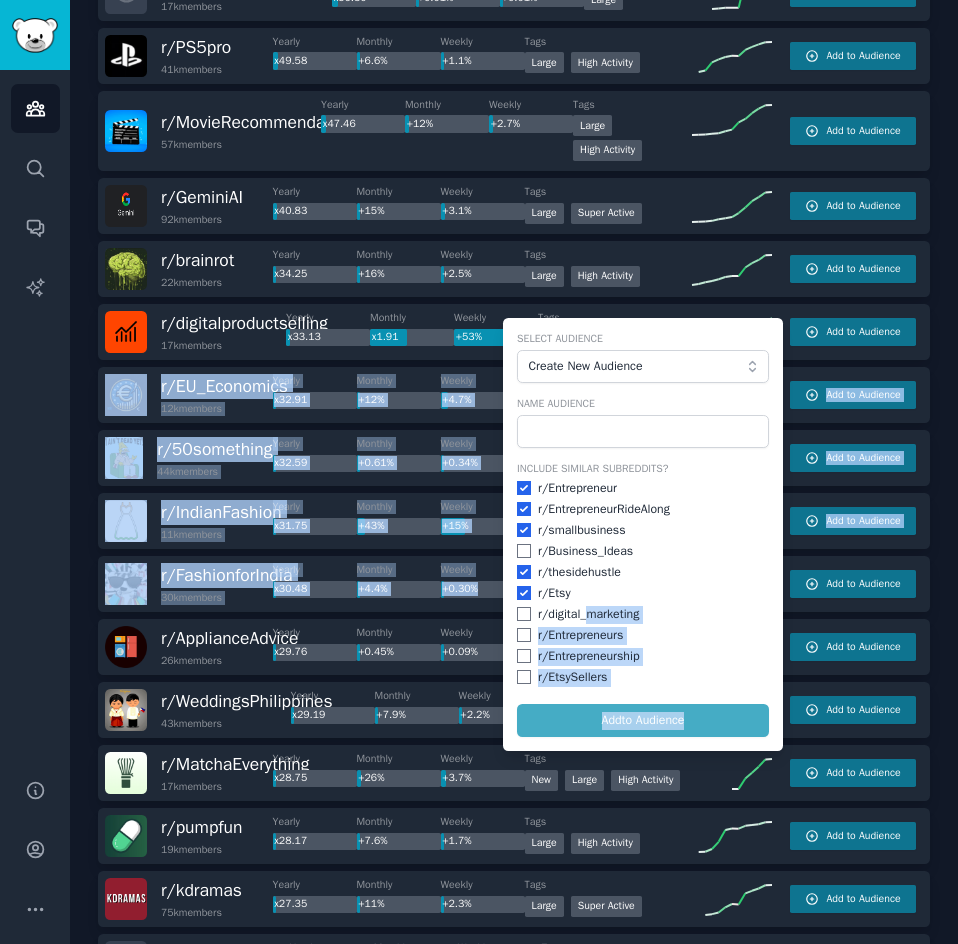 drag, startPoint x: 516, startPoint y: 760, endPoint x: 565, endPoint y: 763, distance: 49.09175 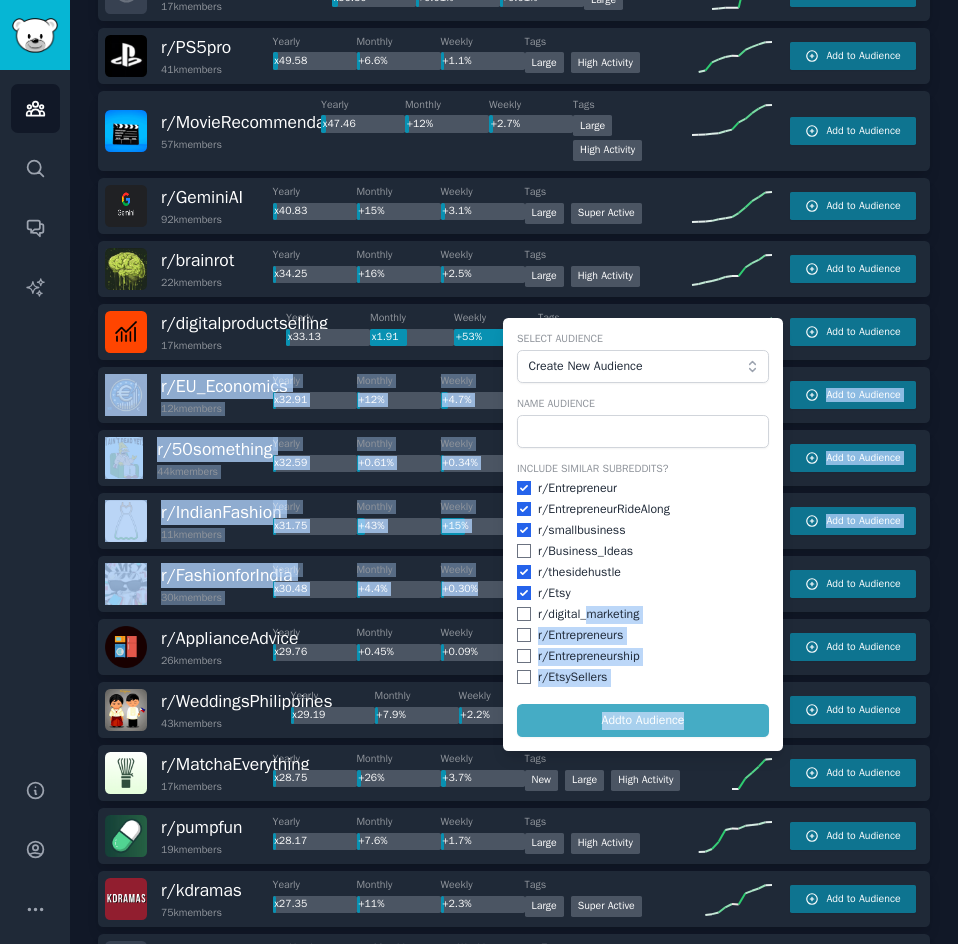 click on "r/ World_Now 11k  members Yearly x812.69 Monthly +11% Weekly +6.7% Tags New Large Super Active Add to Audience r/ vibecoding 46k  members Yearly x631.57 Monthly +51% Weekly +8.7% Tags New Large Super Active Add to Audience r/ ClaudeCode 14k  members Yearly x531.93 Monthly x4.36 Weekly +20% Tags 10,000 - 100,000 members New Large High Activity Add to Audience r/ Creative_Home_Decor 38k  members Yearly x483.41 Monthly +38% Weekly +4.7% Tags Established within past year New Large In Audience r/ gothgirlfashion 62k  members Yearly x335.94 Monthly +48% Weekly +9.8% Tags 10,000 - 100,000 members Large High Activity Add to Audience r/ smallbusinessindia 60k  members Yearly x297.04 Monthly +14% Weekly +3.7% Tags 10,000 - 100,000 members Large Super Active Add to Audience r/ BlueskySkeets 77k  members Yearly x211.01 Monthly +32% Weekly +6.4% Tags Large Super Active Add to Audience r/ over60selfies 21k  members Yearly x163.67 Monthly +1.9% Weekly +0.44% Tags New Large High Activity Add to Audience r/ AskUS 56k  members" at bounding box center (514, -64) 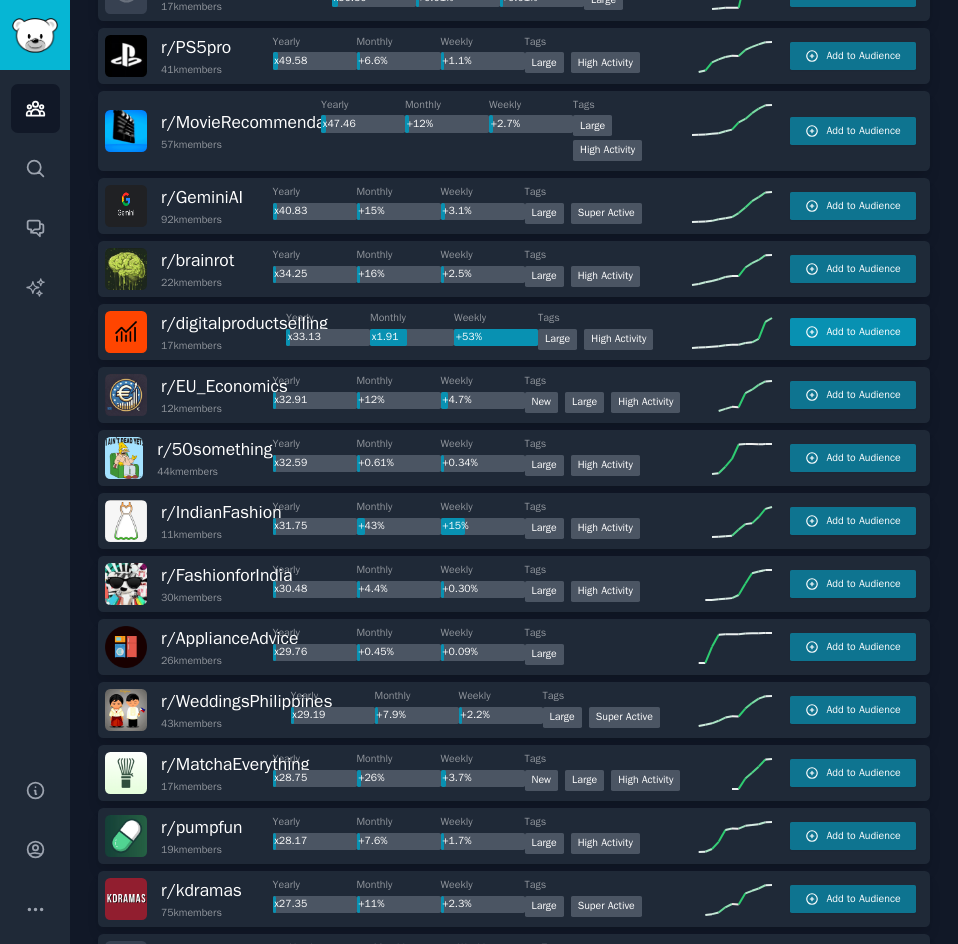 click on "r/ digitalproductselling 17k  members Yearly x33.13 Monthly x1.91 Weekly +53% Tags >= 80th percentile for submissions / day Large High Activity Add to Audience" at bounding box center (514, 332) 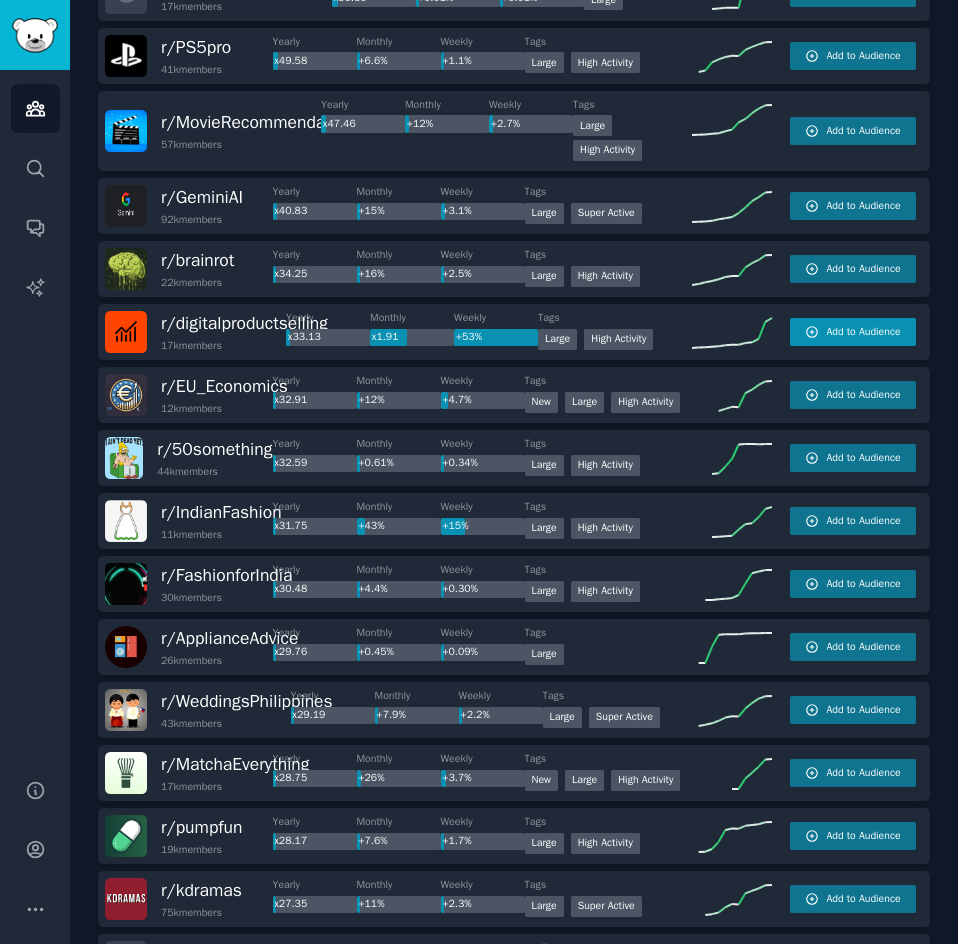 click on "Add to Audience" at bounding box center (863, 332) 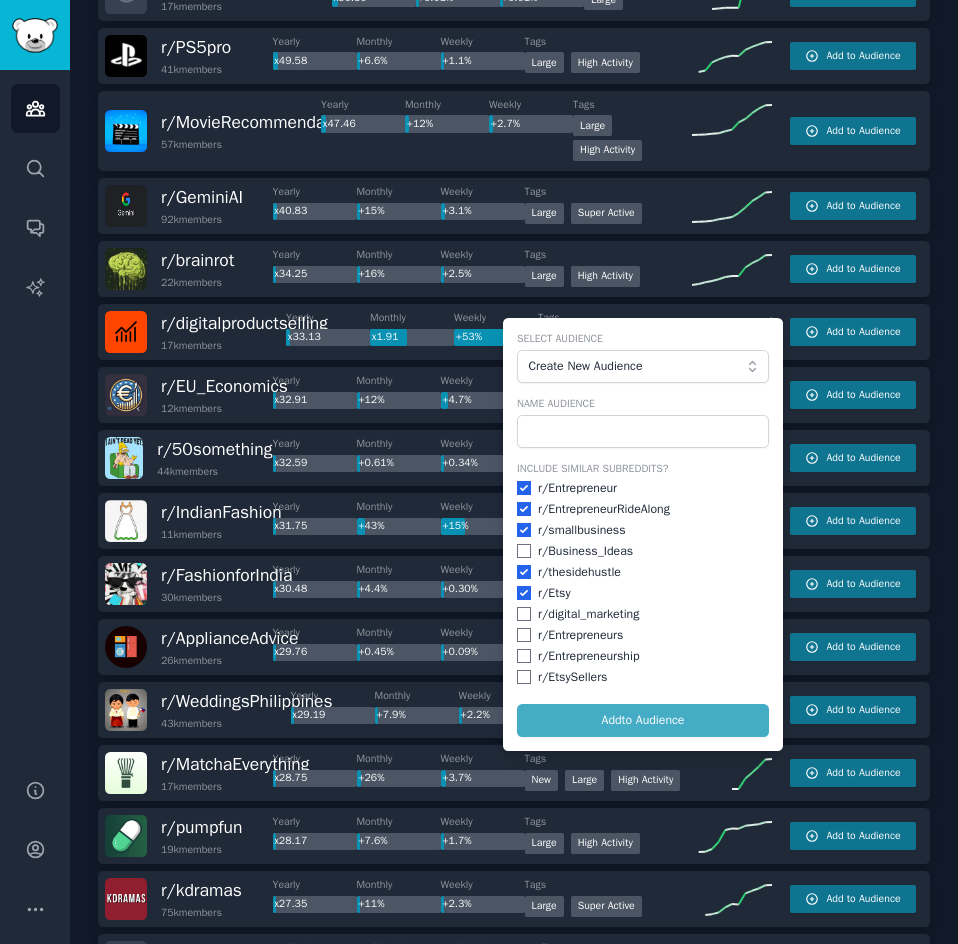click on "+0.34%" at bounding box center (483, 464) 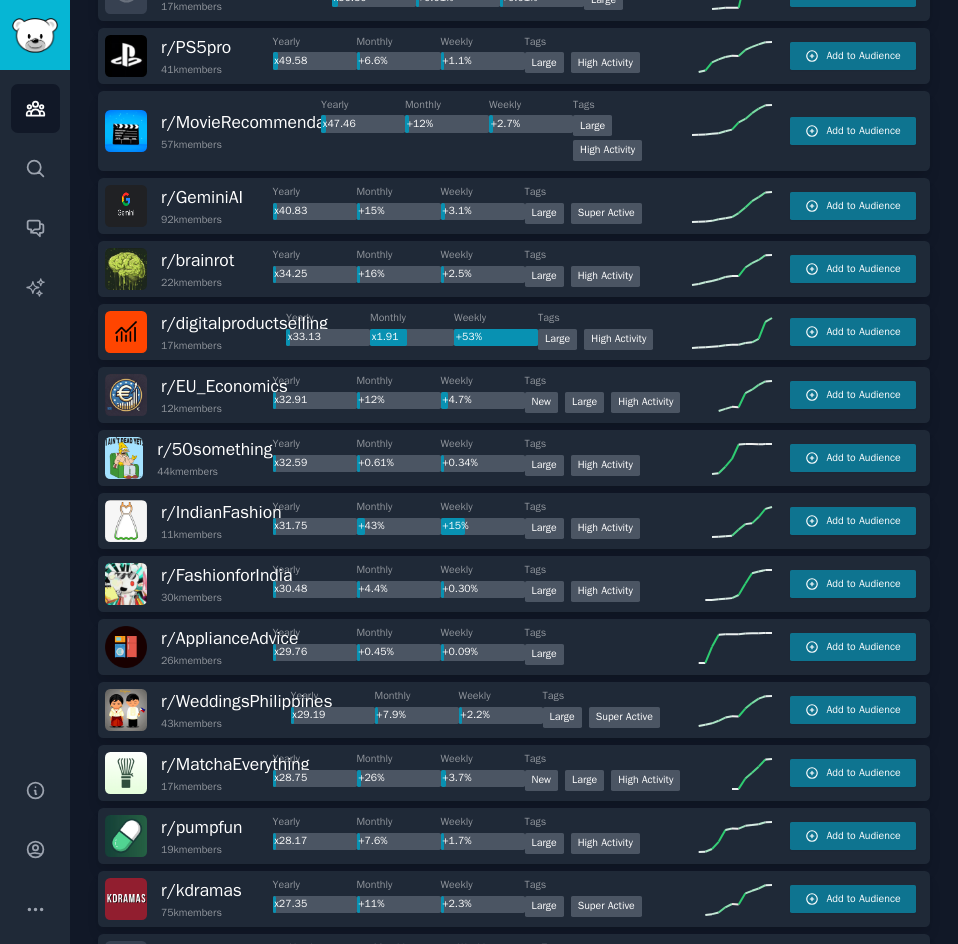 click on "r/ digitalproductselling 17k  members Yearly x33.13 Monthly x1.91 Weekly +53% Tags >= 80th percentile for submissions / day Large High Activity Add to Audience" at bounding box center (514, 332) 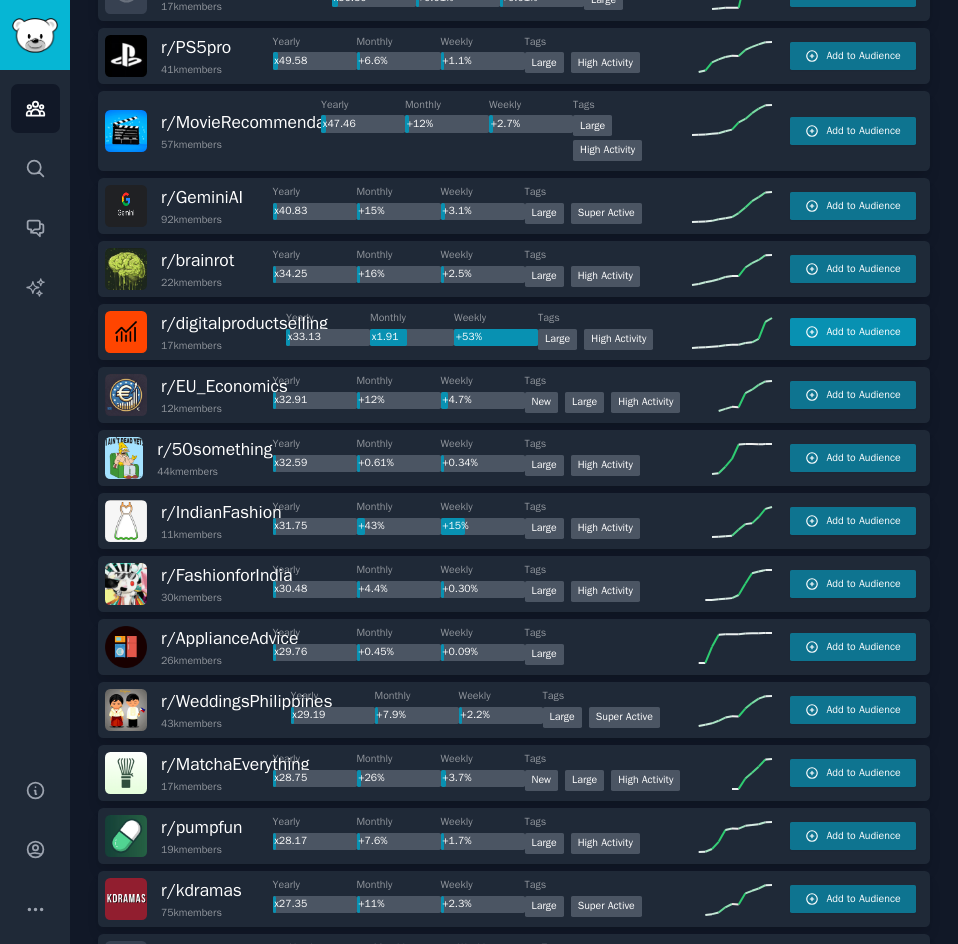 click on "Add to Audience" at bounding box center [863, 332] 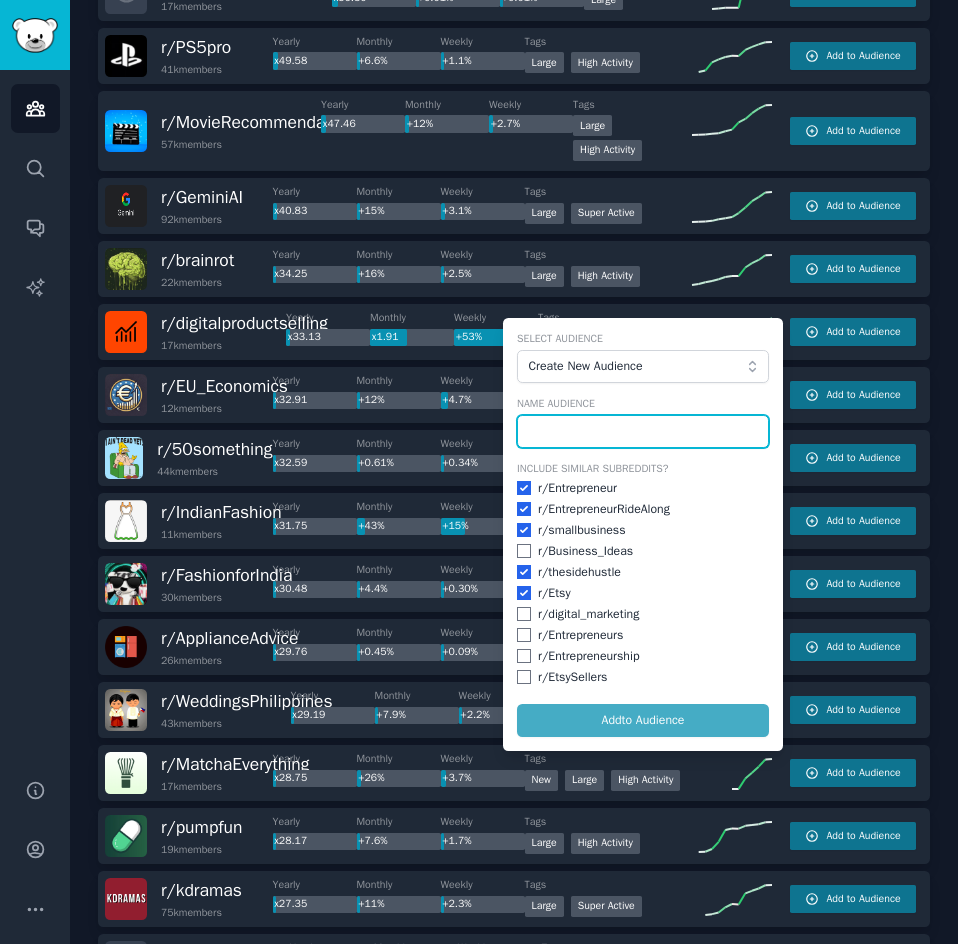 click at bounding box center (643, 432) 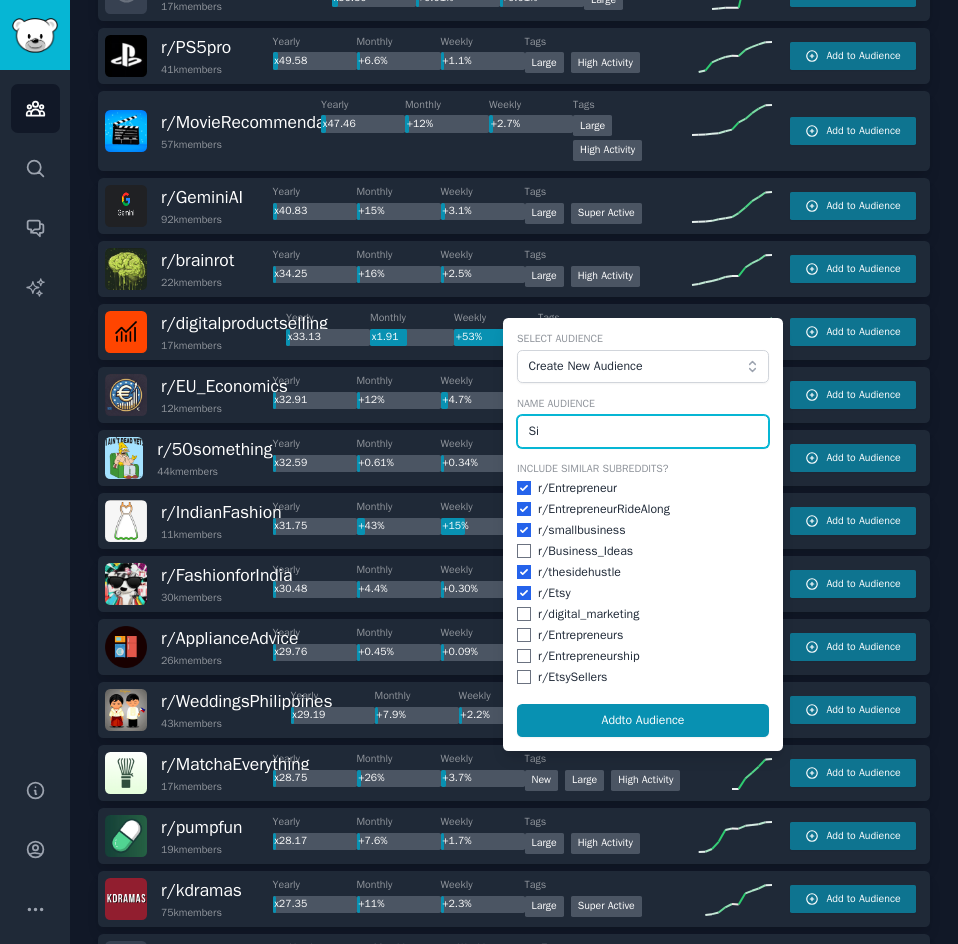 type on "S" 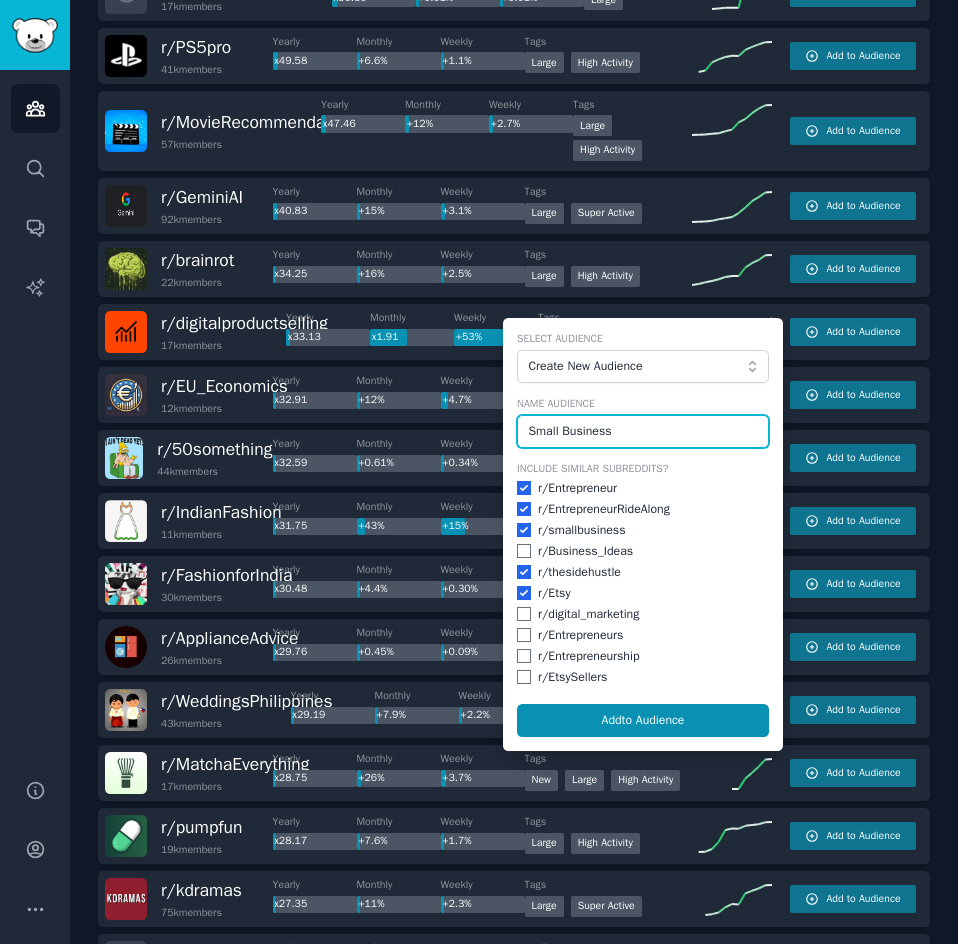 type on "Small Business" 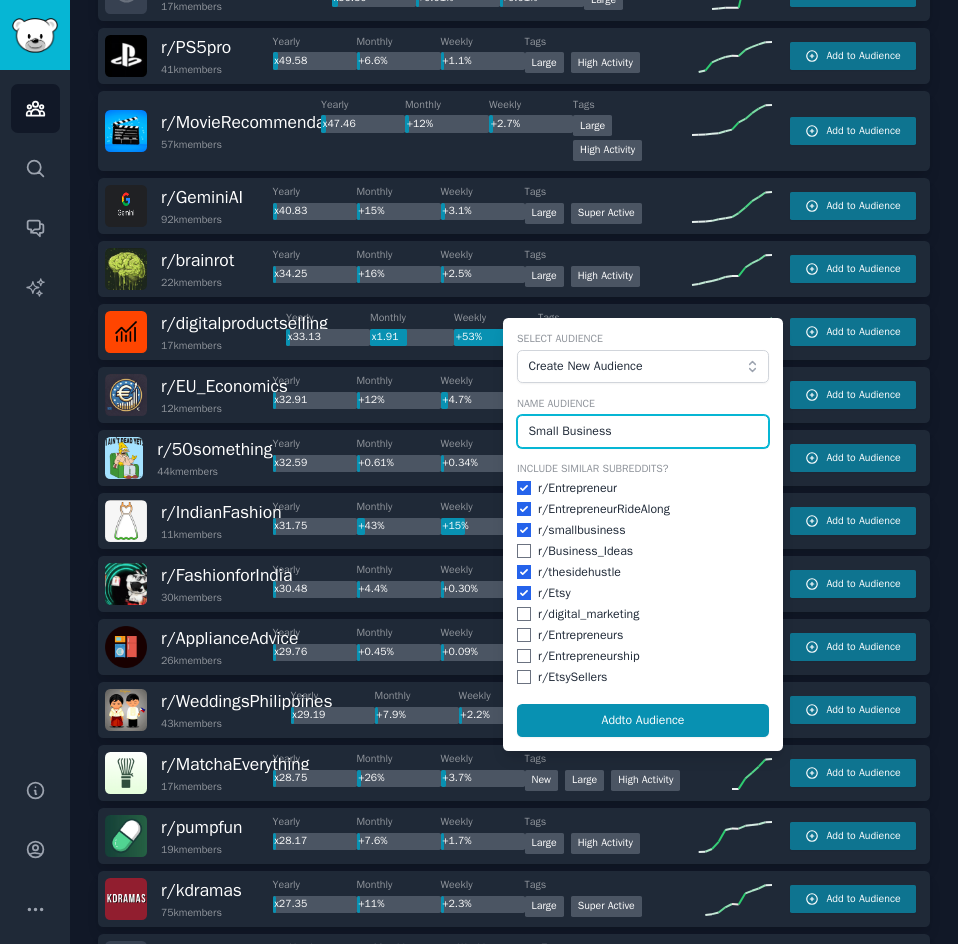 click on "Add  to Audience" at bounding box center [643, 721] 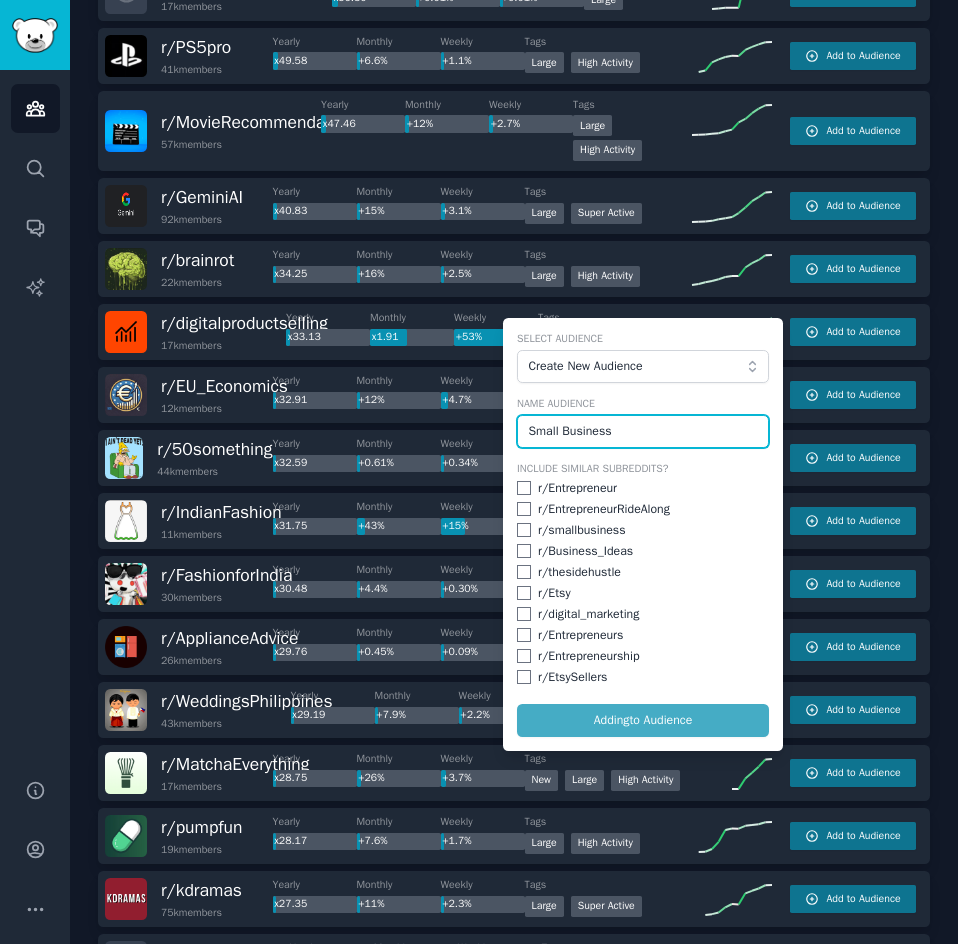 checkbox on "false" 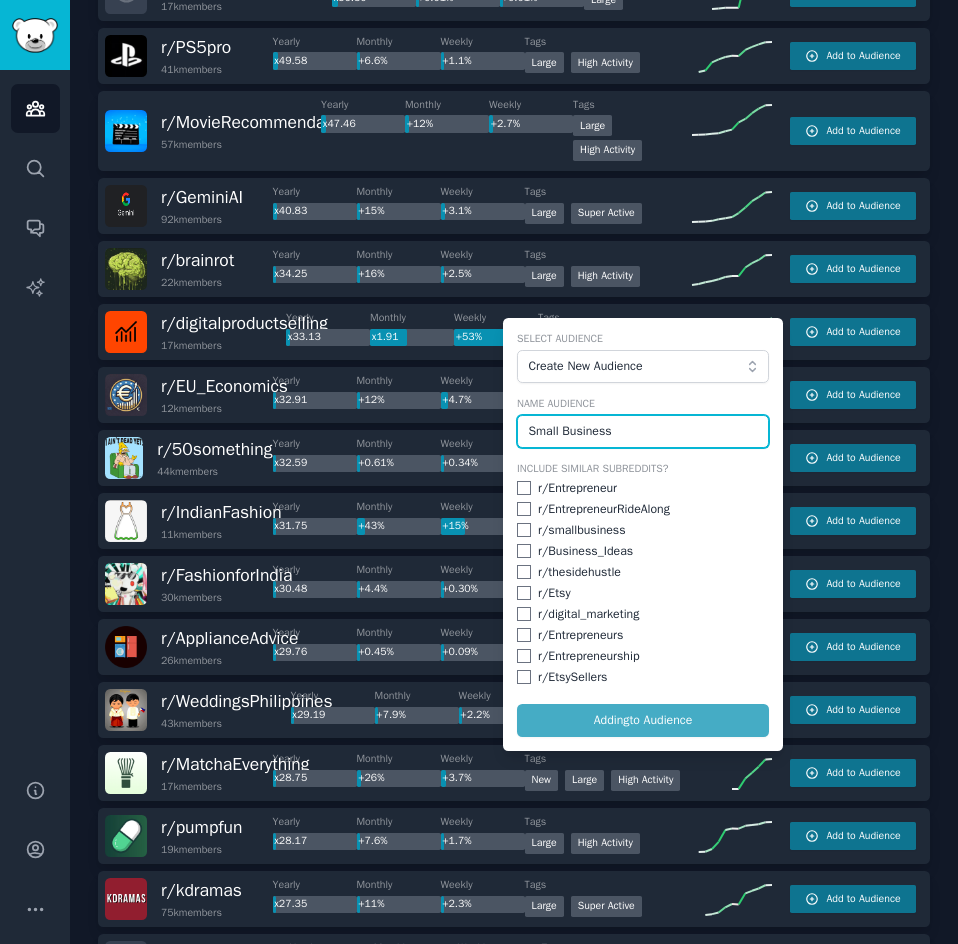 checkbox on "false" 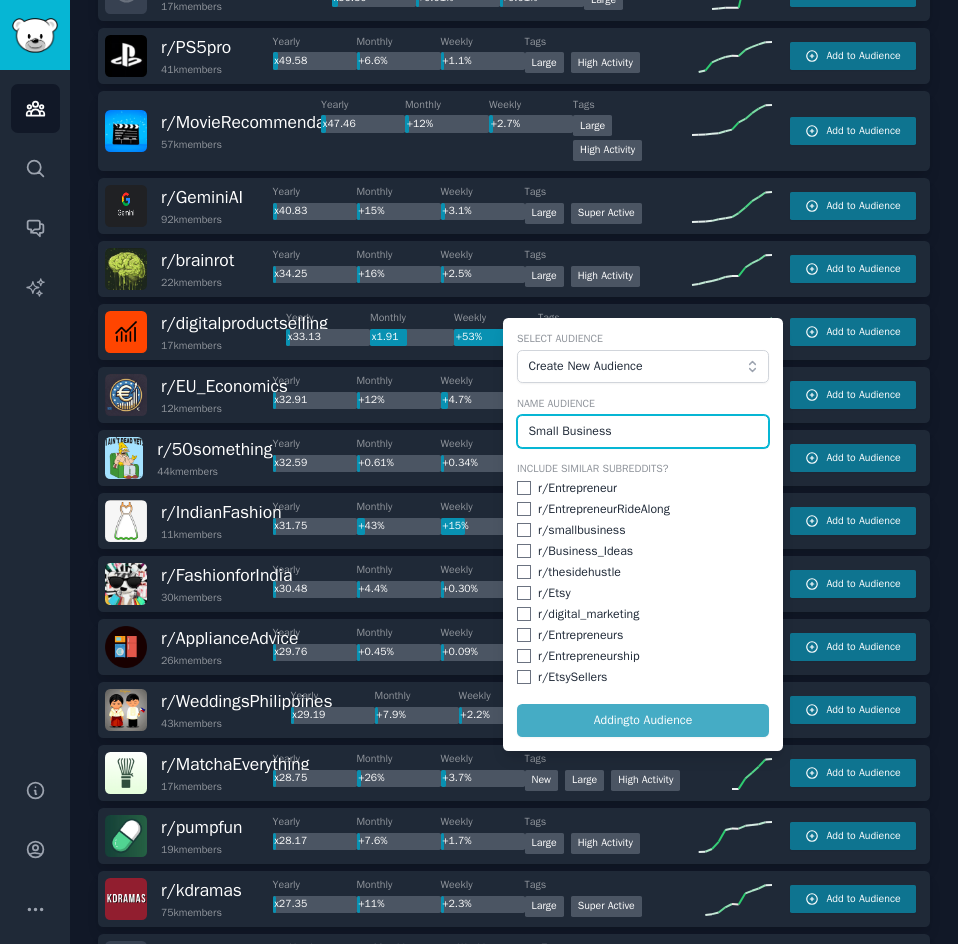 checkbox on "false" 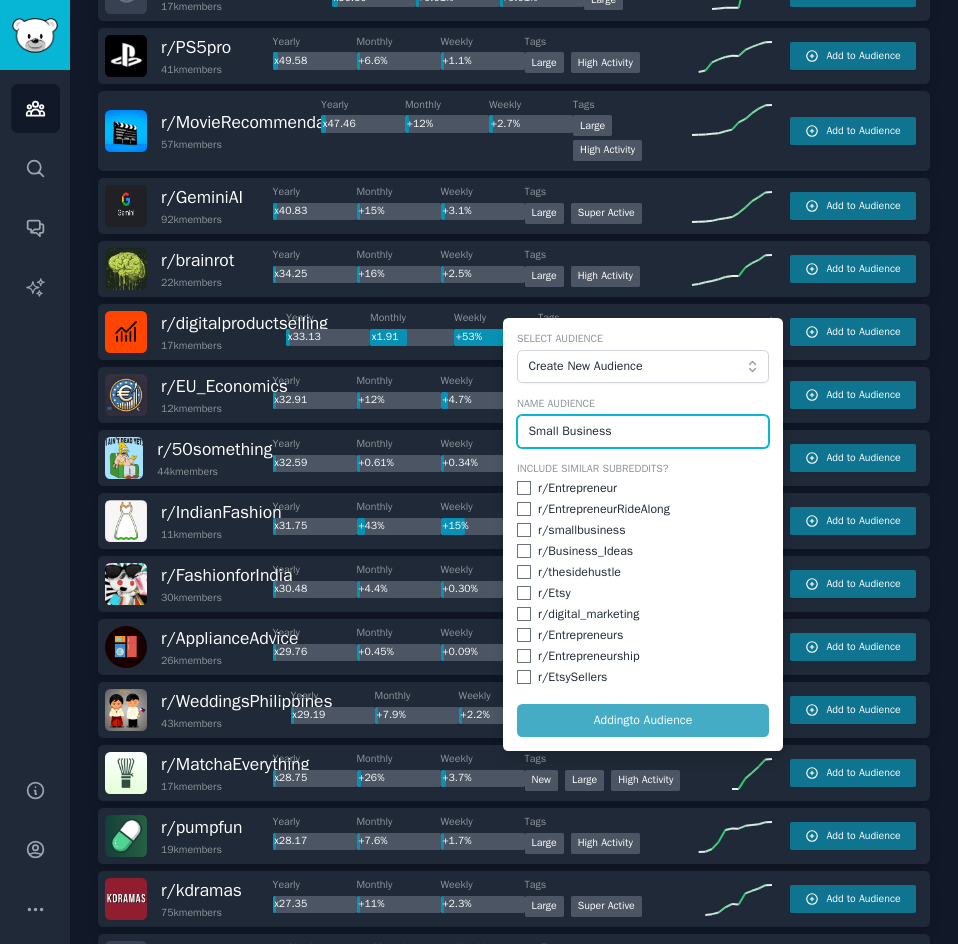 checkbox on "false" 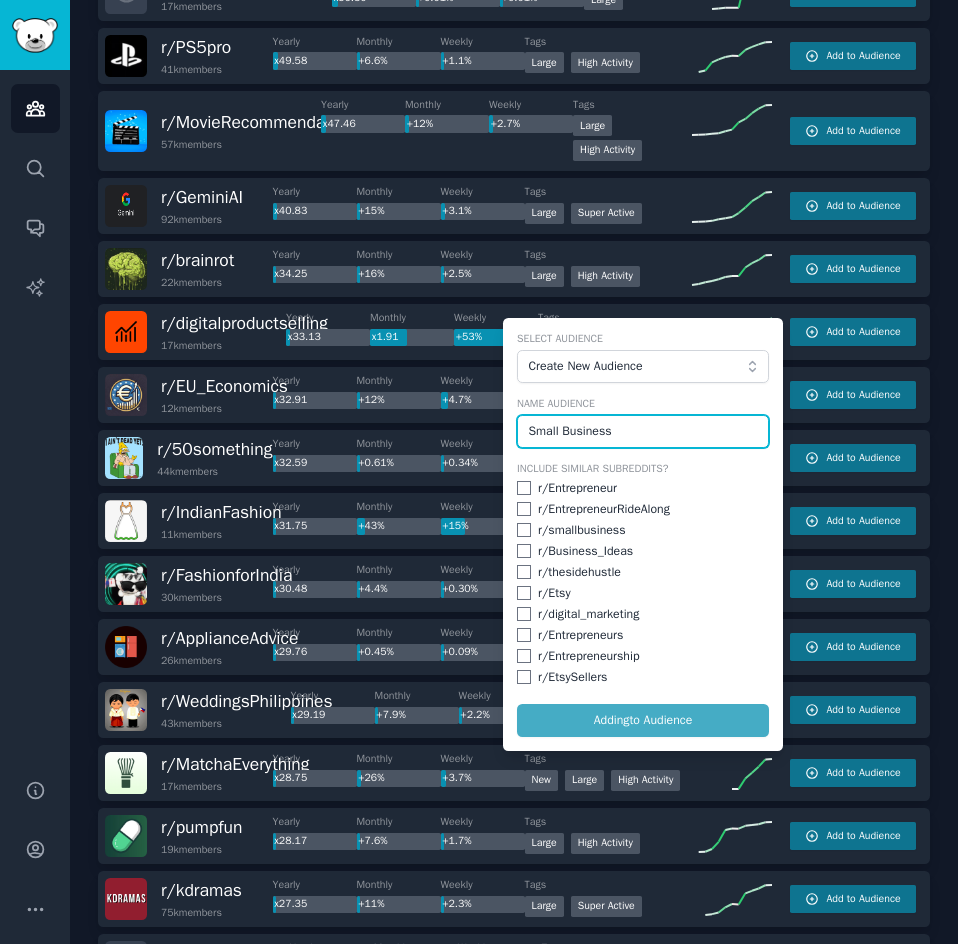 checkbox on "false" 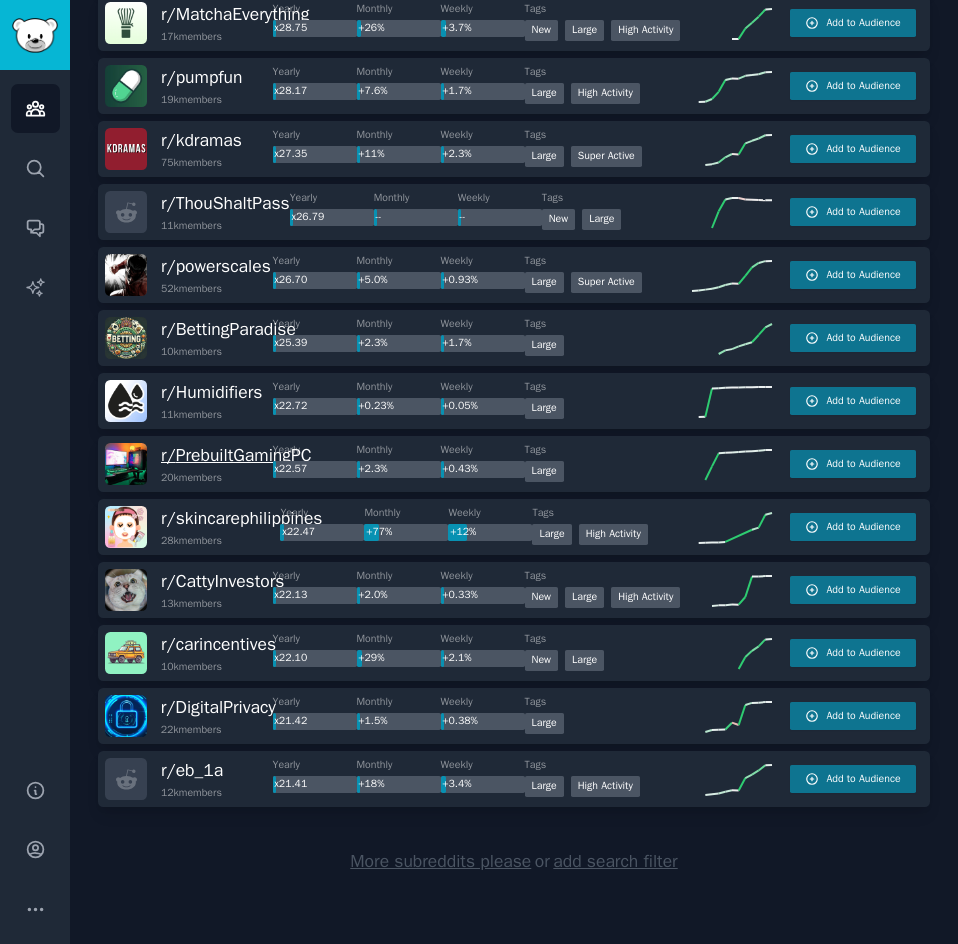 scroll, scrollTop: 2895, scrollLeft: 0, axis: vertical 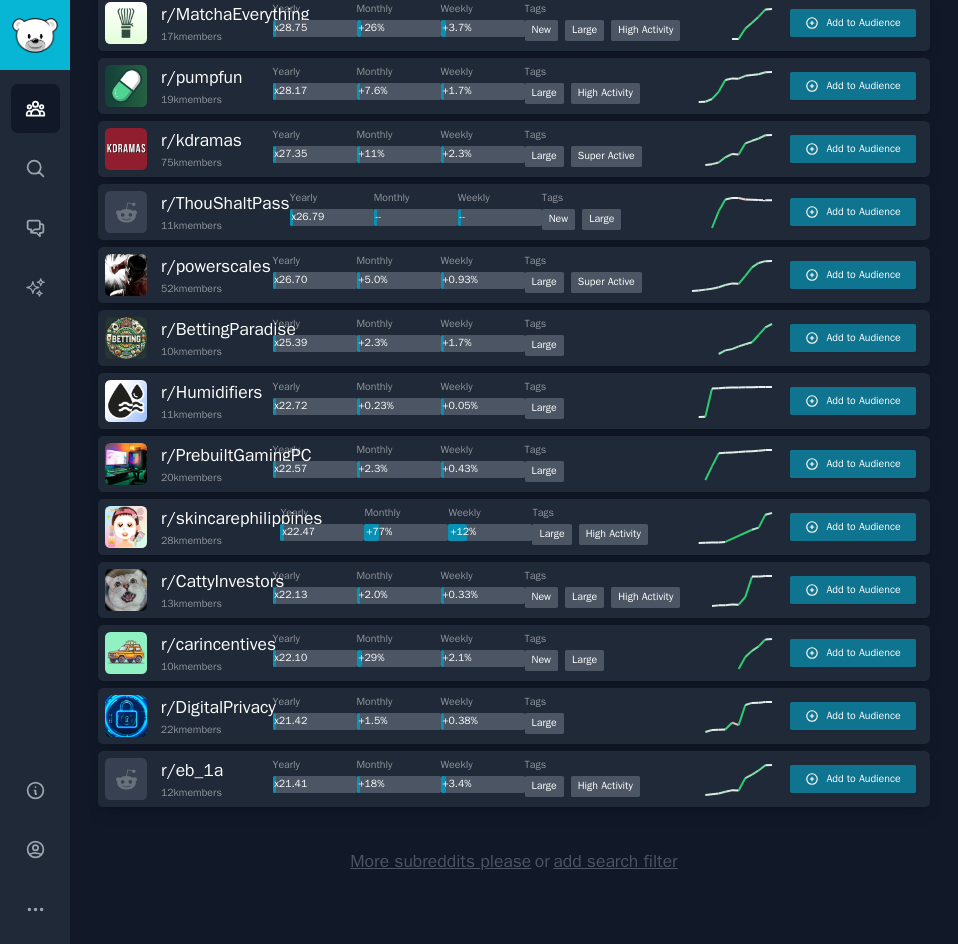 click on "More subreddits please" at bounding box center (440, 861) 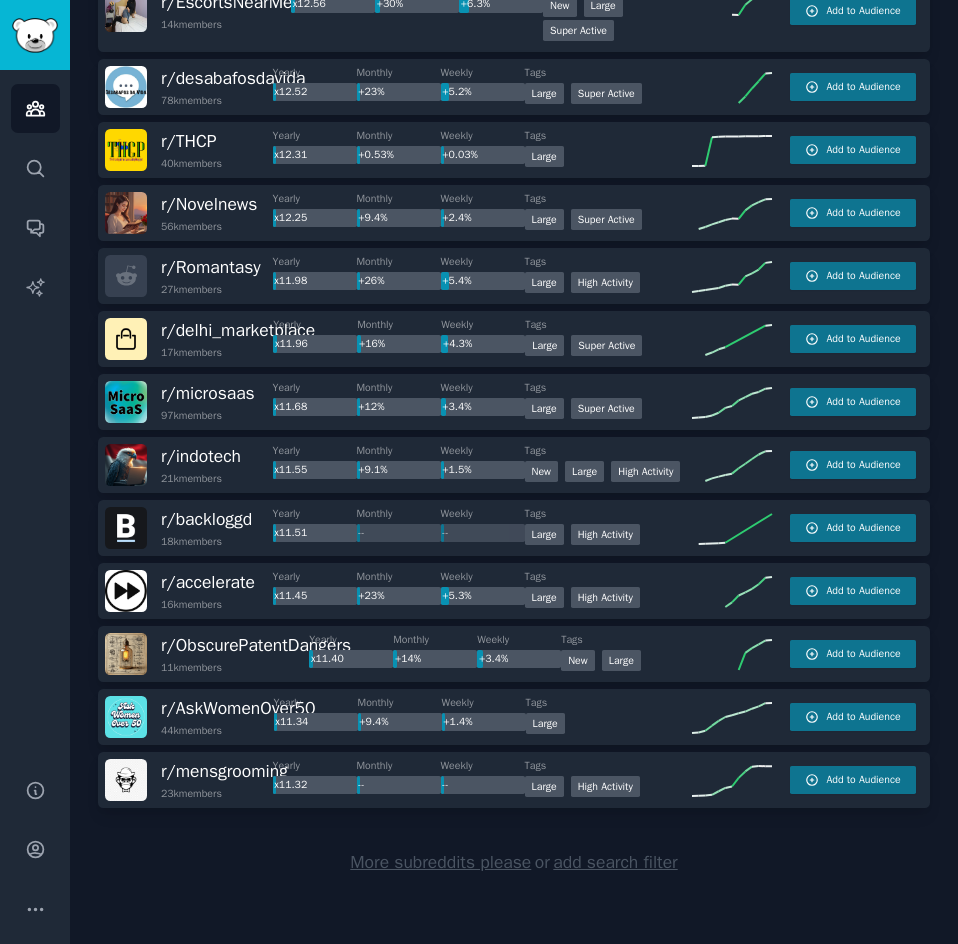 scroll, scrollTop: 6095, scrollLeft: 0, axis: vertical 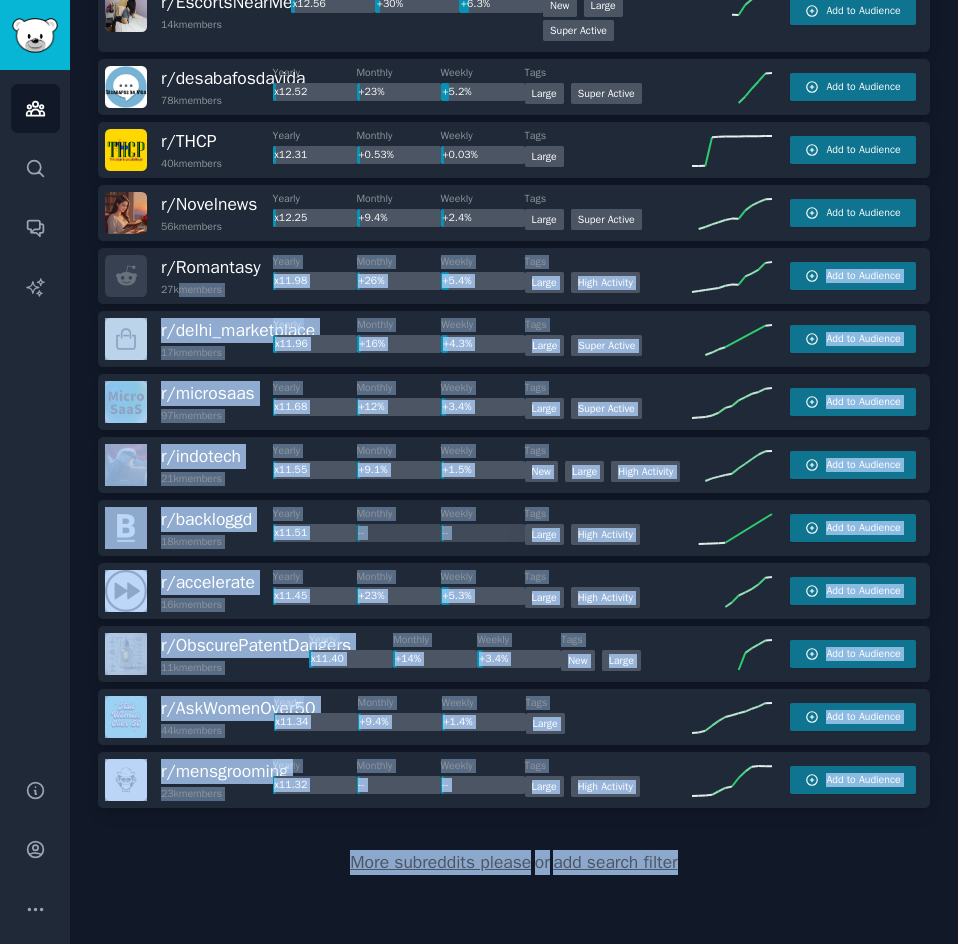 drag, startPoint x: 300, startPoint y: 459, endPoint x: 178, endPoint y: 461, distance: 122.016396 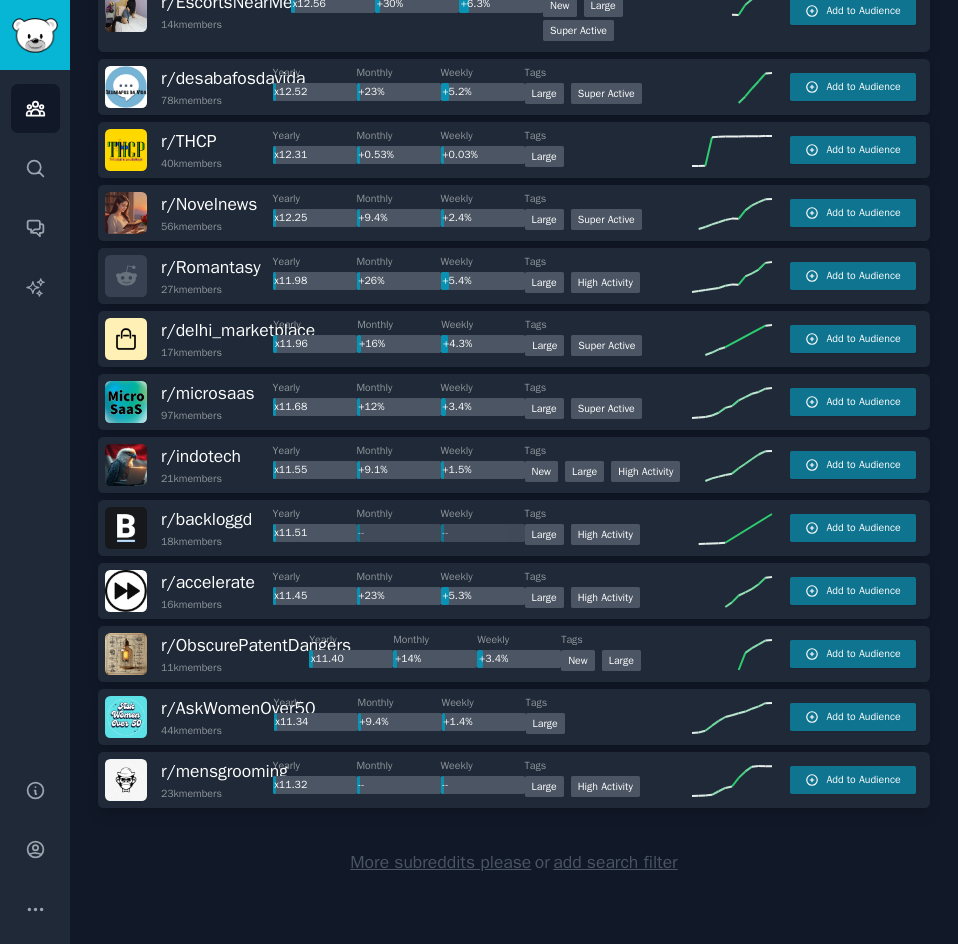 scroll, scrollTop: 6279, scrollLeft: 0, axis: vertical 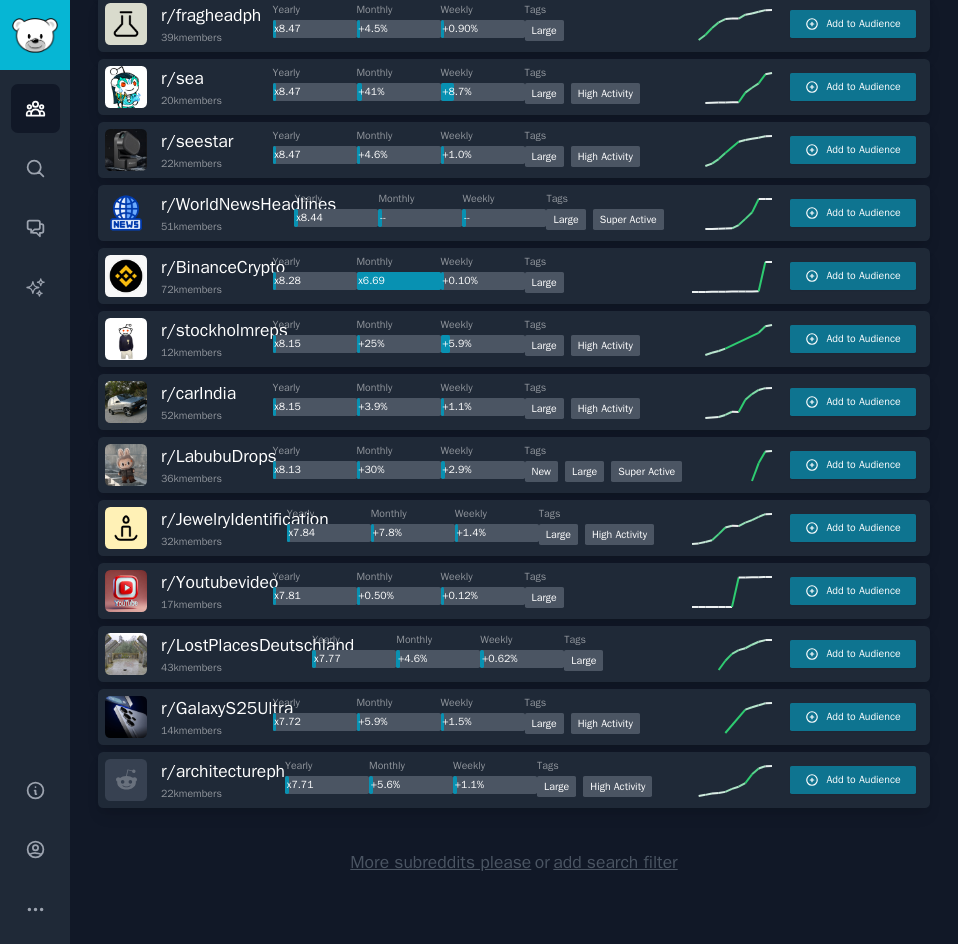 click on "More subreddits please" at bounding box center [440, 862] 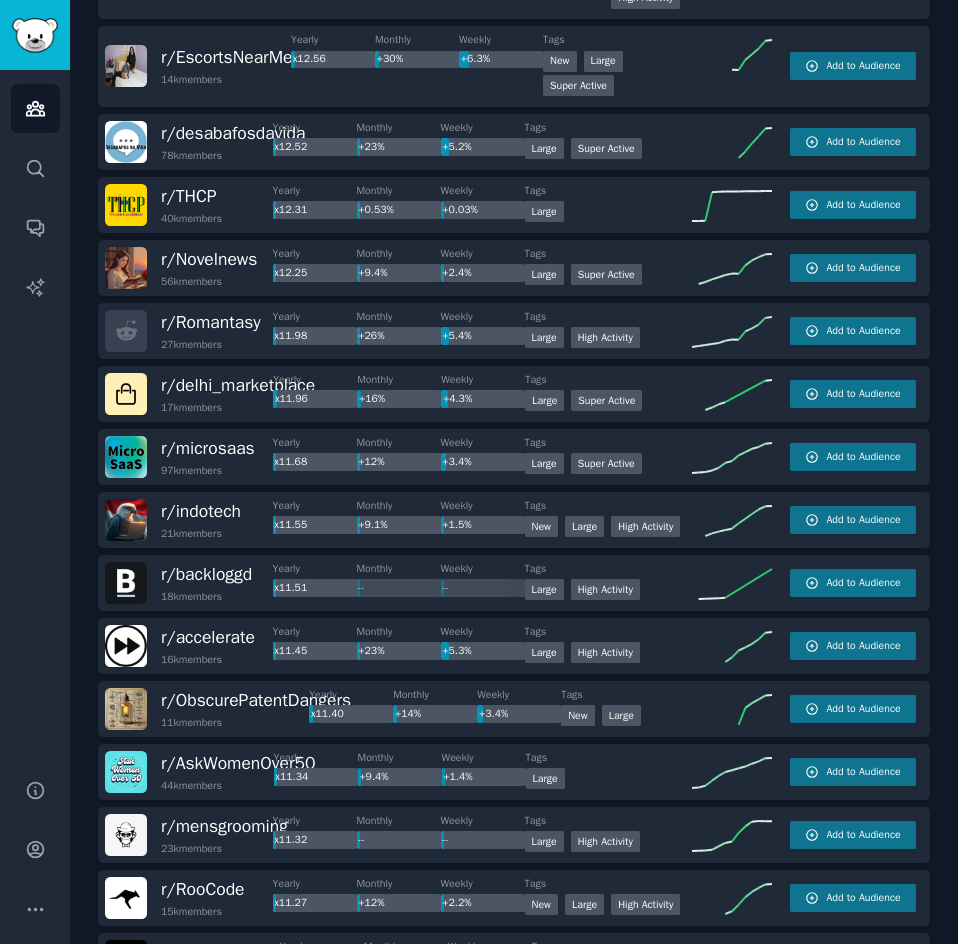 scroll, scrollTop: 5827, scrollLeft: 0, axis: vertical 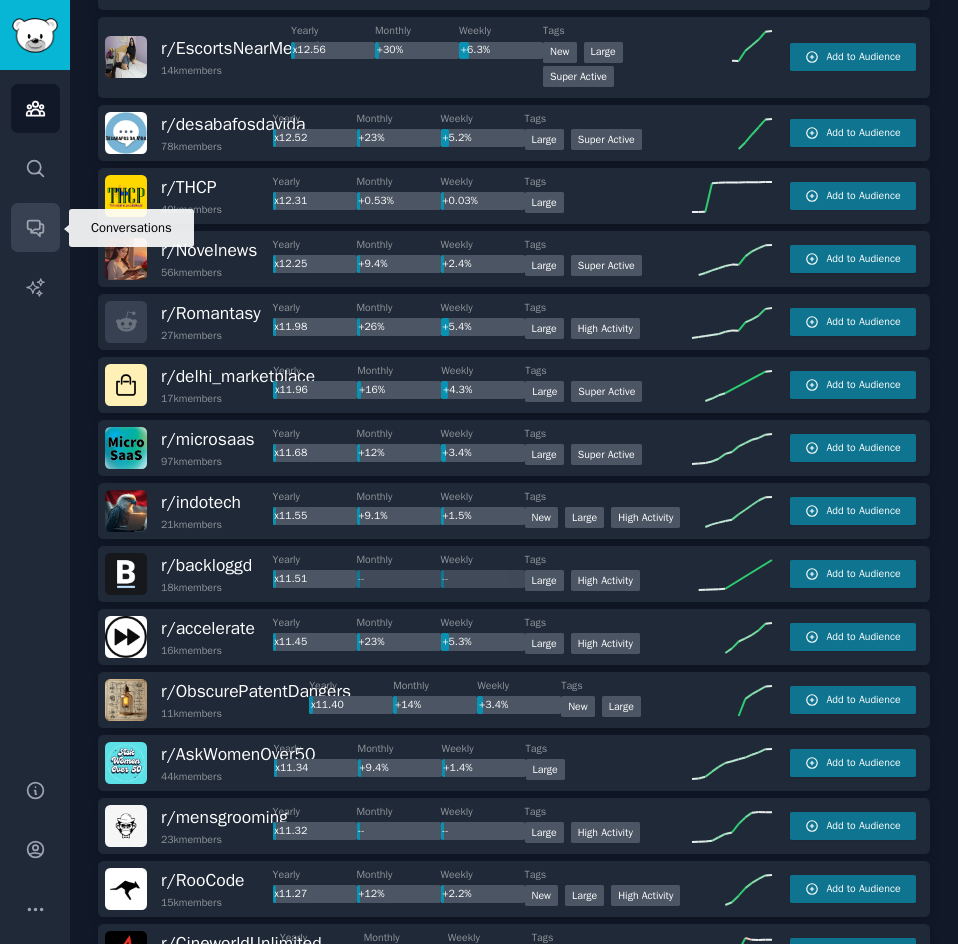click on "Conversations" at bounding box center (35, 227) 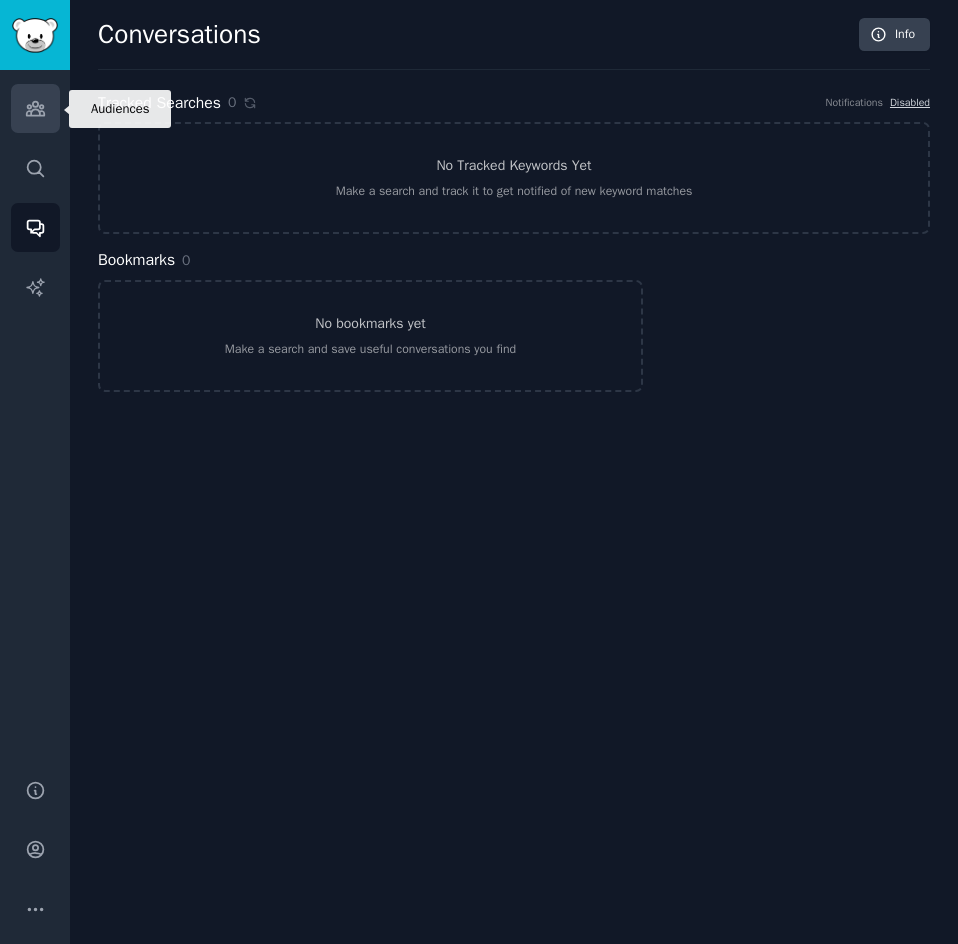 click on "Audiences" at bounding box center (35, 108) 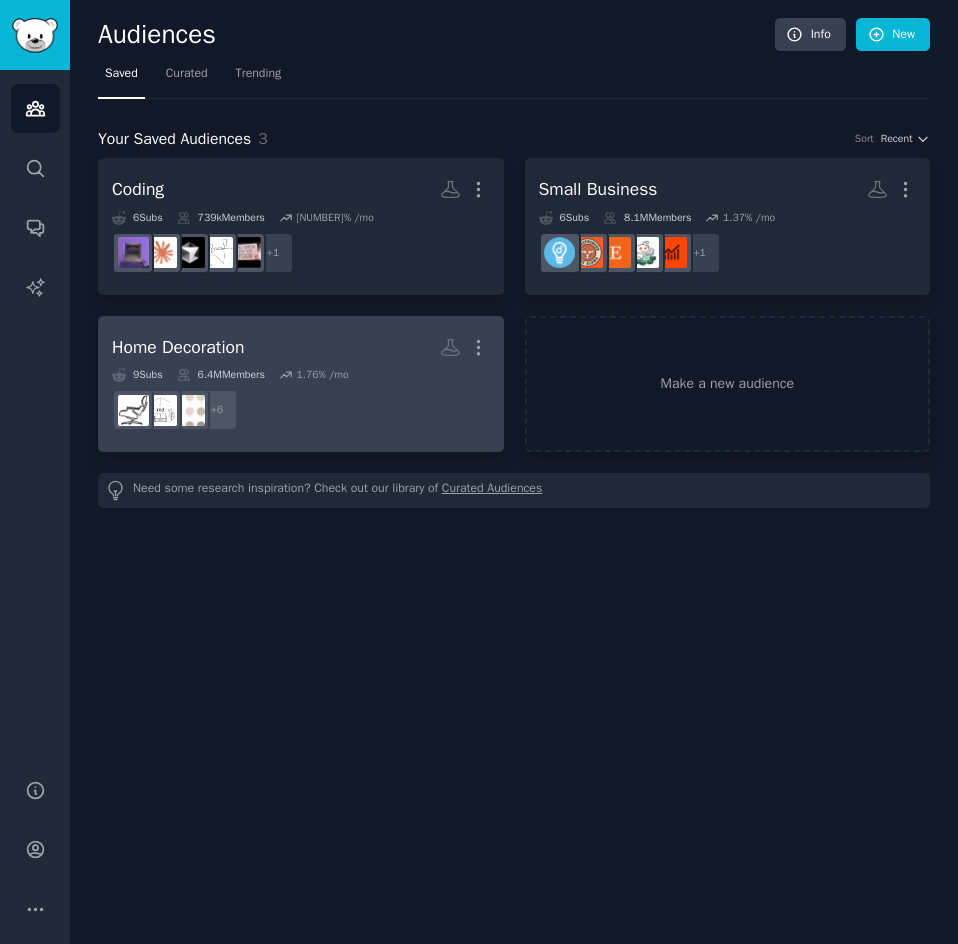 click on "Home Decoration More" at bounding box center (301, 347) 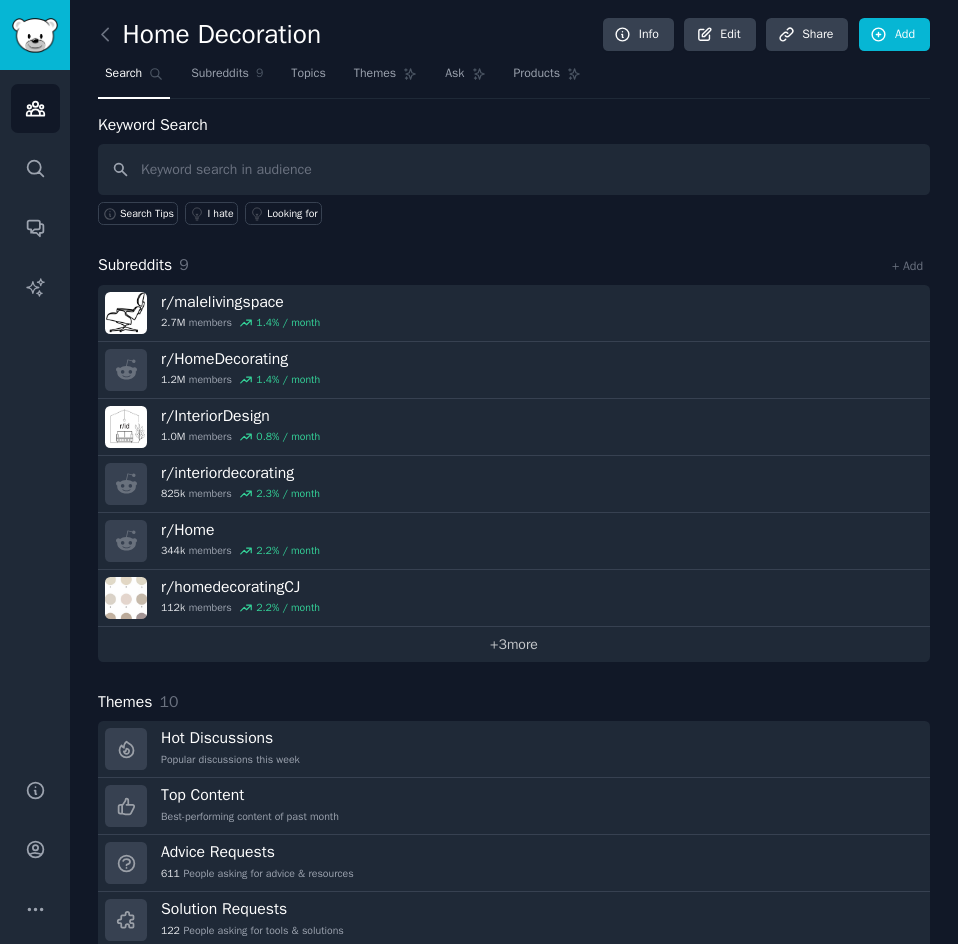 click on "+  3  more" at bounding box center [514, 644] 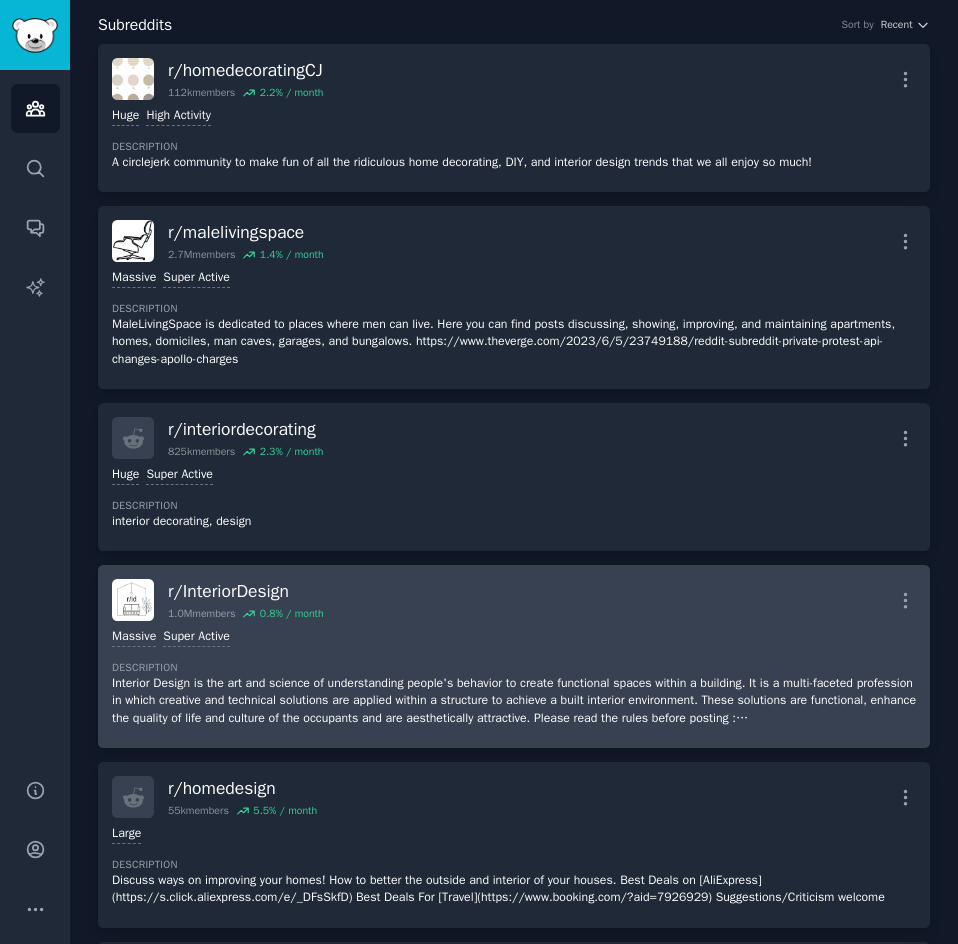 scroll, scrollTop: 0, scrollLeft: 0, axis: both 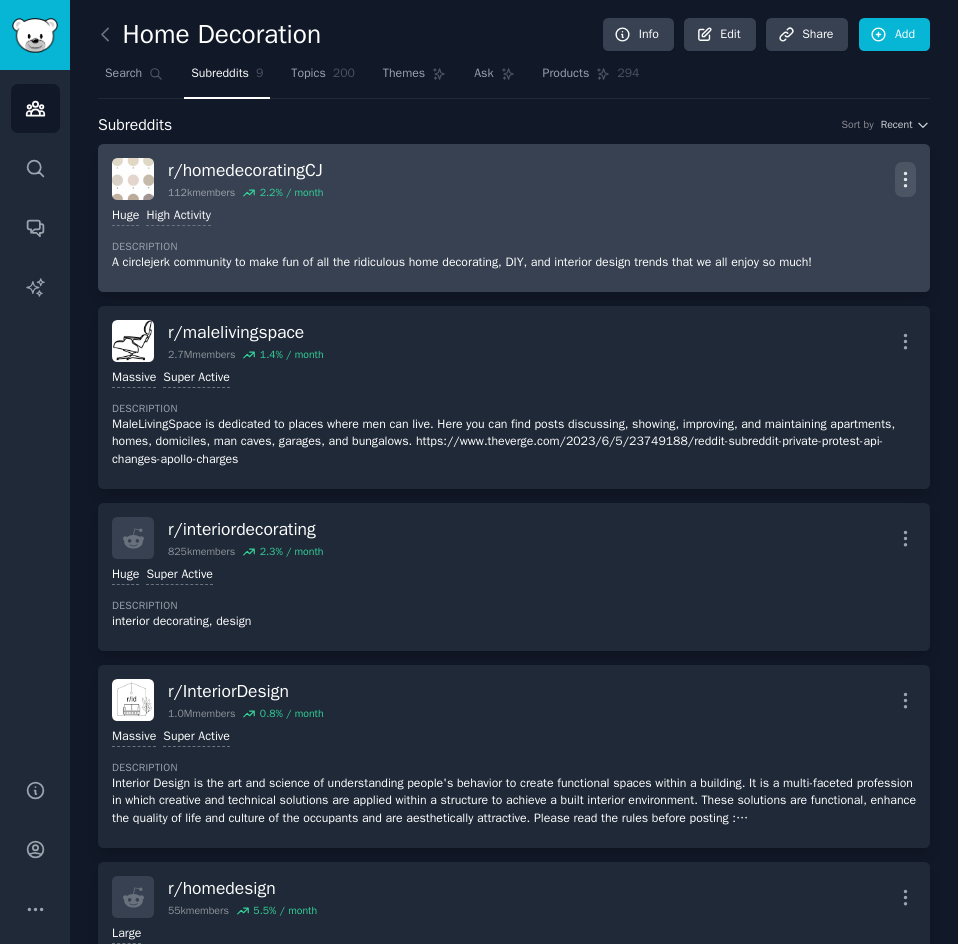 click 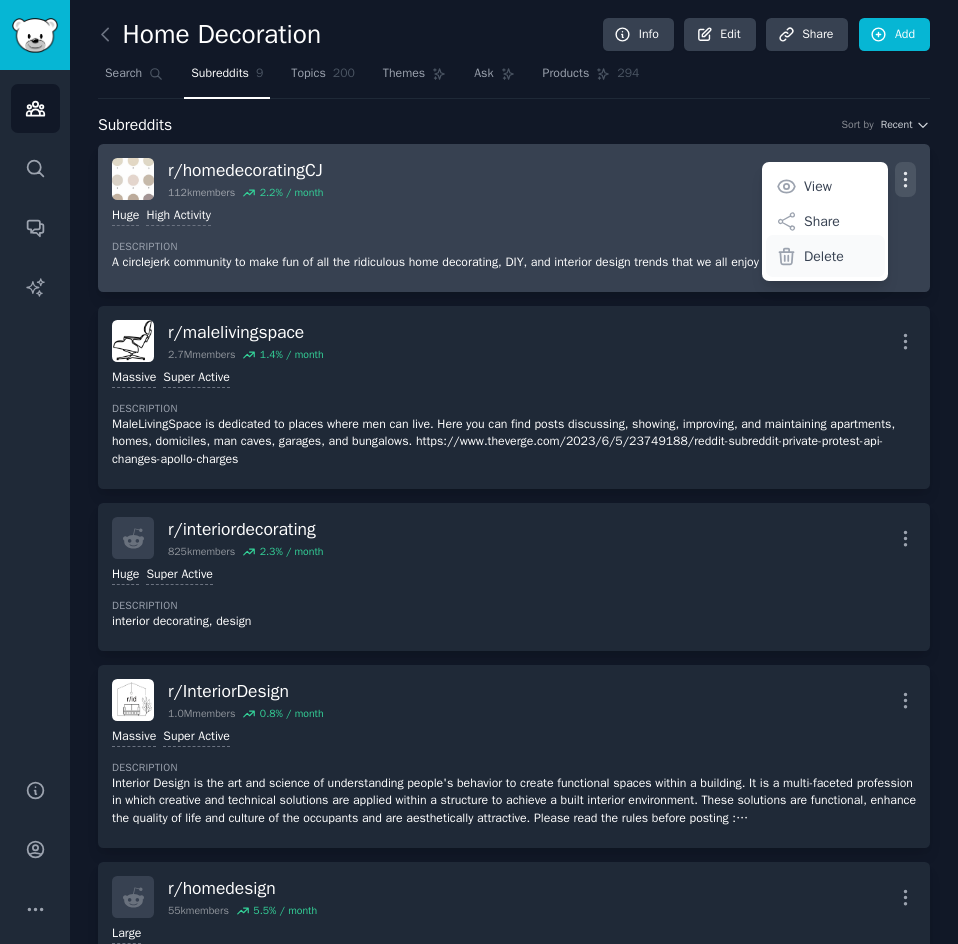 click on "Delete" at bounding box center [824, 256] 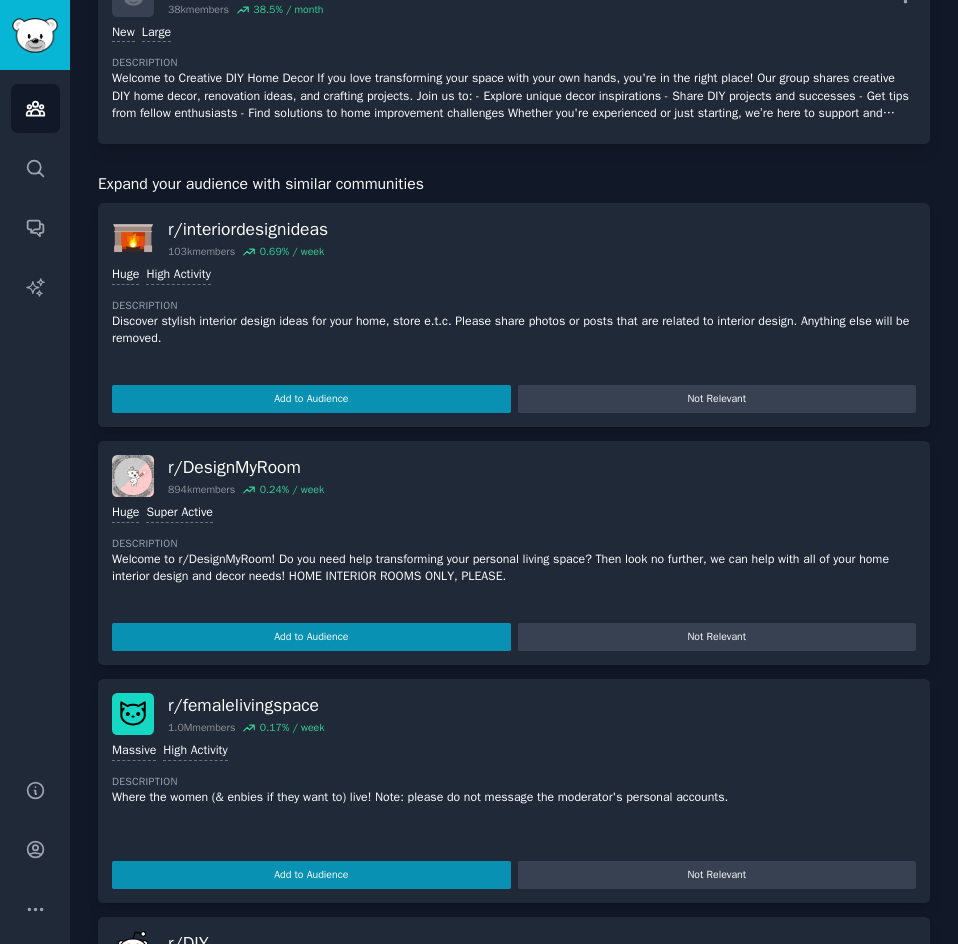 scroll, scrollTop: 1200, scrollLeft: 0, axis: vertical 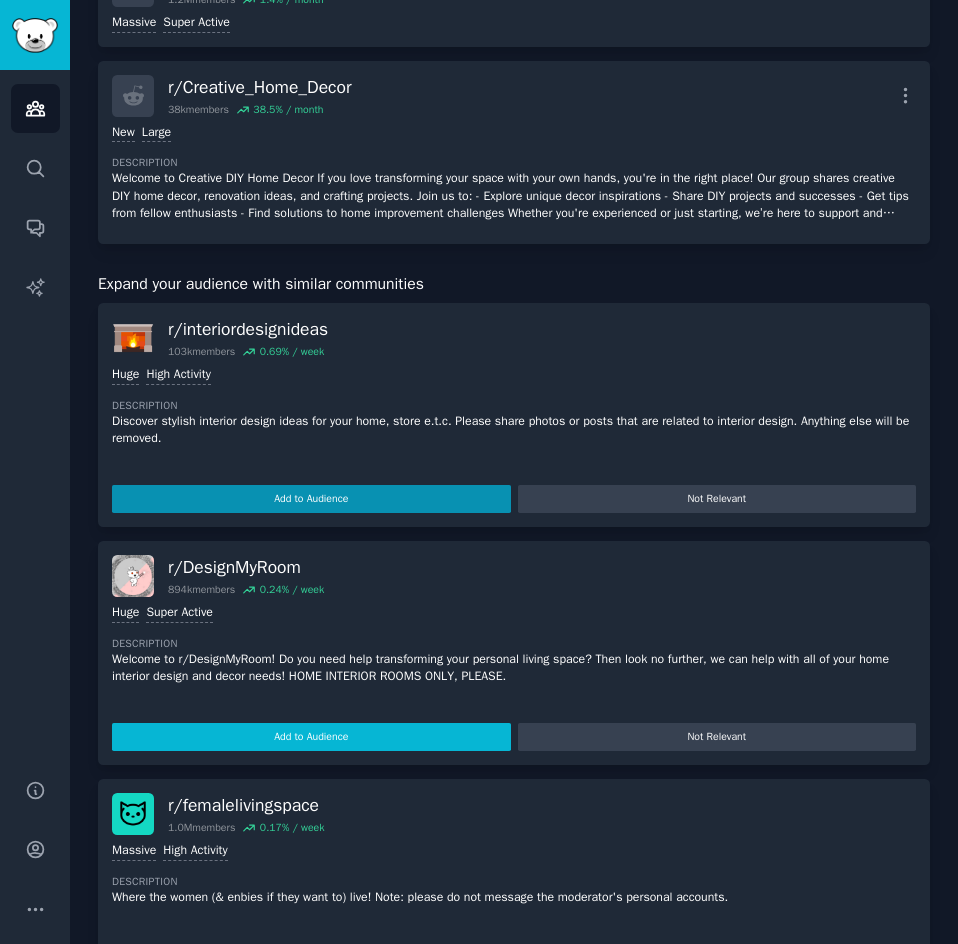 click on "Add to Audience" at bounding box center (311, 499) 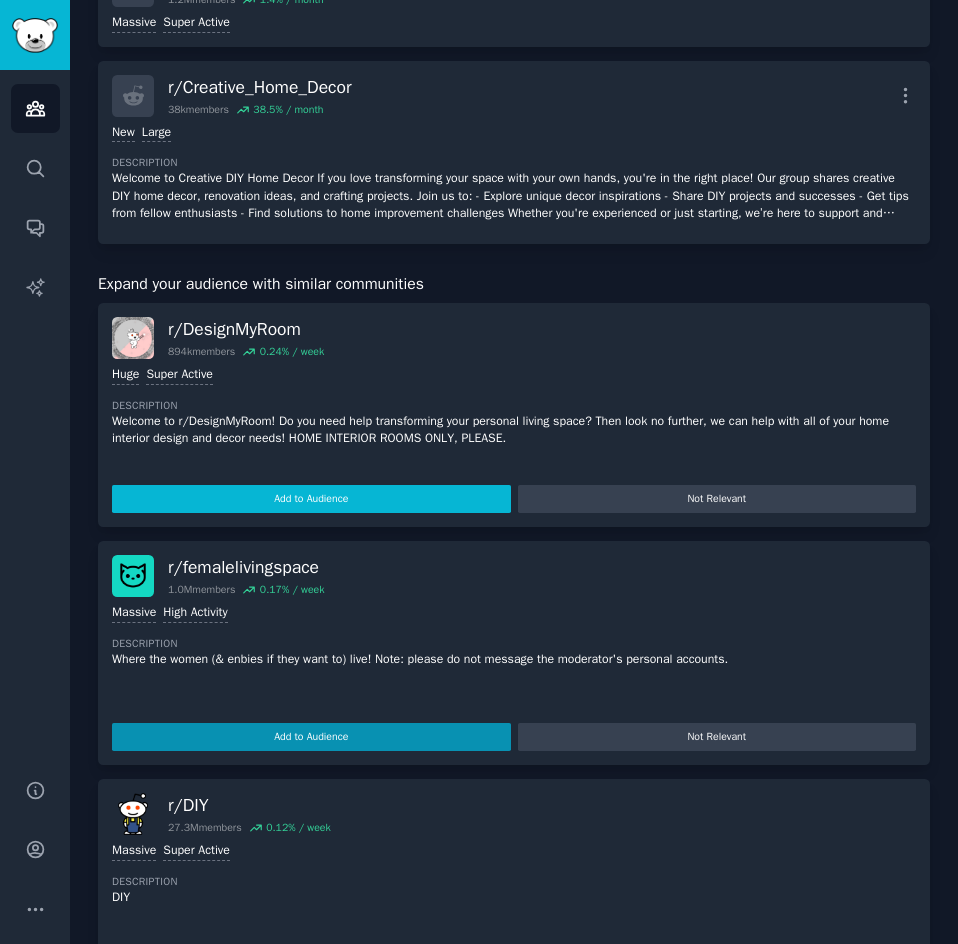 click on "Add to Audience" at bounding box center (311, 499) 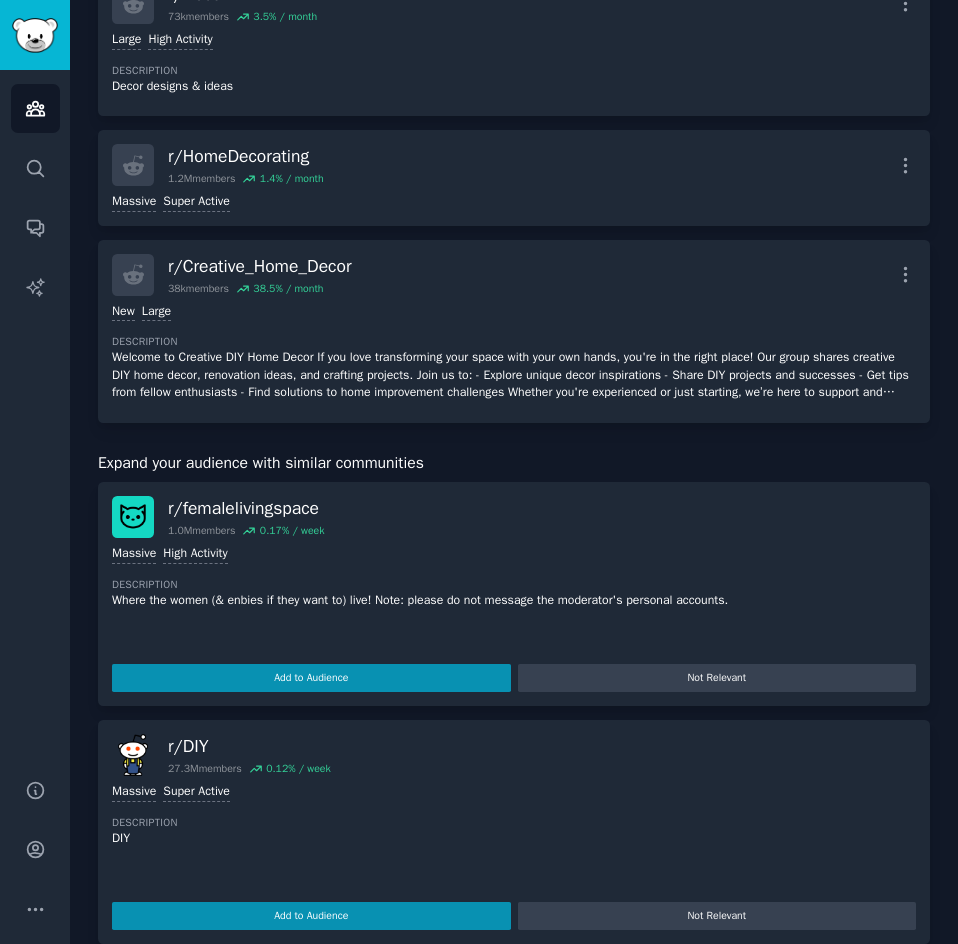 scroll, scrollTop: 1559, scrollLeft: 0, axis: vertical 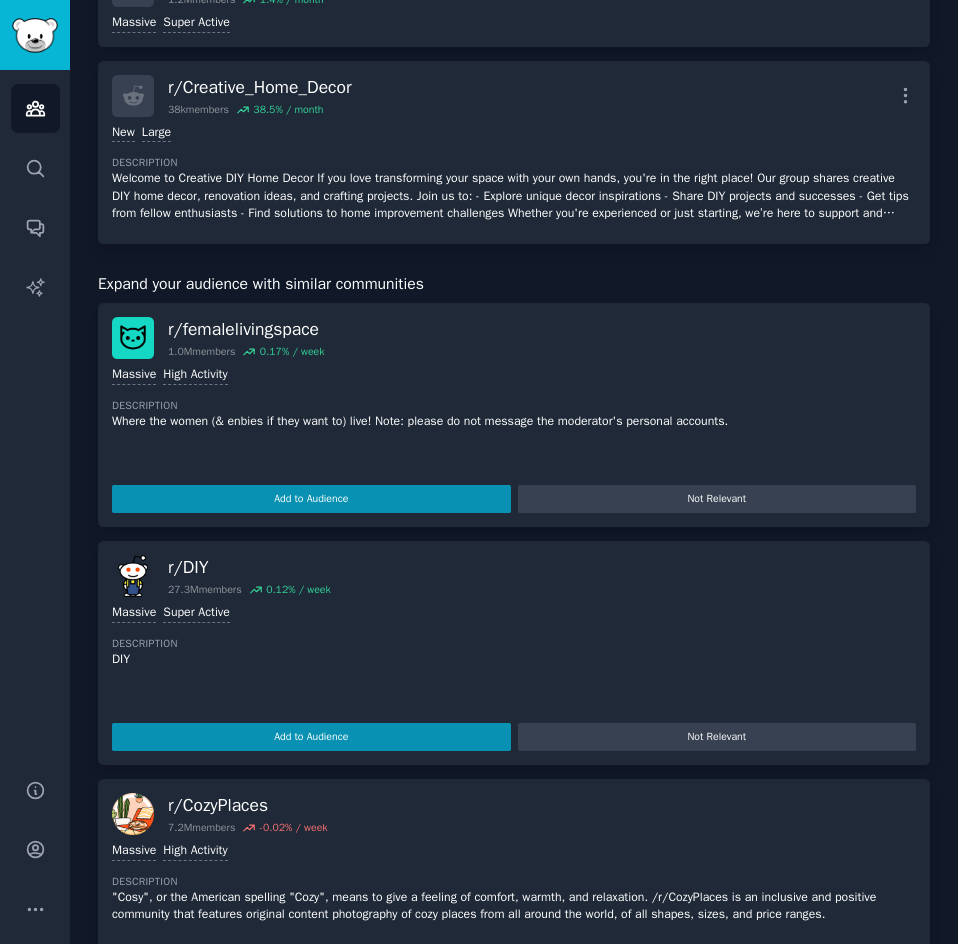 click on "Add to Audience" at bounding box center [311, 499] 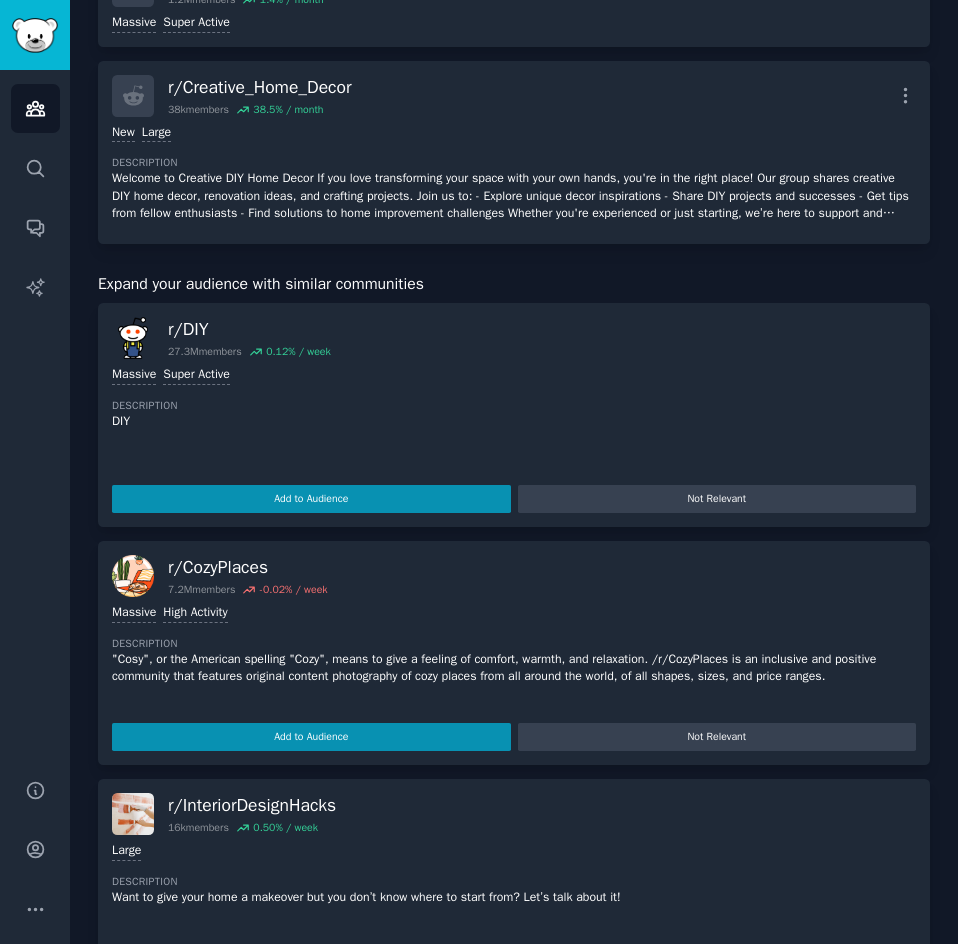 scroll, scrollTop: 1721, scrollLeft: 0, axis: vertical 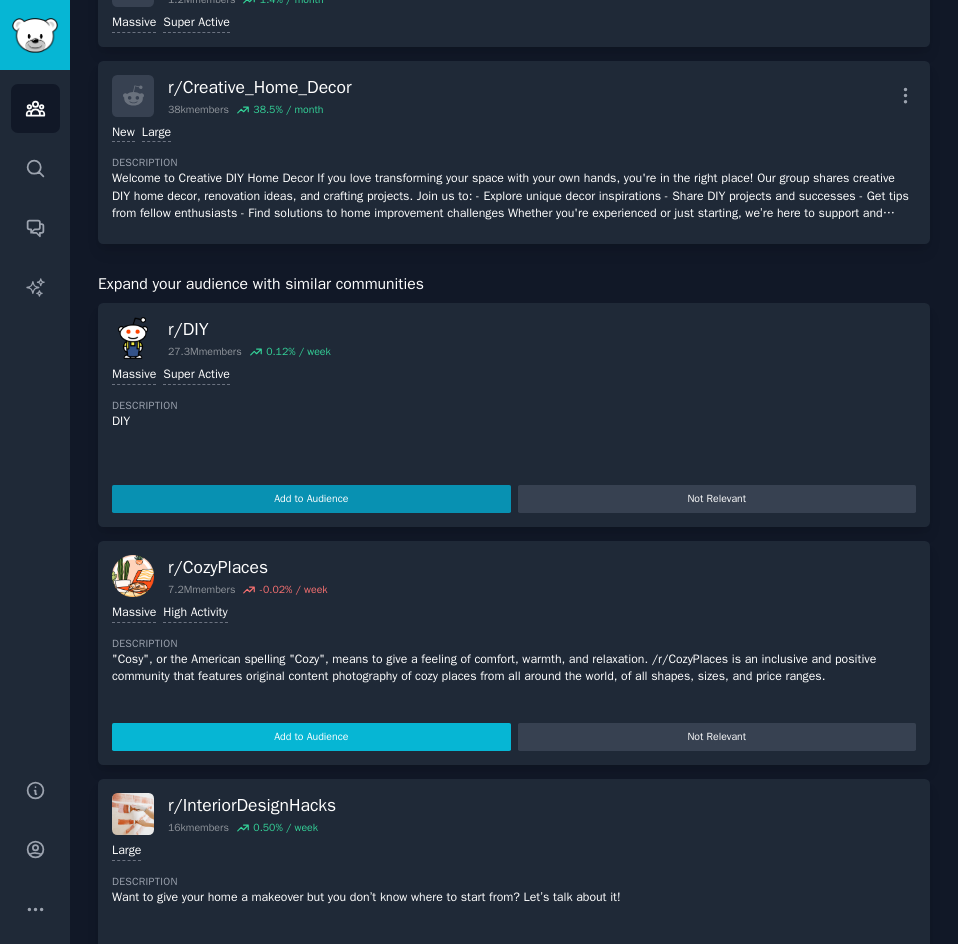 click on "Add to Audience" at bounding box center [311, 499] 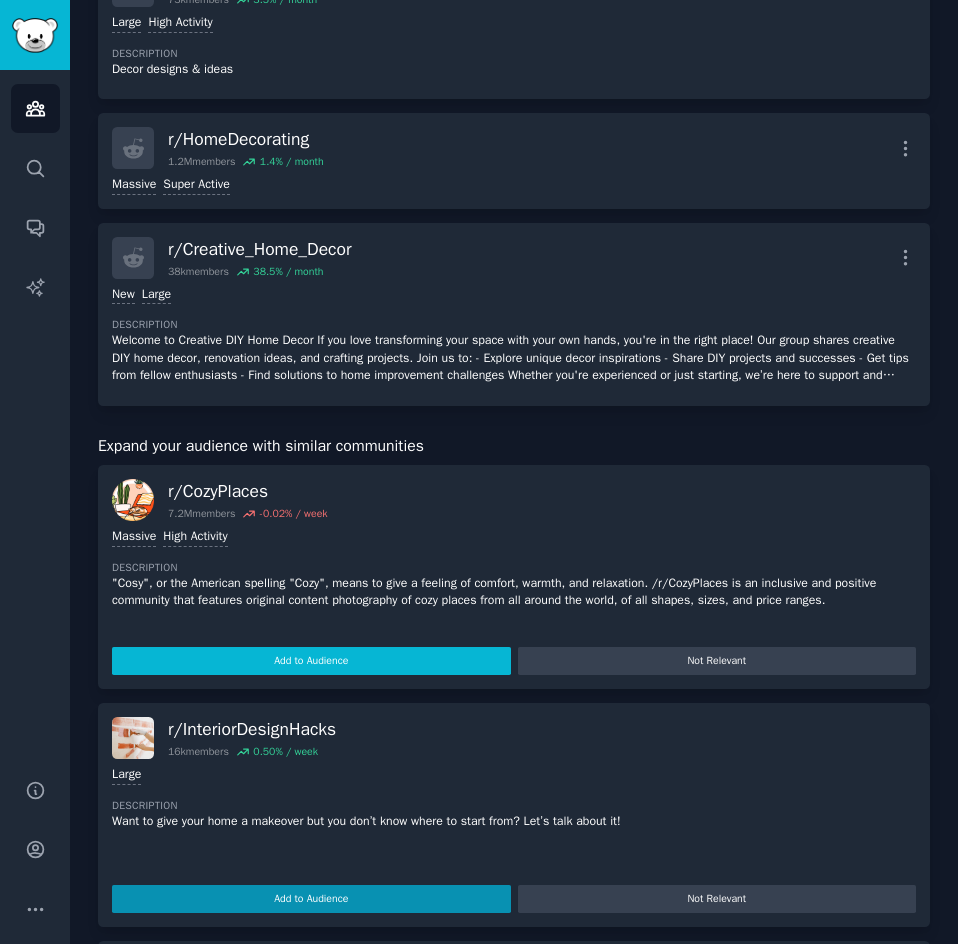 scroll, scrollTop: 1883, scrollLeft: 0, axis: vertical 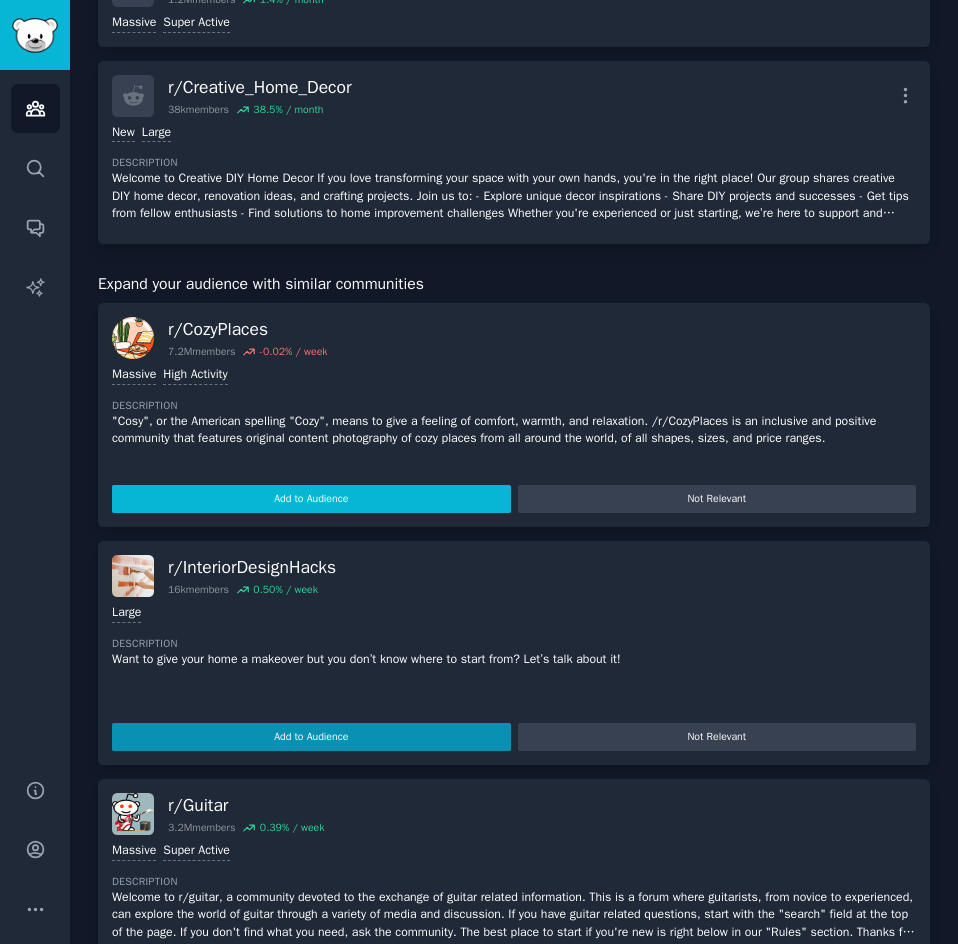 click on "Add to Audience" at bounding box center [311, 499] 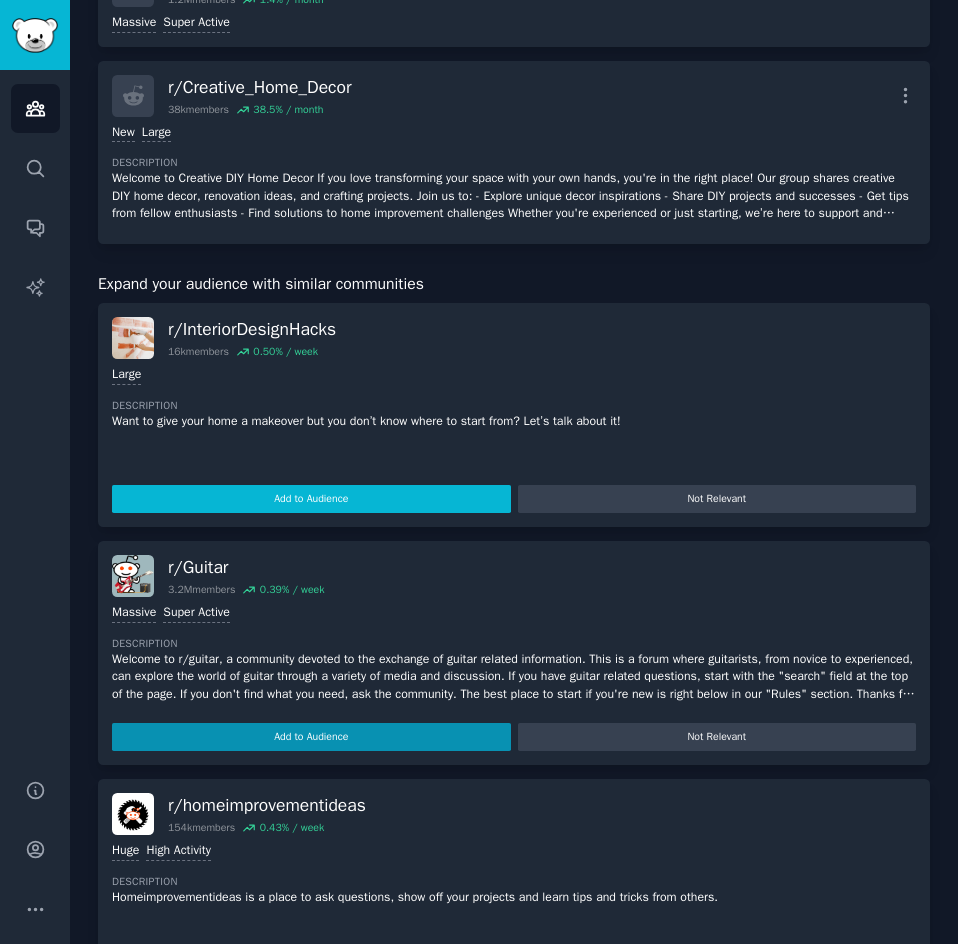 click on "Add to Audience" at bounding box center (311, 499) 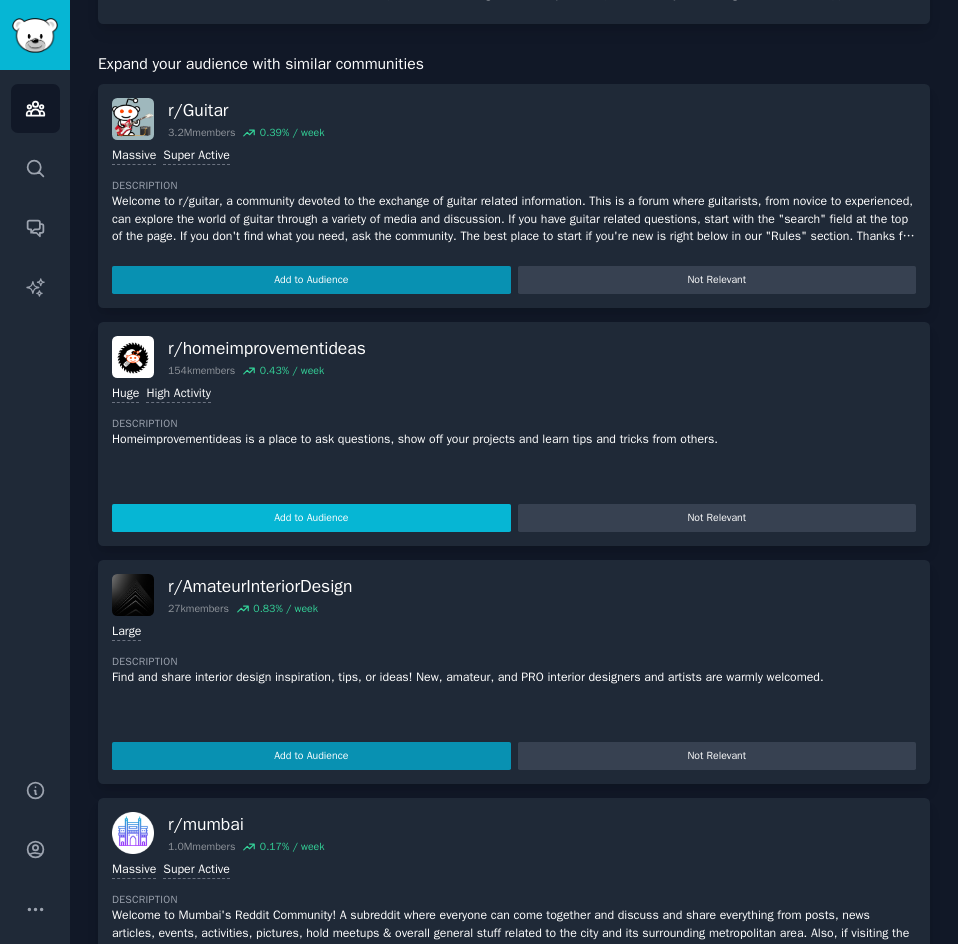 scroll, scrollTop: 2525, scrollLeft: 0, axis: vertical 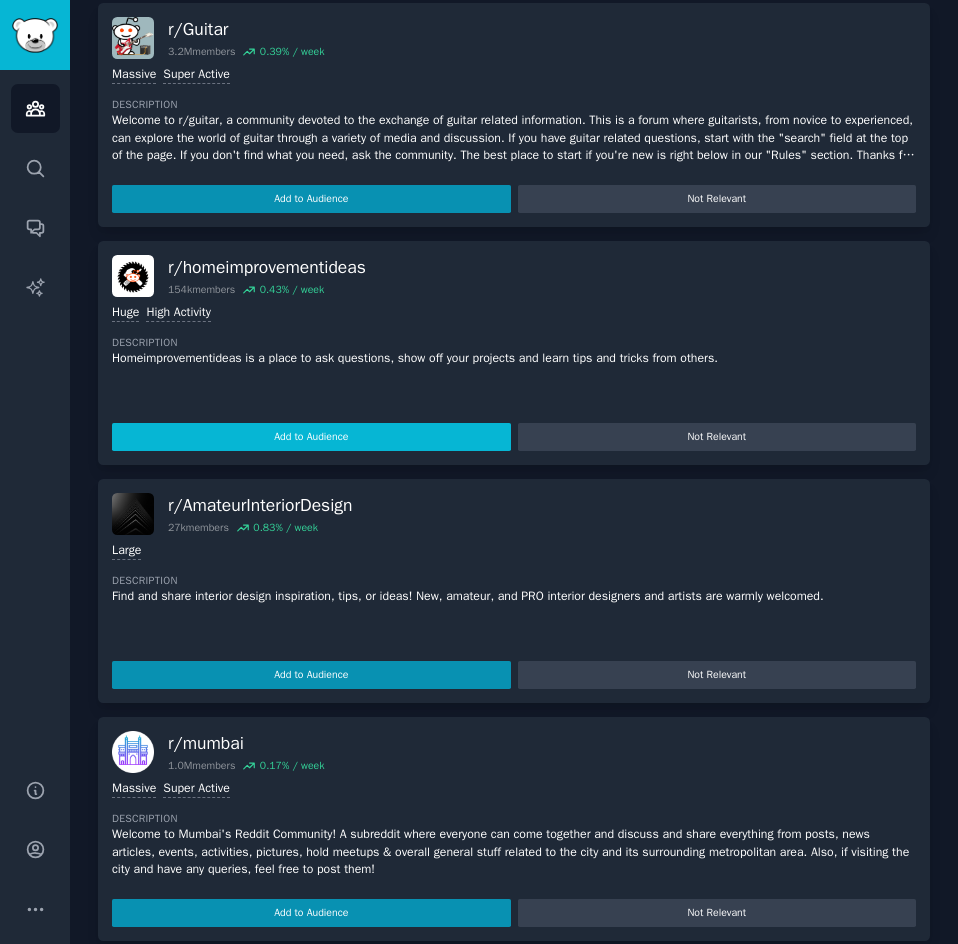 click on "Add to Audience" at bounding box center [311, 437] 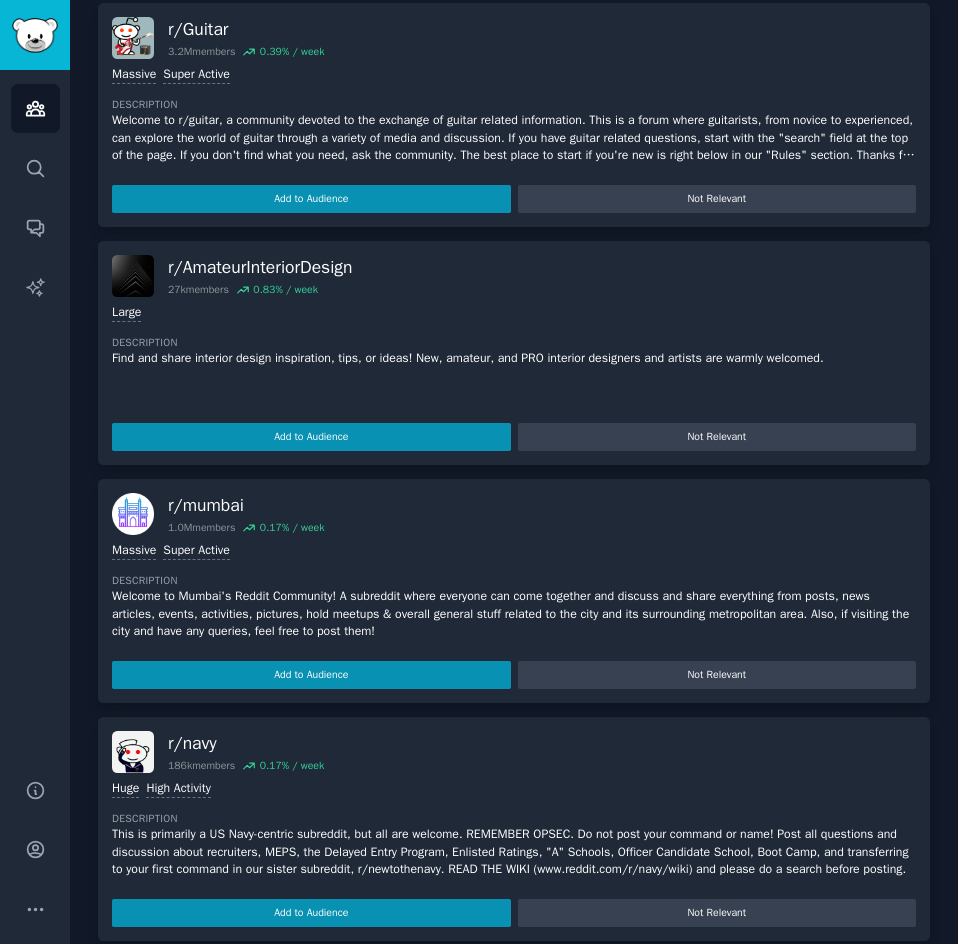click on "Add to Audience" at bounding box center [311, 437] 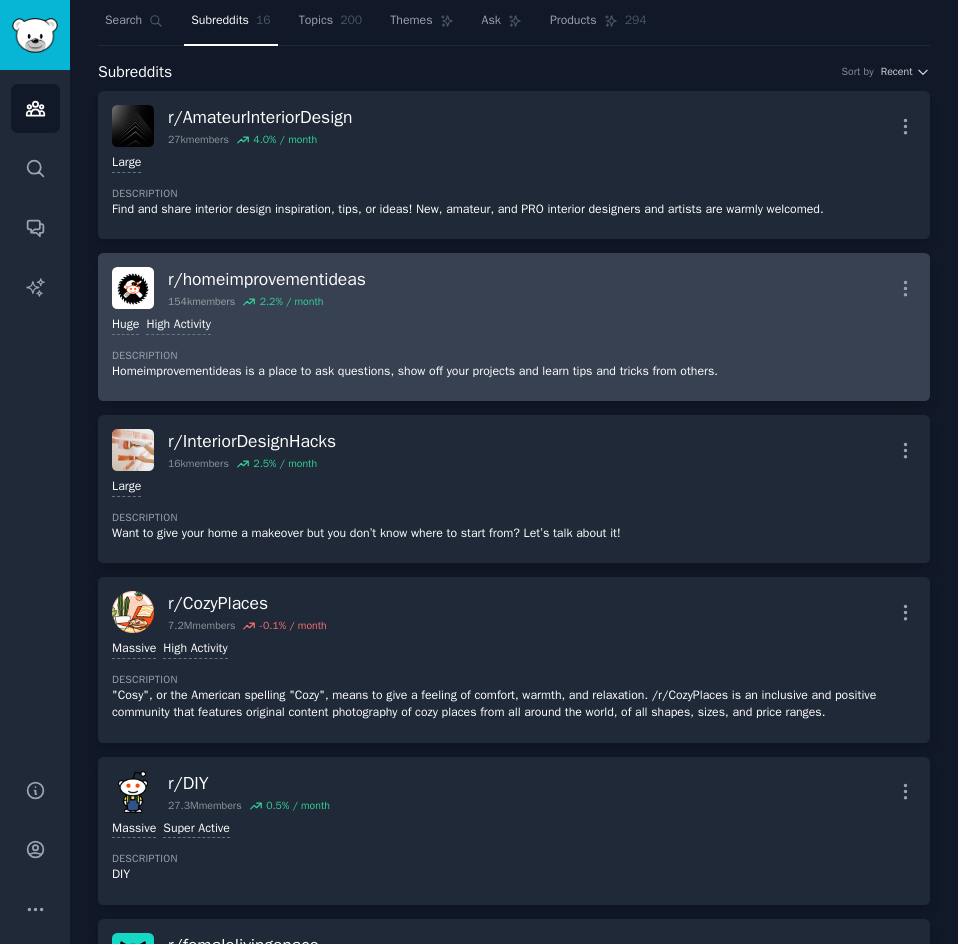 scroll, scrollTop: 0, scrollLeft: 0, axis: both 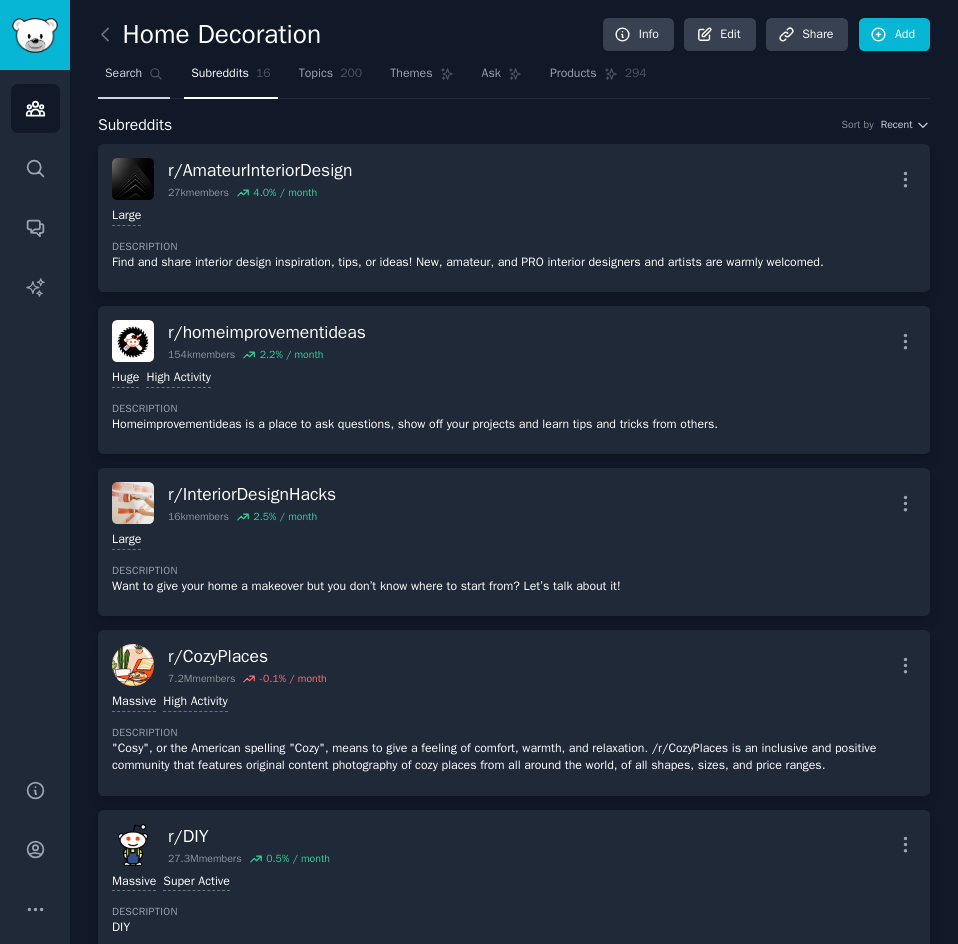 click on "Search" at bounding box center [134, 78] 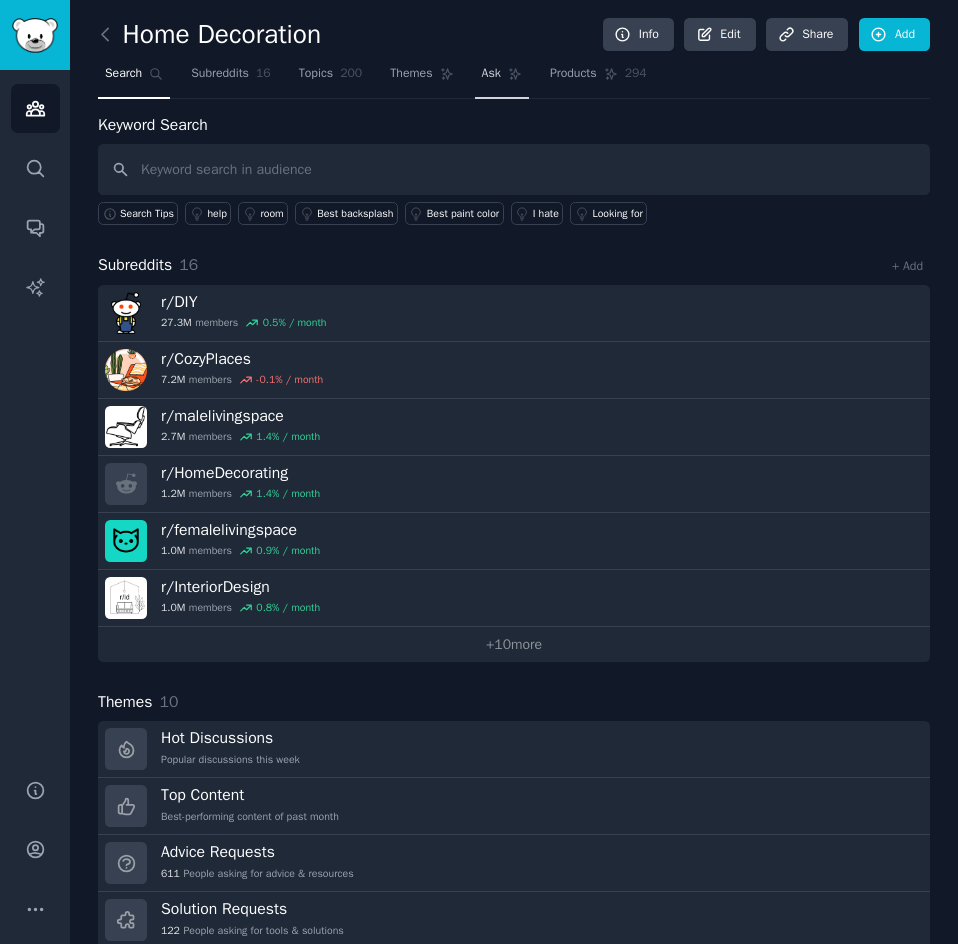 click on "Ask" at bounding box center [491, 74] 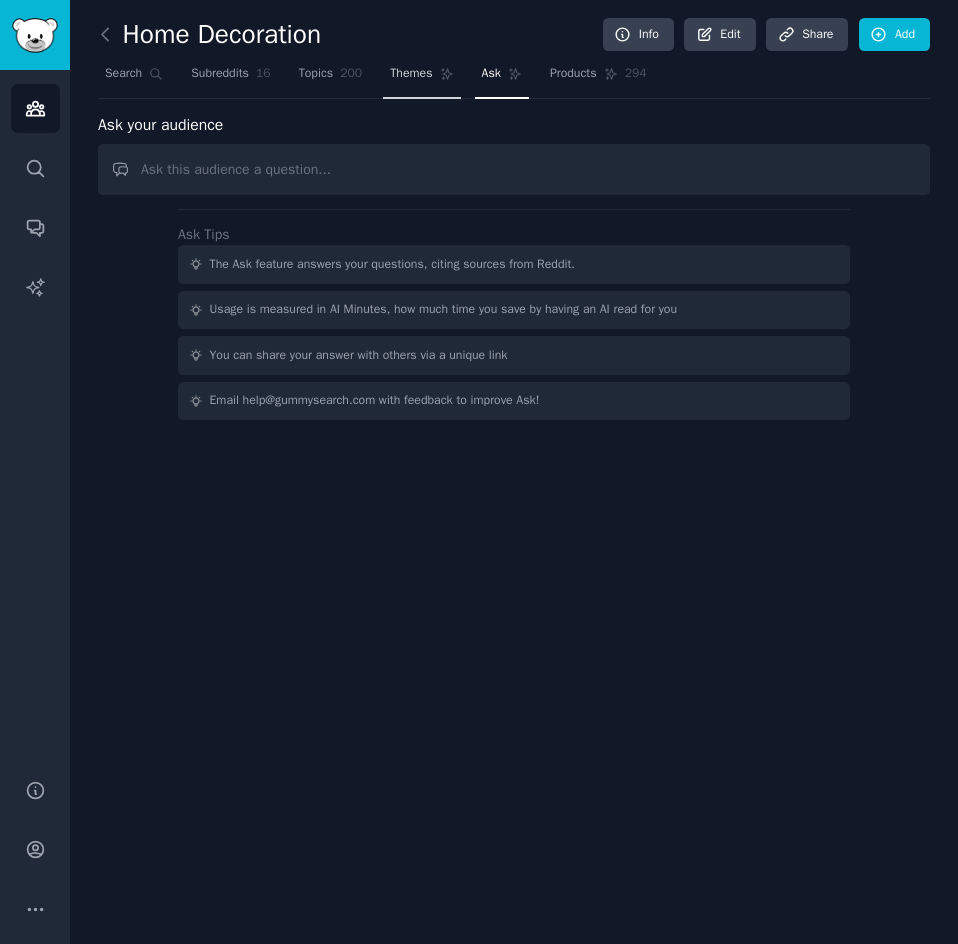 click on "Themes" at bounding box center (421, 78) 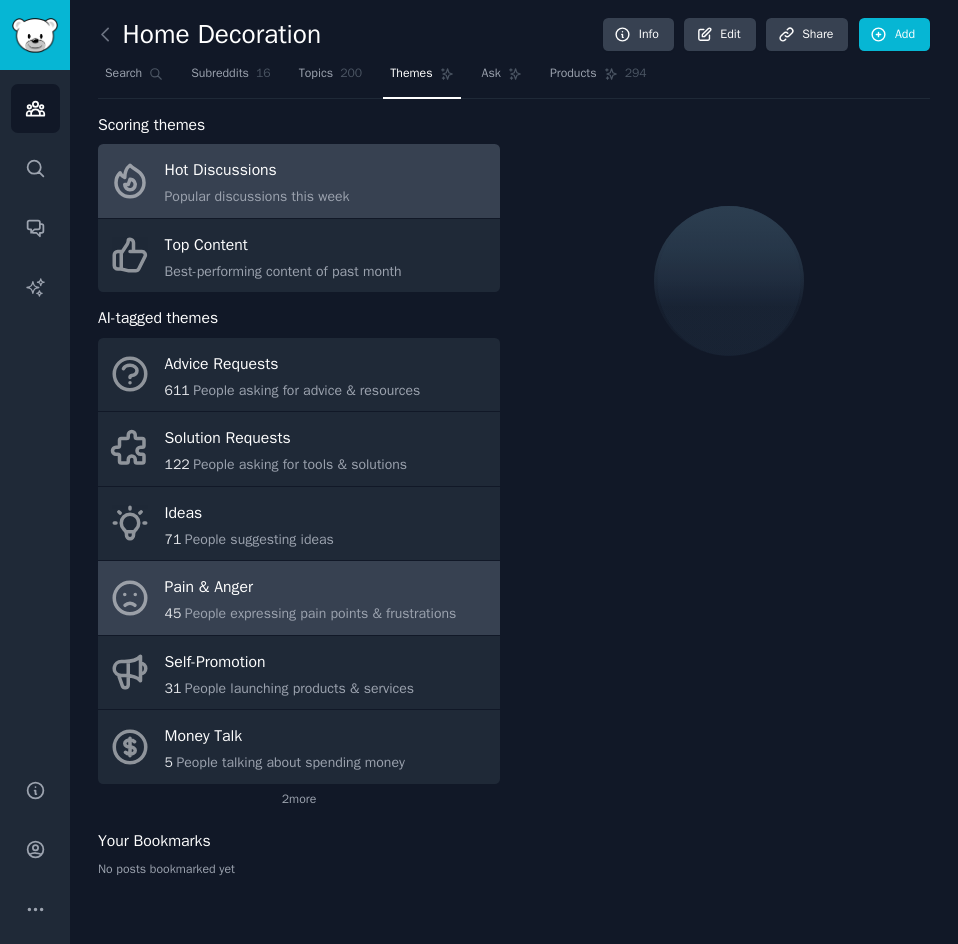 click on "People expressing pain points & frustrations" at bounding box center (320, 613) 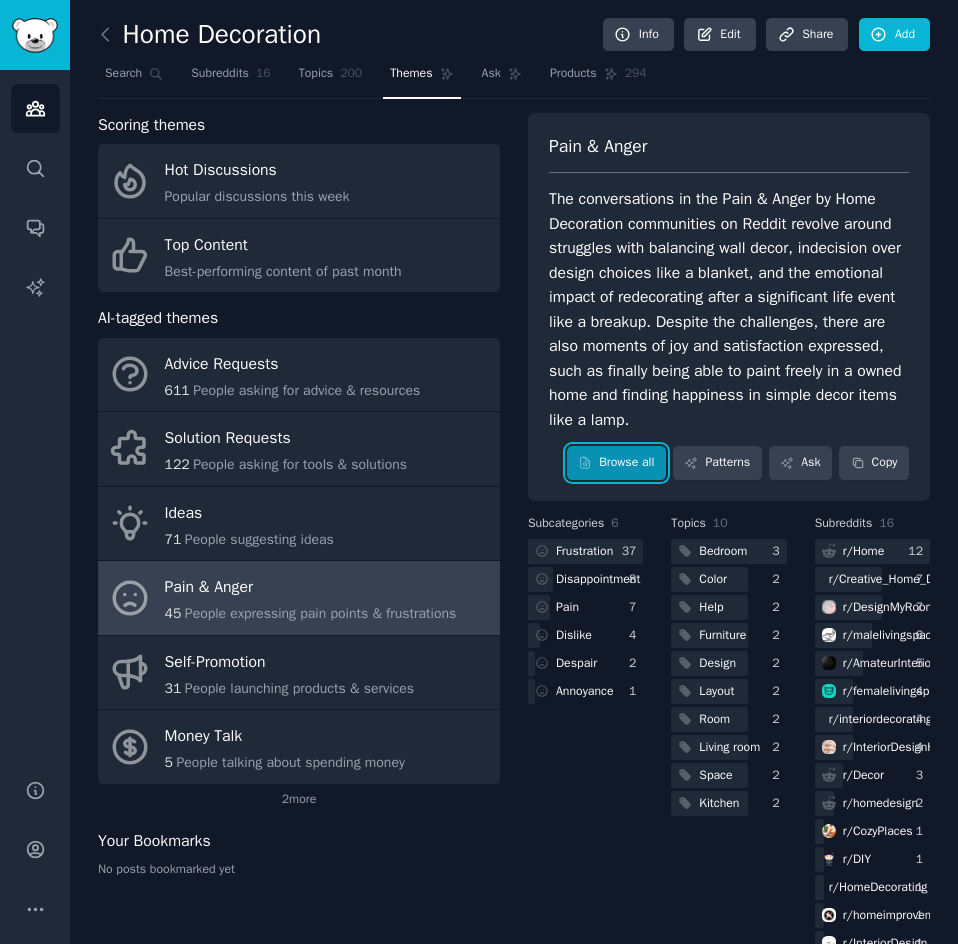 click on "Browse all" at bounding box center [616, 463] 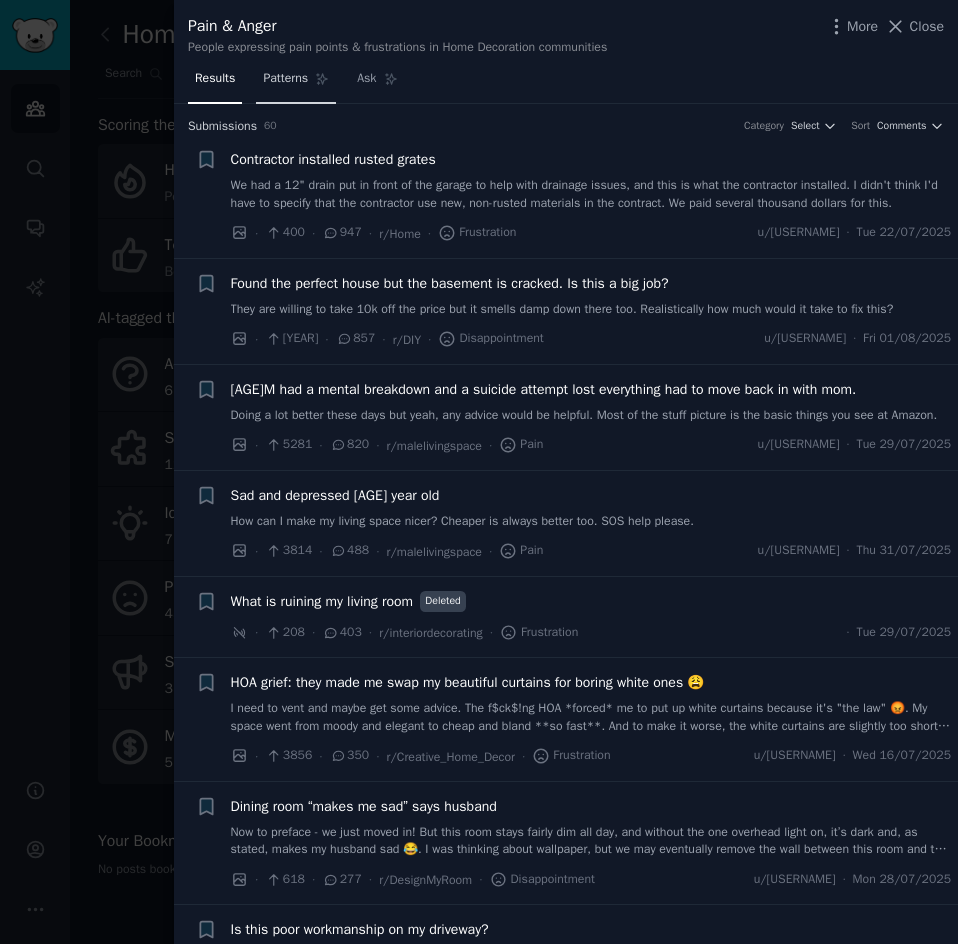 click on "Patterns" at bounding box center [285, 79] 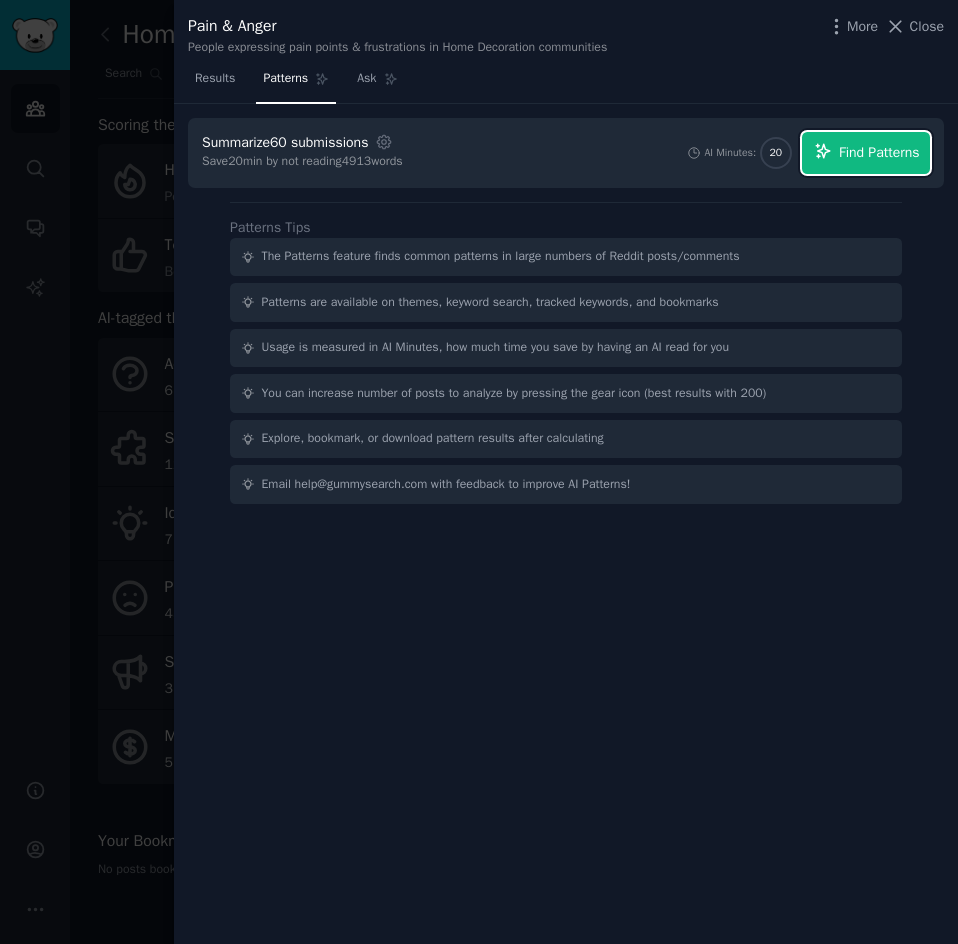 click on "Find Patterns" at bounding box center (866, 153) 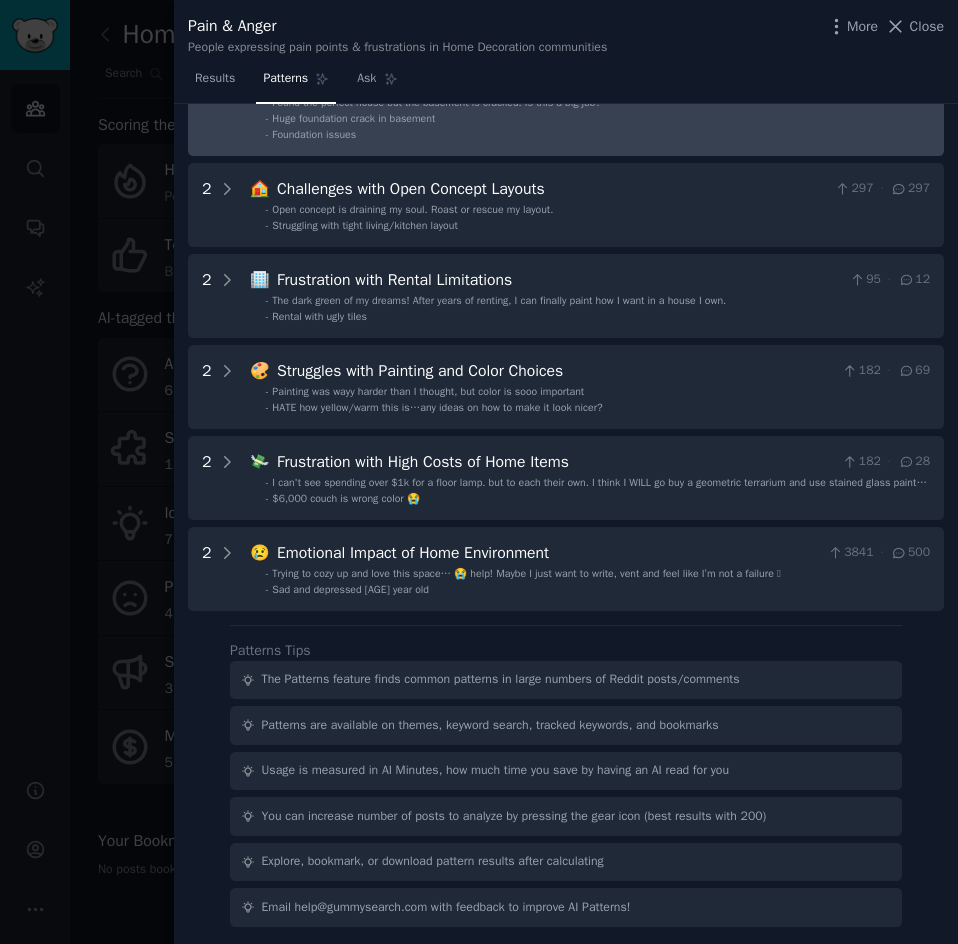 scroll, scrollTop: 462, scrollLeft: 0, axis: vertical 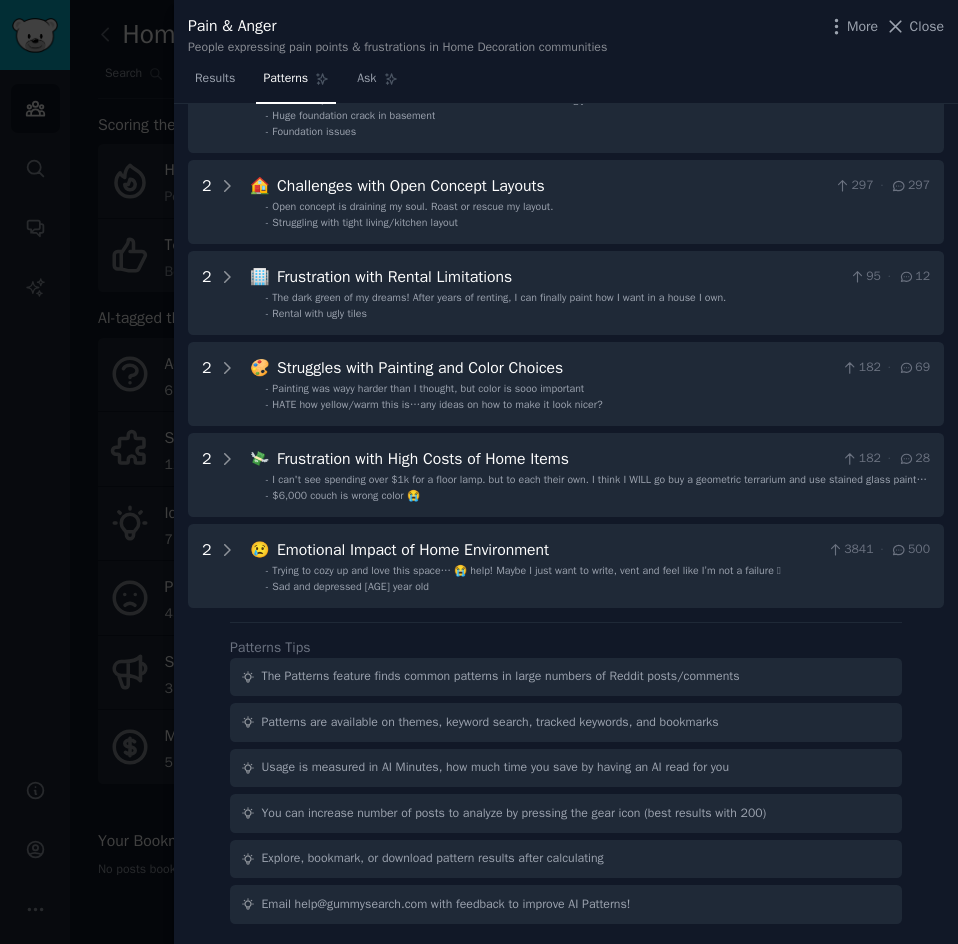 click at bounding box center (479, 472) 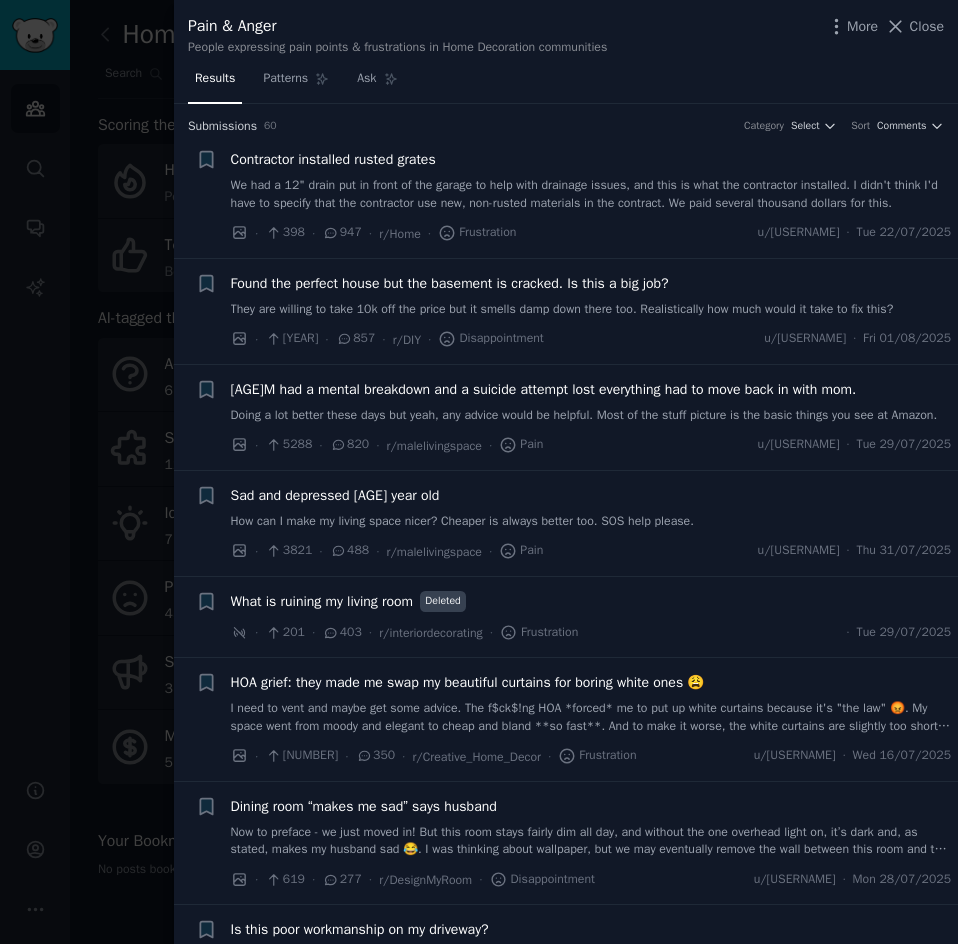 click at bounding box center [479, 472] 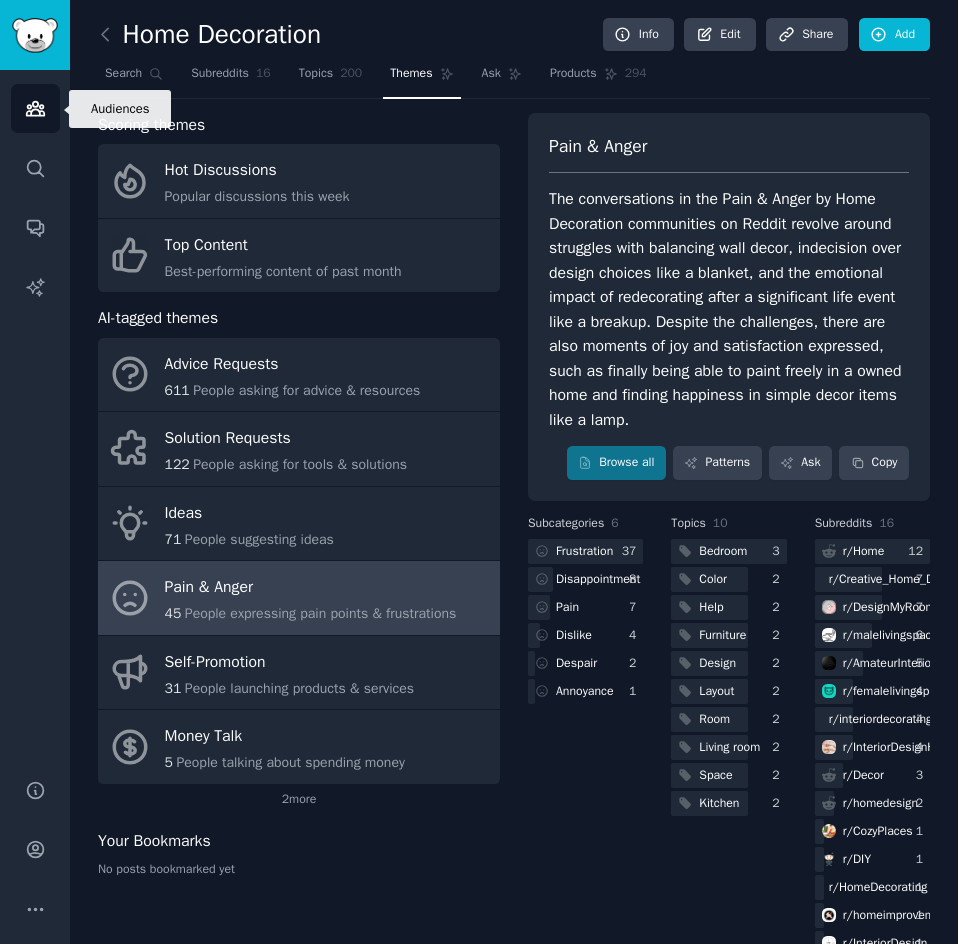 click 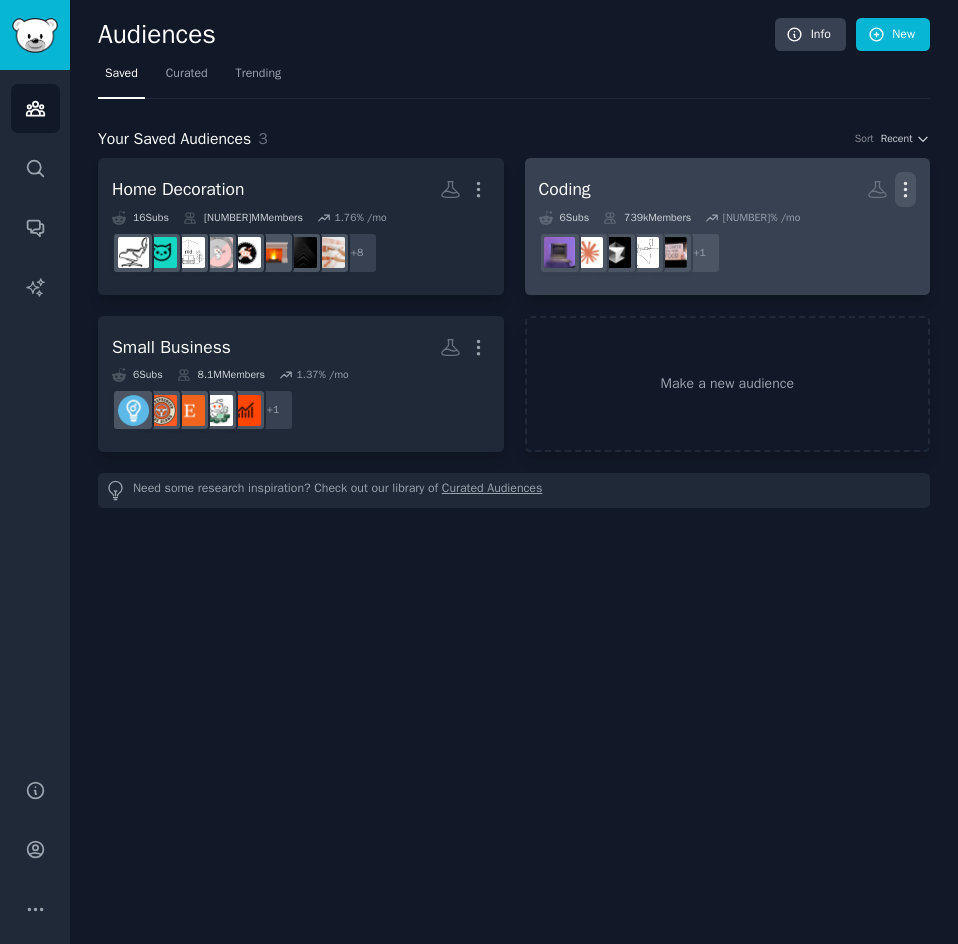 click on "More" at bounding box center (905, 189) 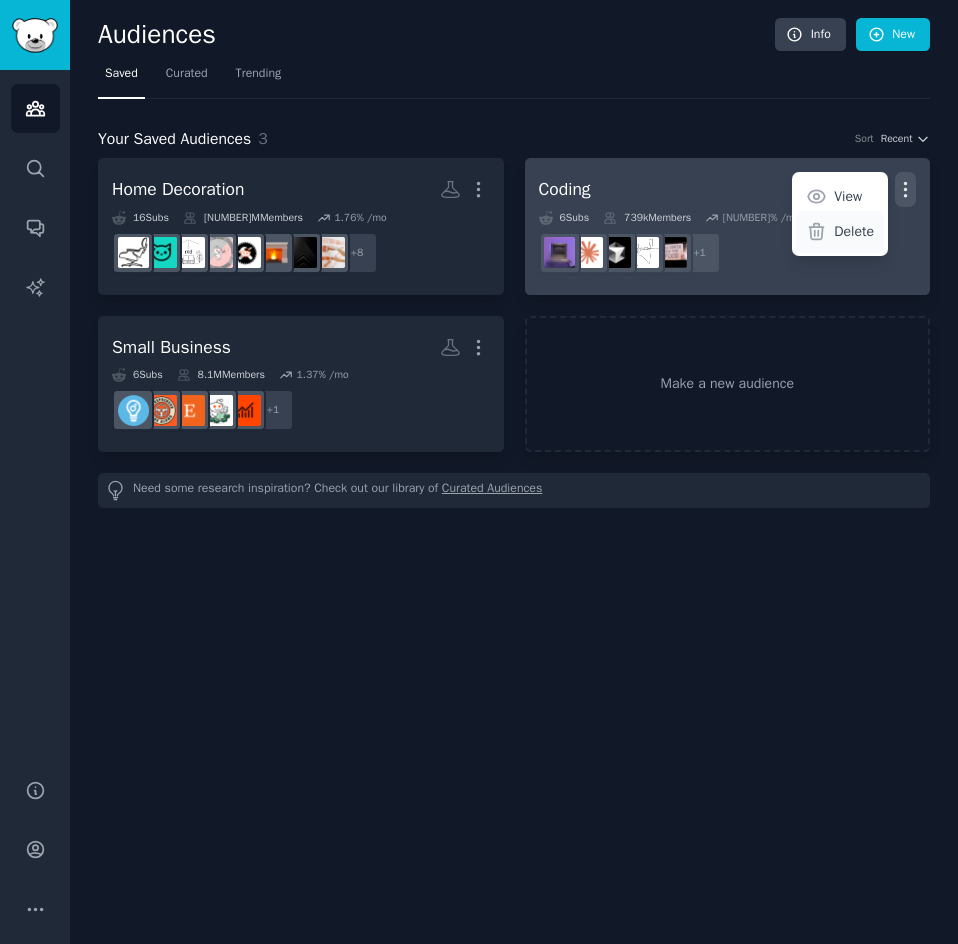 click on "Delete" at bounding box center [854, 231] 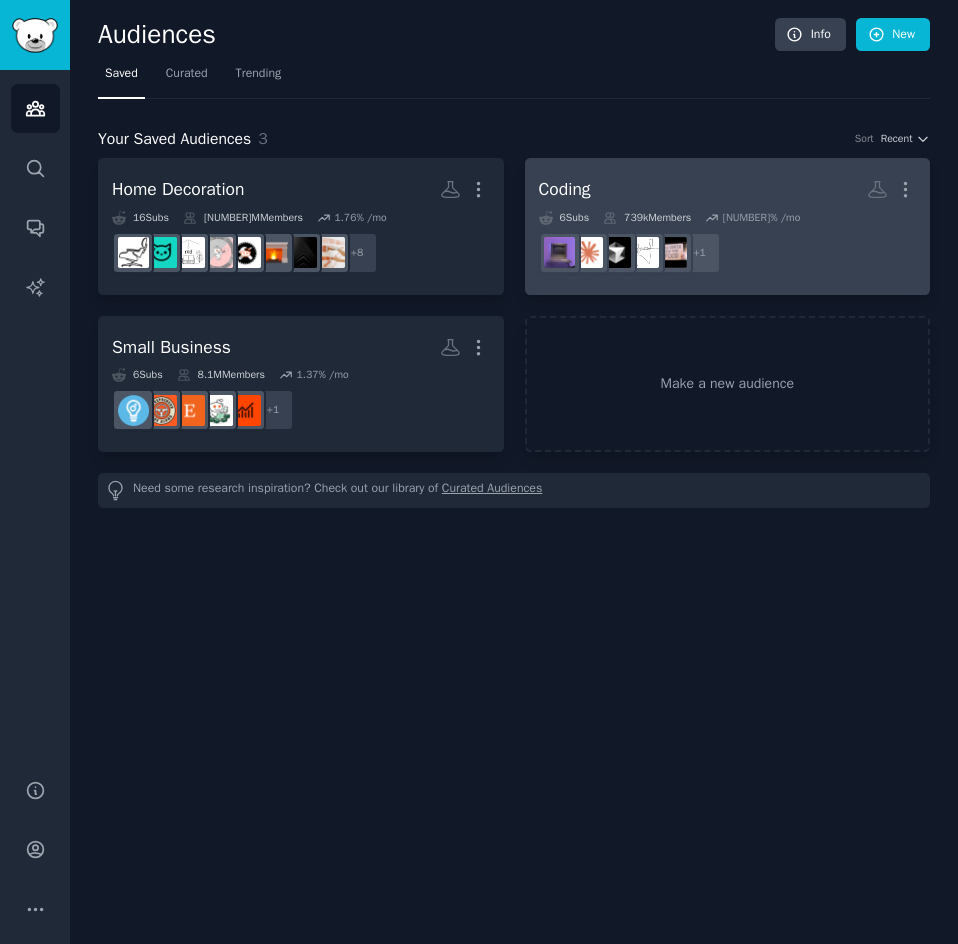 click on "Coding More View Delete 6 Sub s 739k Members [PERCENTAGE] /mo r/ChatGPTCoding + 1" at bounding box center [728, 226] 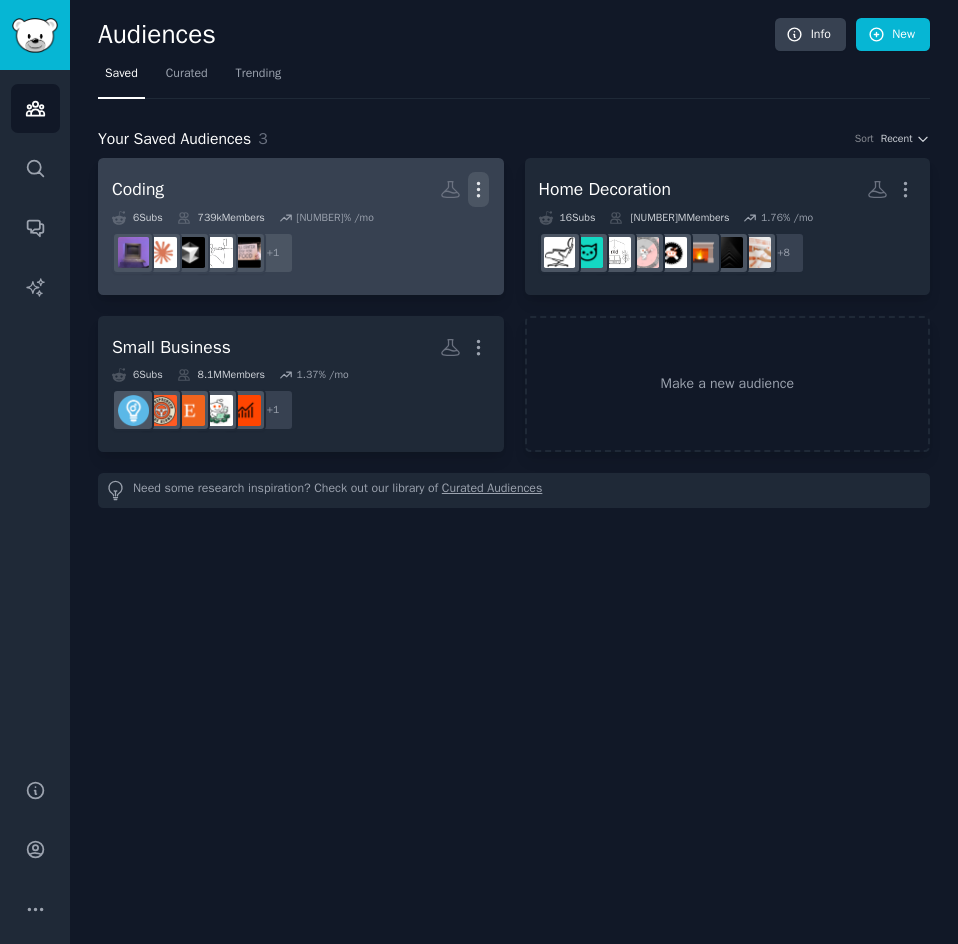 click 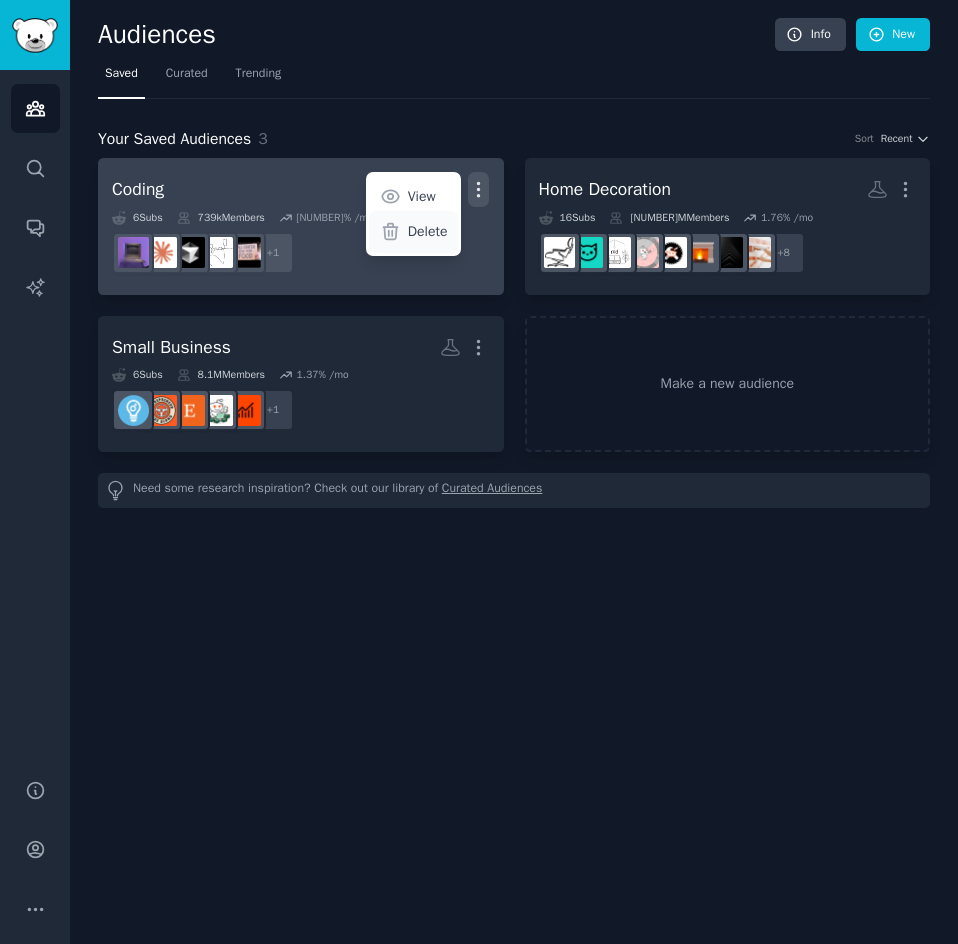click on "Delete" at bounding box center (428, 231) 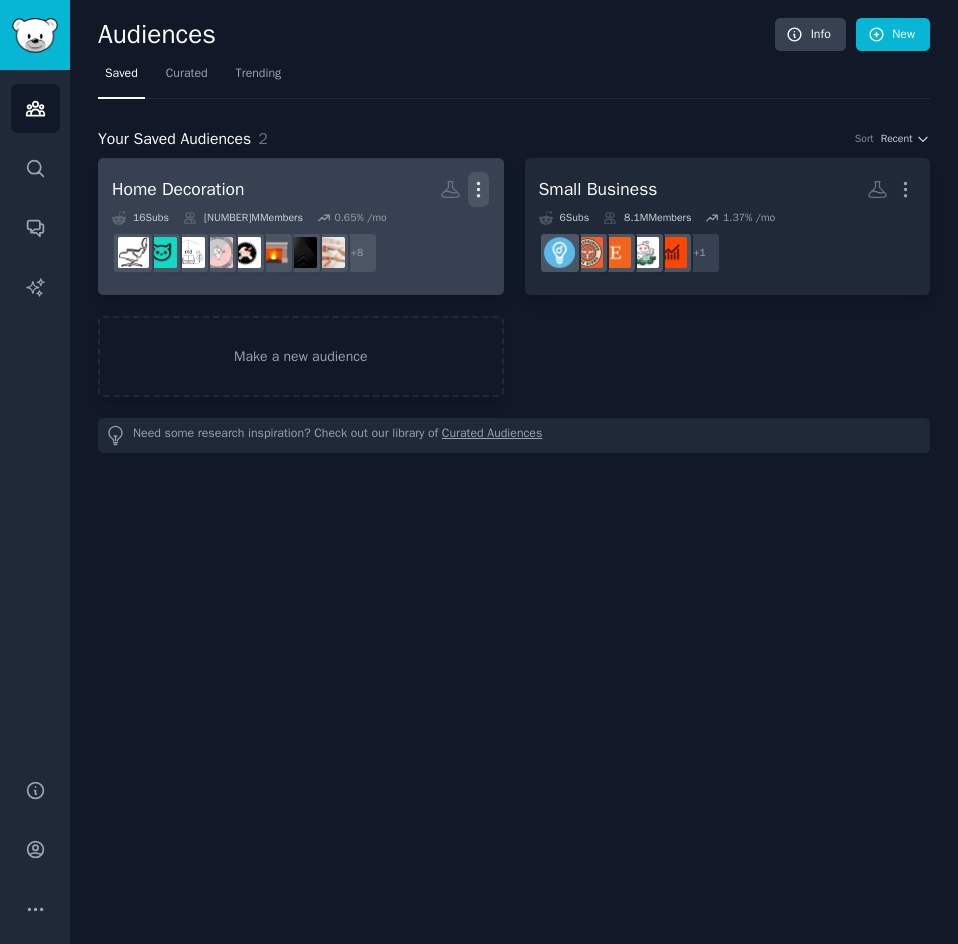 click 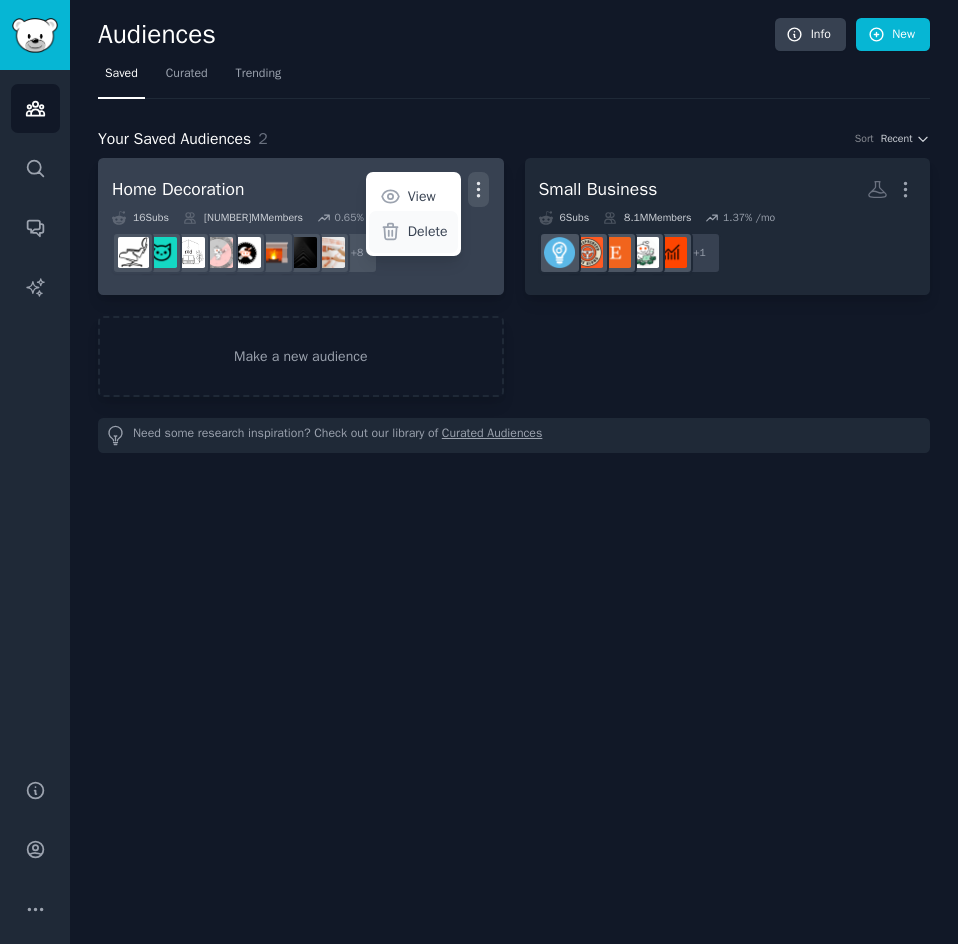 click on "Delete" at bounding box center [428, 231] 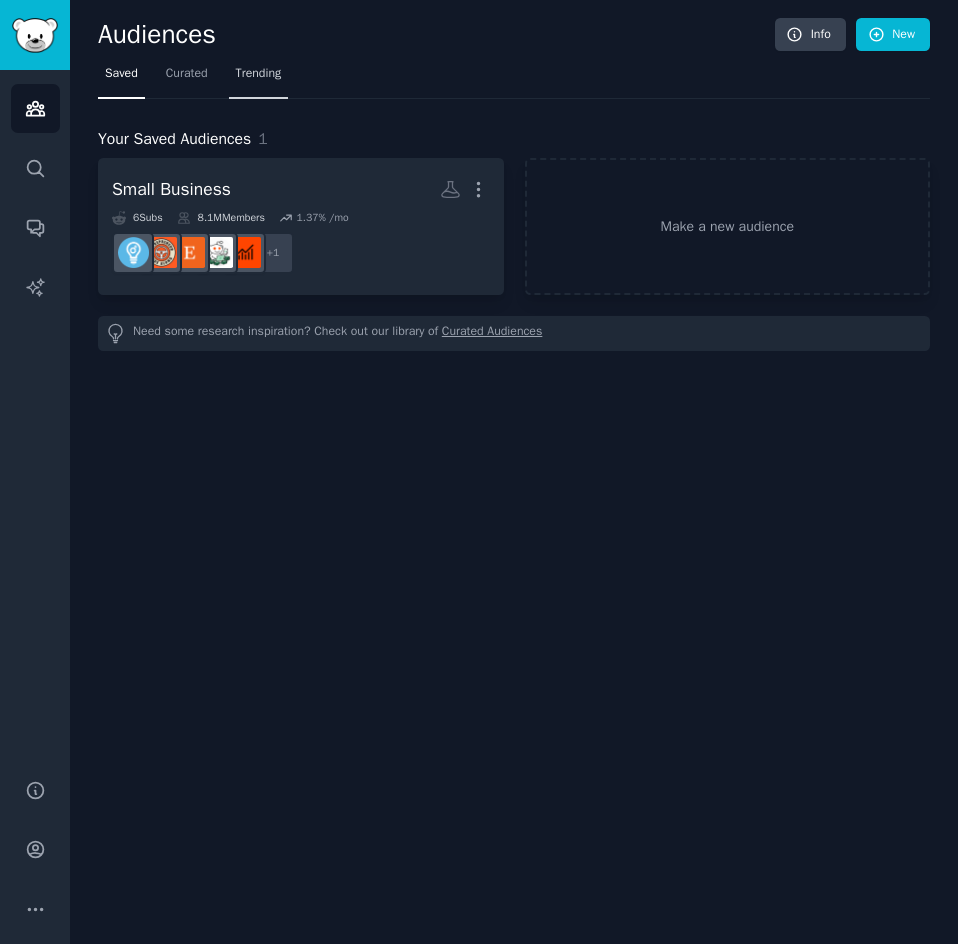 click on "Trending" at bounding box center [259, 78] 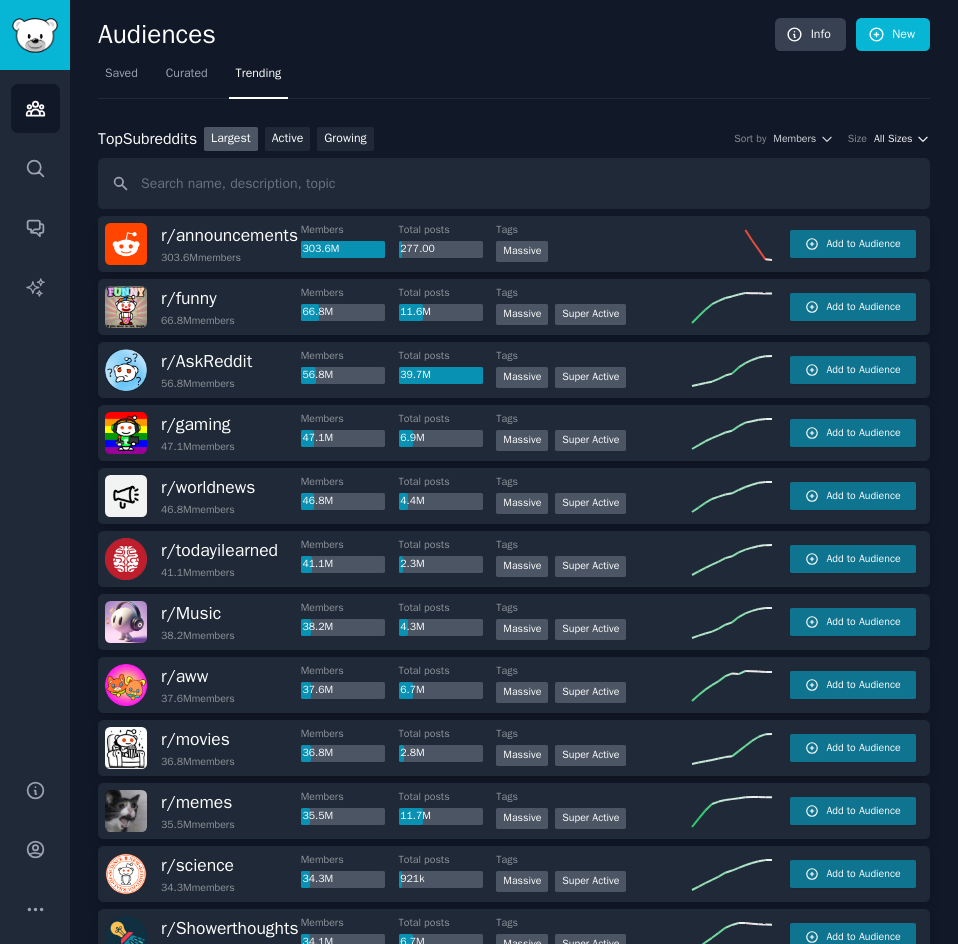 click on "All Sizes" at bounding box center (893, 139) 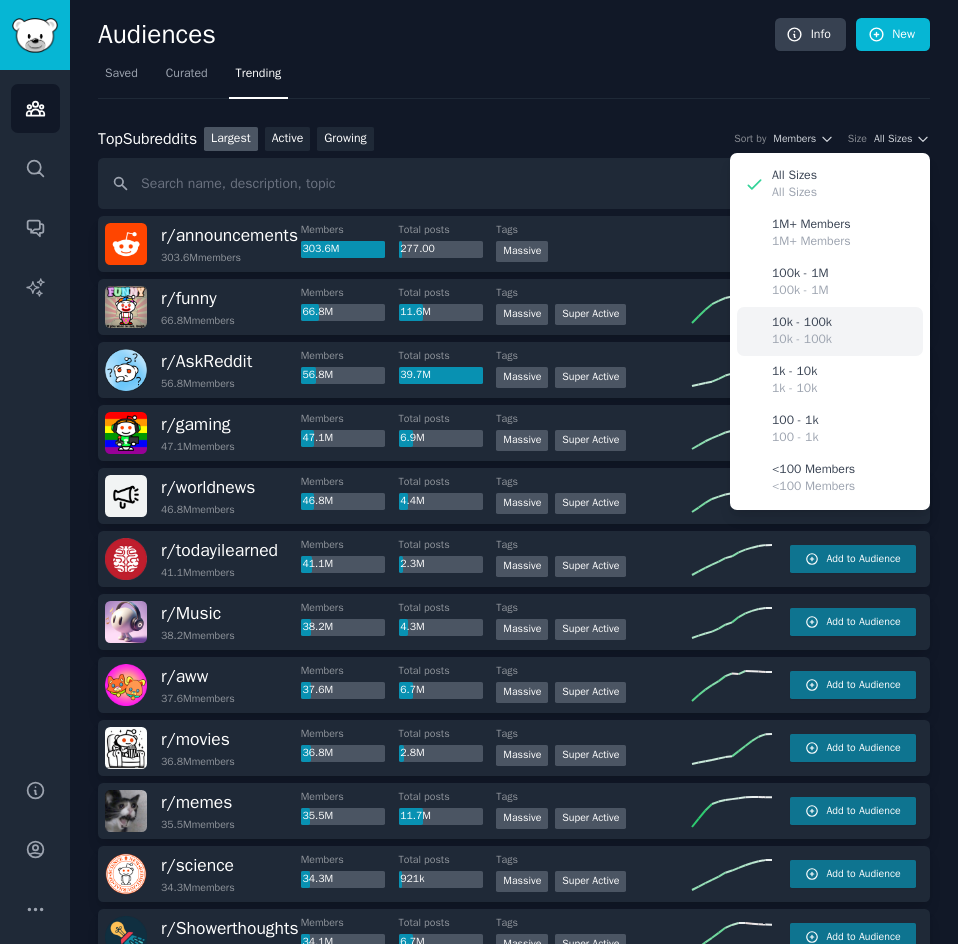 click on "10k - 100k" at bounding box center [802, 340] 